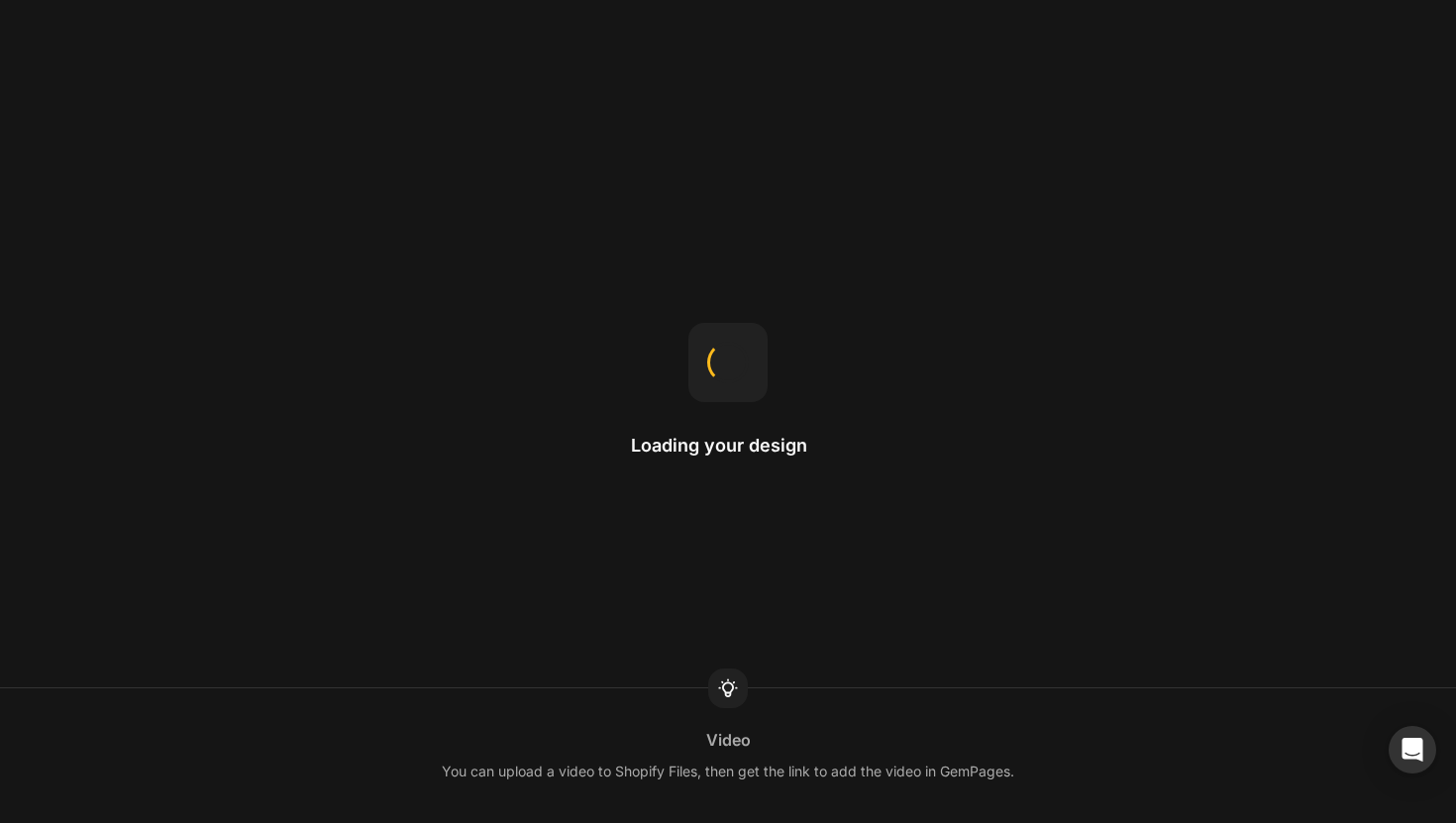 scroll, scrollTop: 0, scrollLeft: 0, axis: both 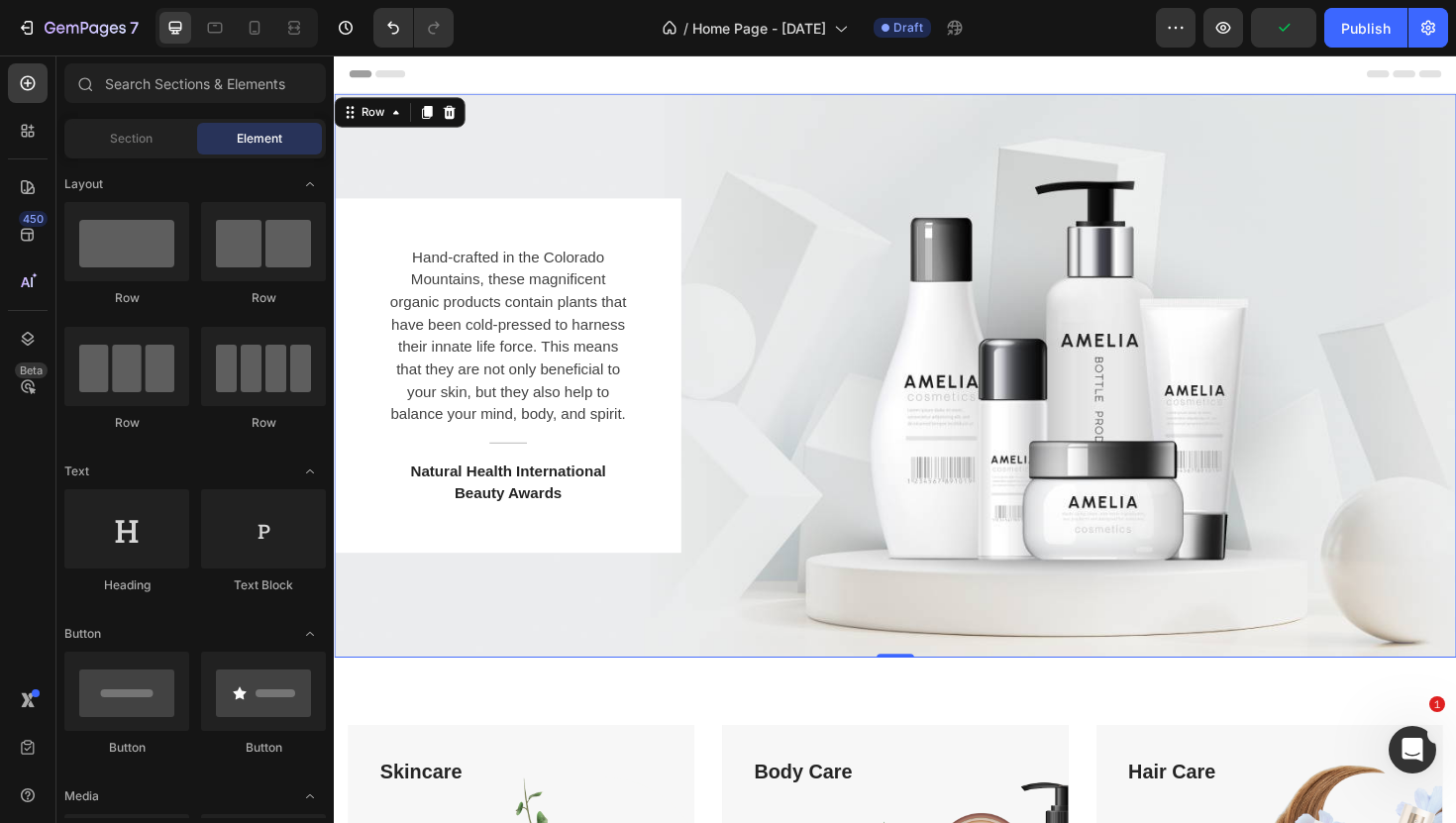click on "Hand-crafted in the [LOCATION] Mountains, these magnificent organic products contain plants that have been cold-pressed to harness their innate life force. This means that they are not only beneficial to your skin, but they also help to balance your mind, body, and spirit. Text block Title Line Natural Health International Beauty Awards Text block Row" at bounding box center (928, 394) 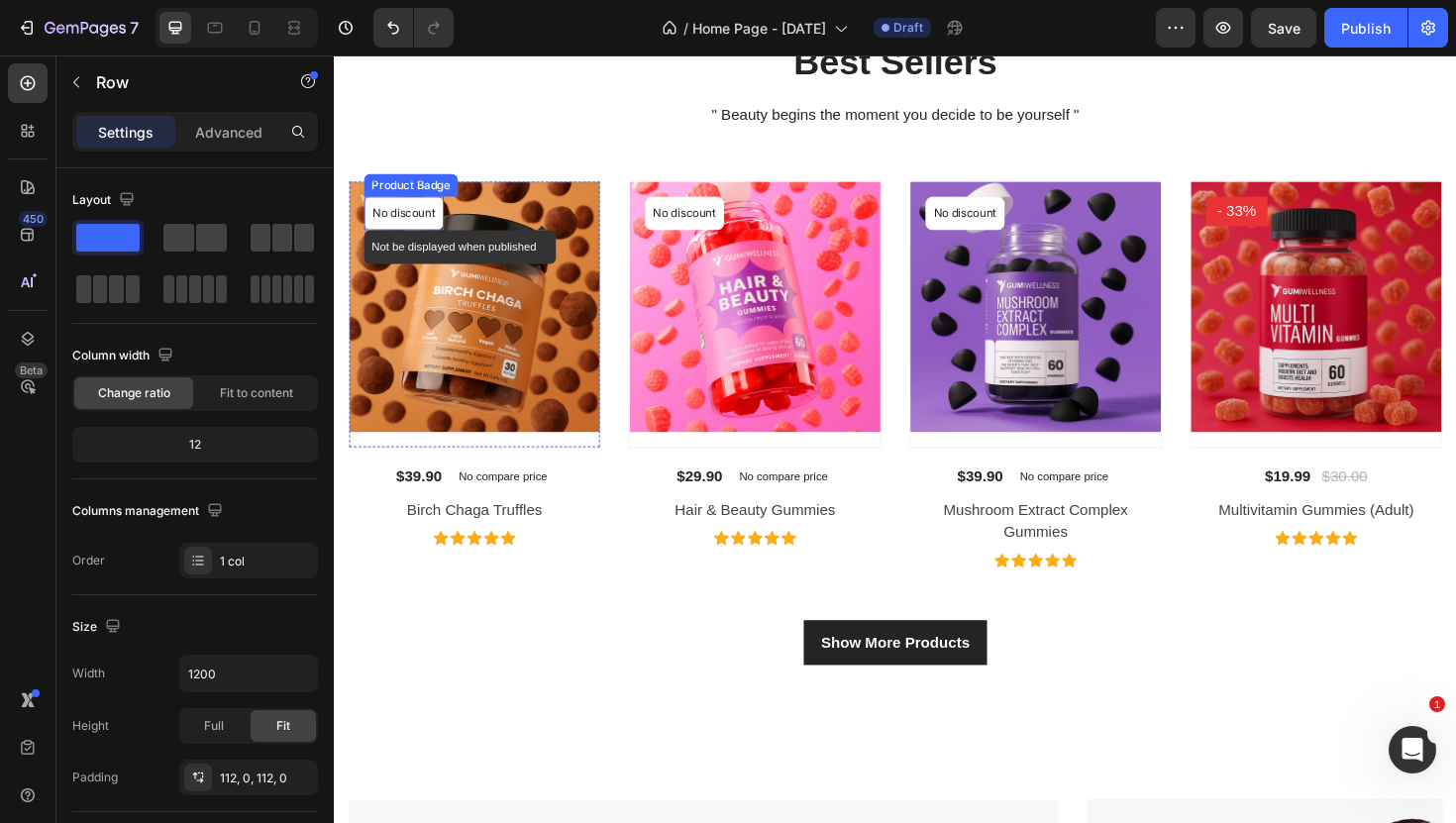 scroll, scrollTop: 1269, scrollLeft: 0, axis: vertical 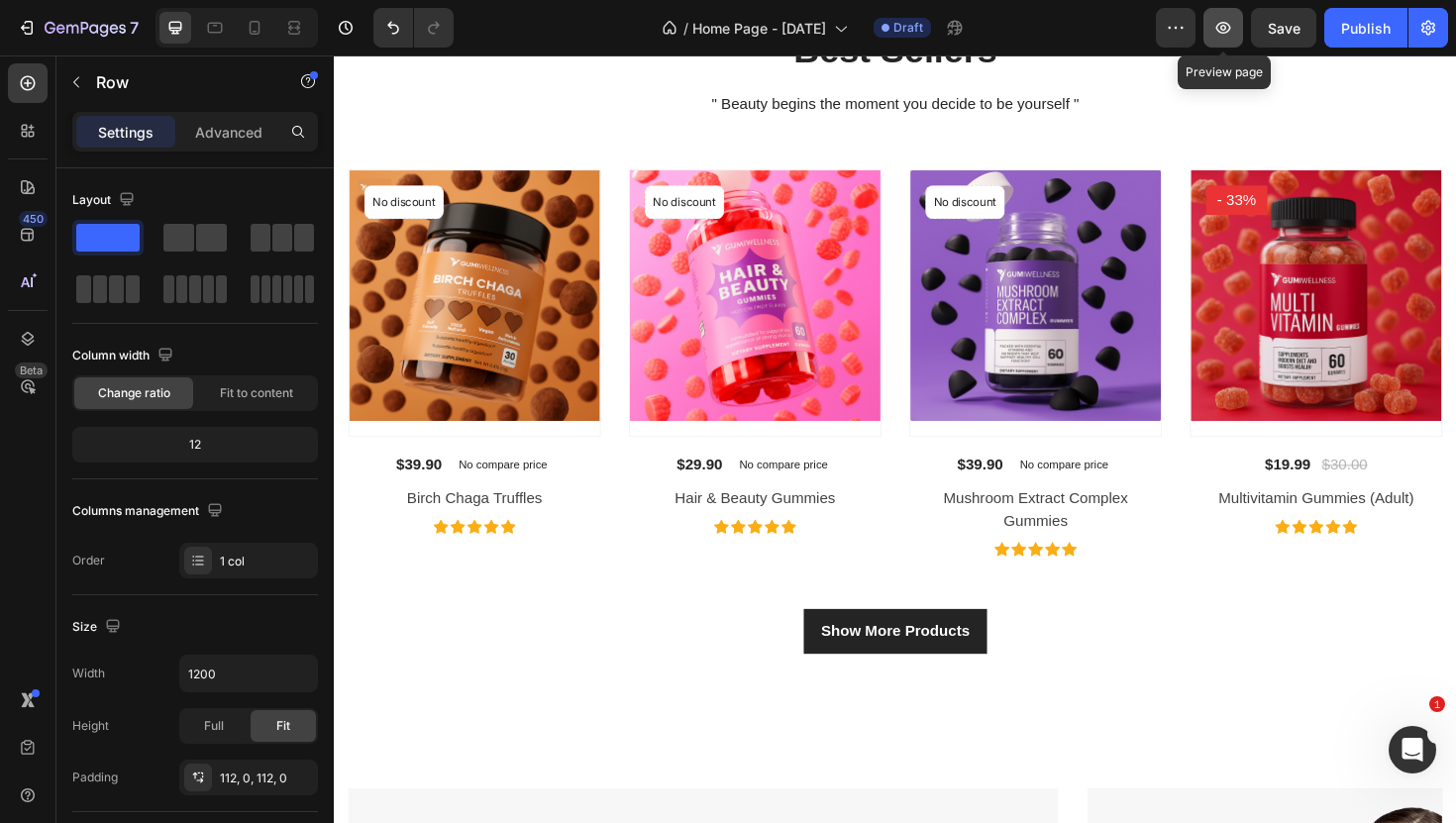 click 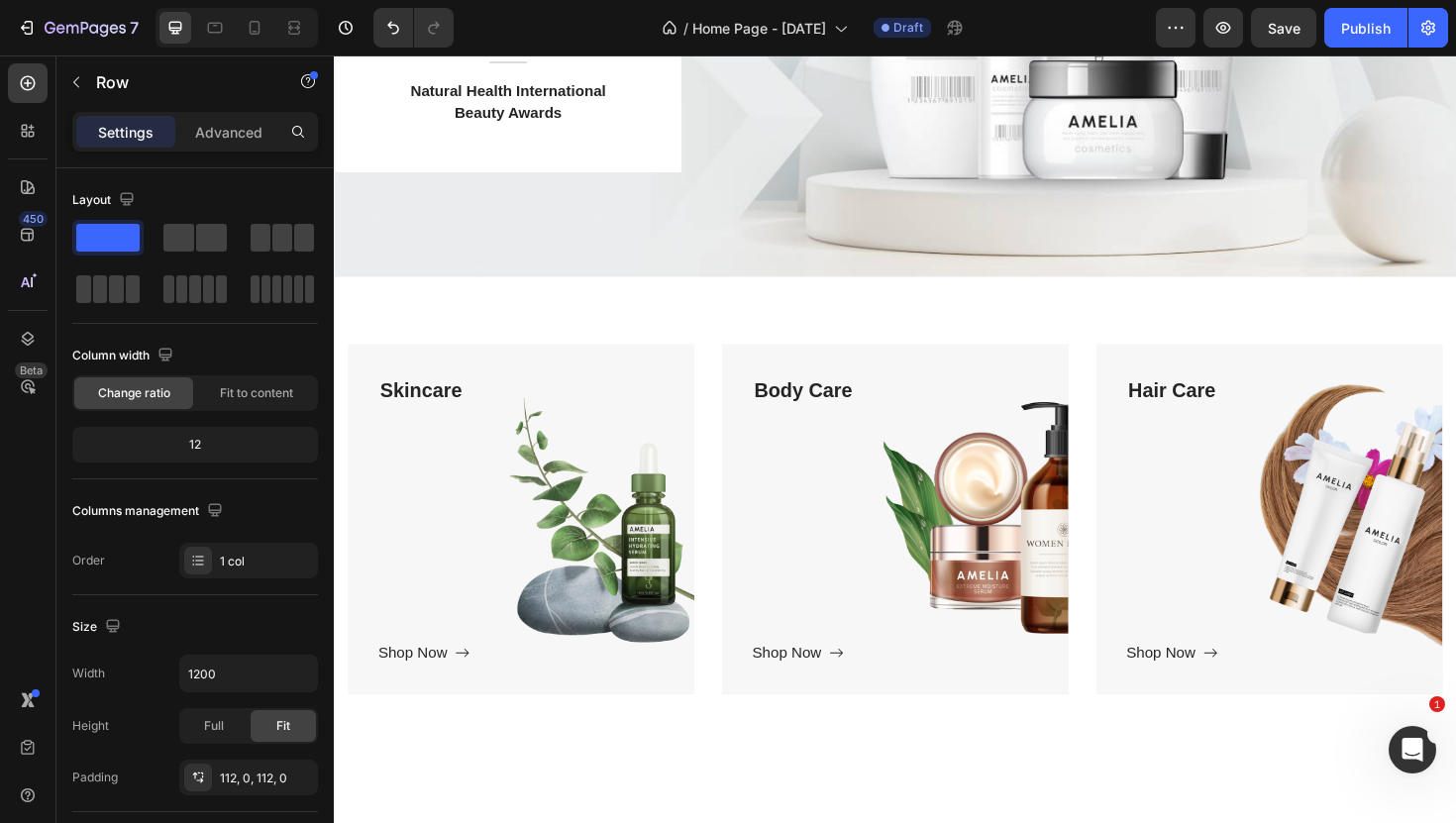 scroll, scrollTop: 0, scrollLeft: 0, axis: both 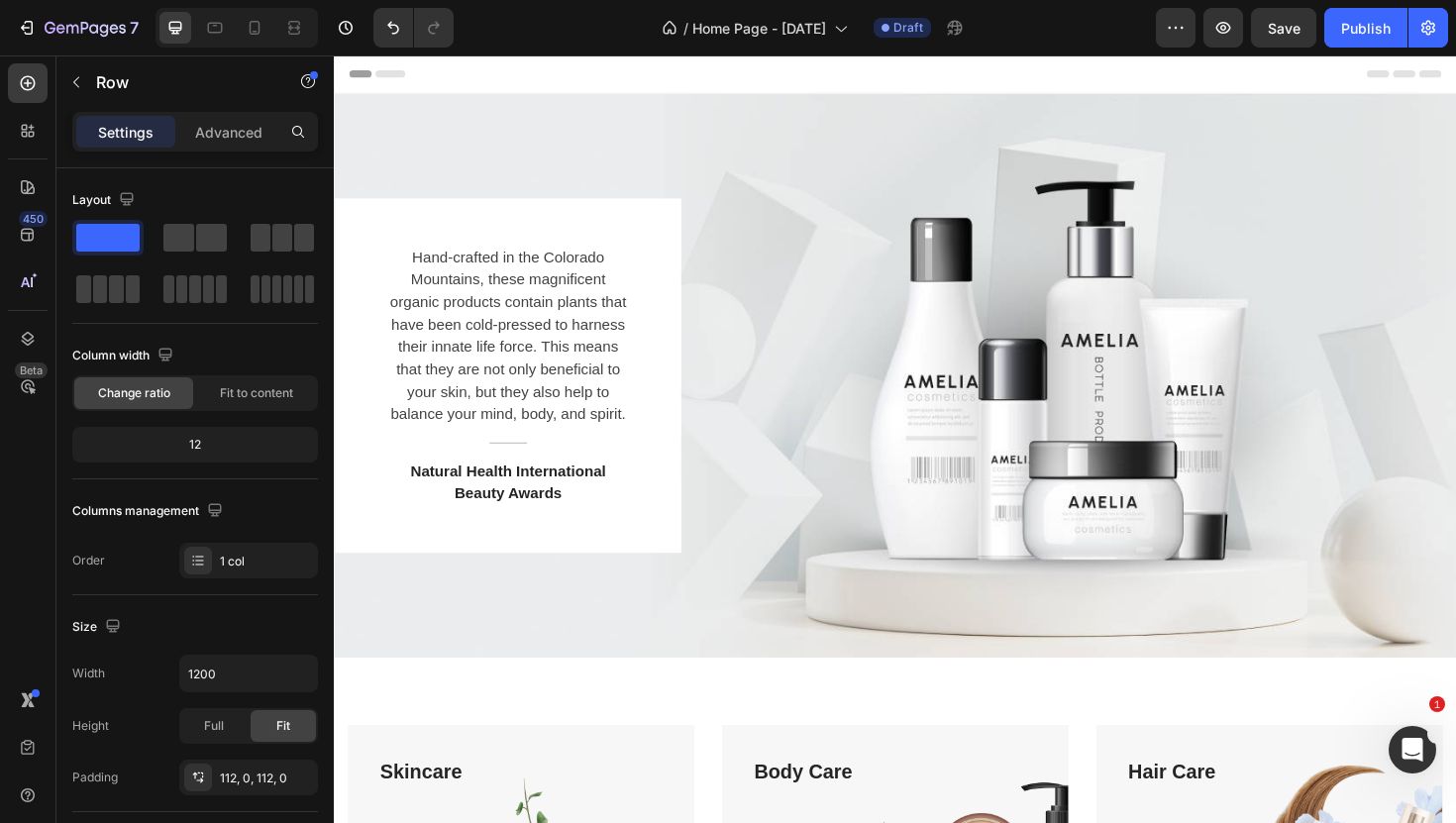click on "Hand-crafted in the [LOCATION] Mountains, these magnificent organic products contain plants that have been cold-pressed to harness their innate life force. This means that they are not only beneficial to your skin, but they also help to balance your mind, body, and spirit. Text block Title Line Natural Health International Beauty Awards Text block Row" at bounding box center [928, 394] 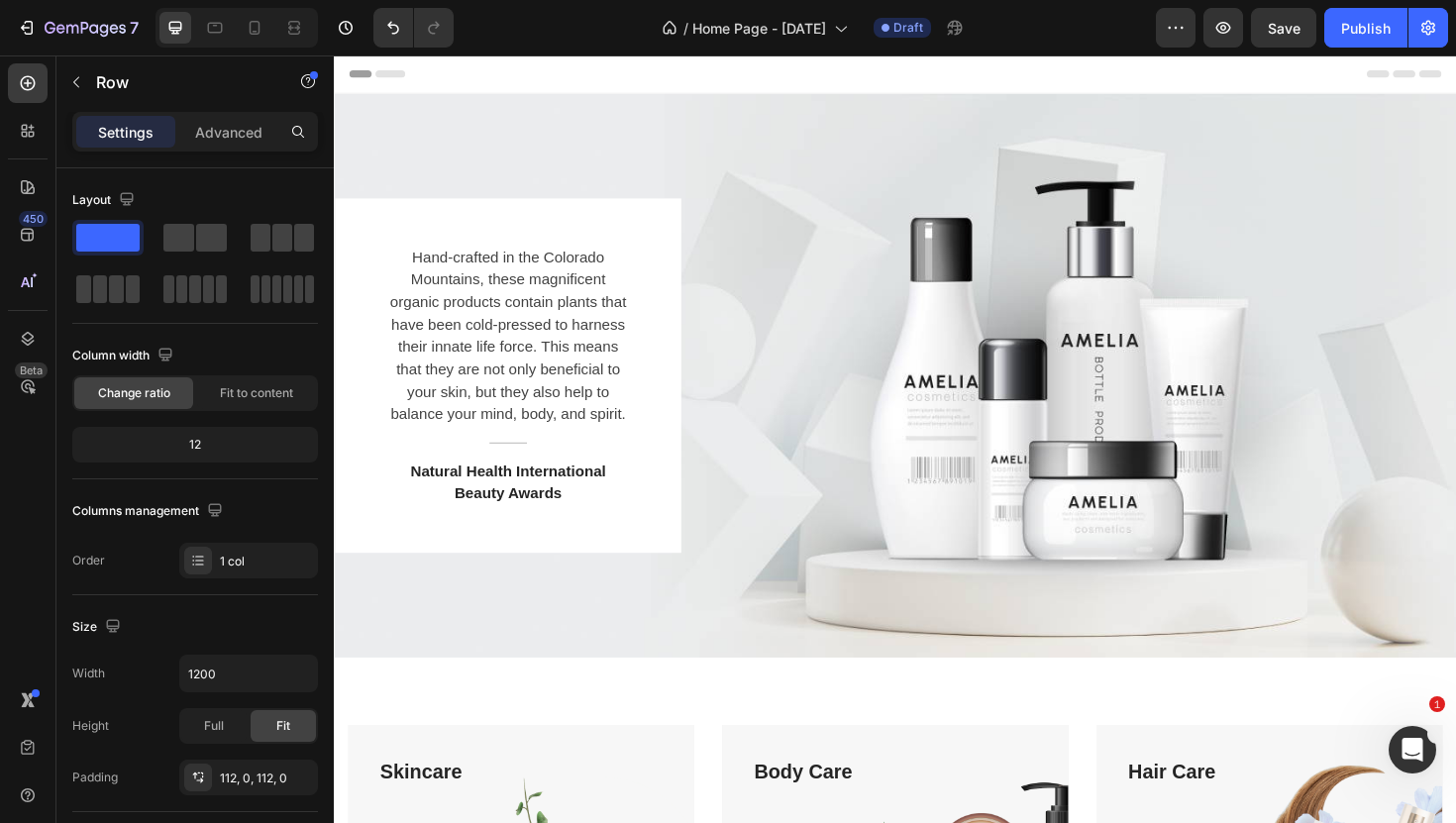 click on "Hand-crafted in the [LOCATION] Mountains, these magnificent organic products contain plants that have been cold-pressed to harness their innate life force. This means that they are not only beneficial to your skin, but they also help to balance your mind, body, and spirit. Text block Title Line Natural Health International Beauty Awards Text block Row" at bounding box center (928, 394) 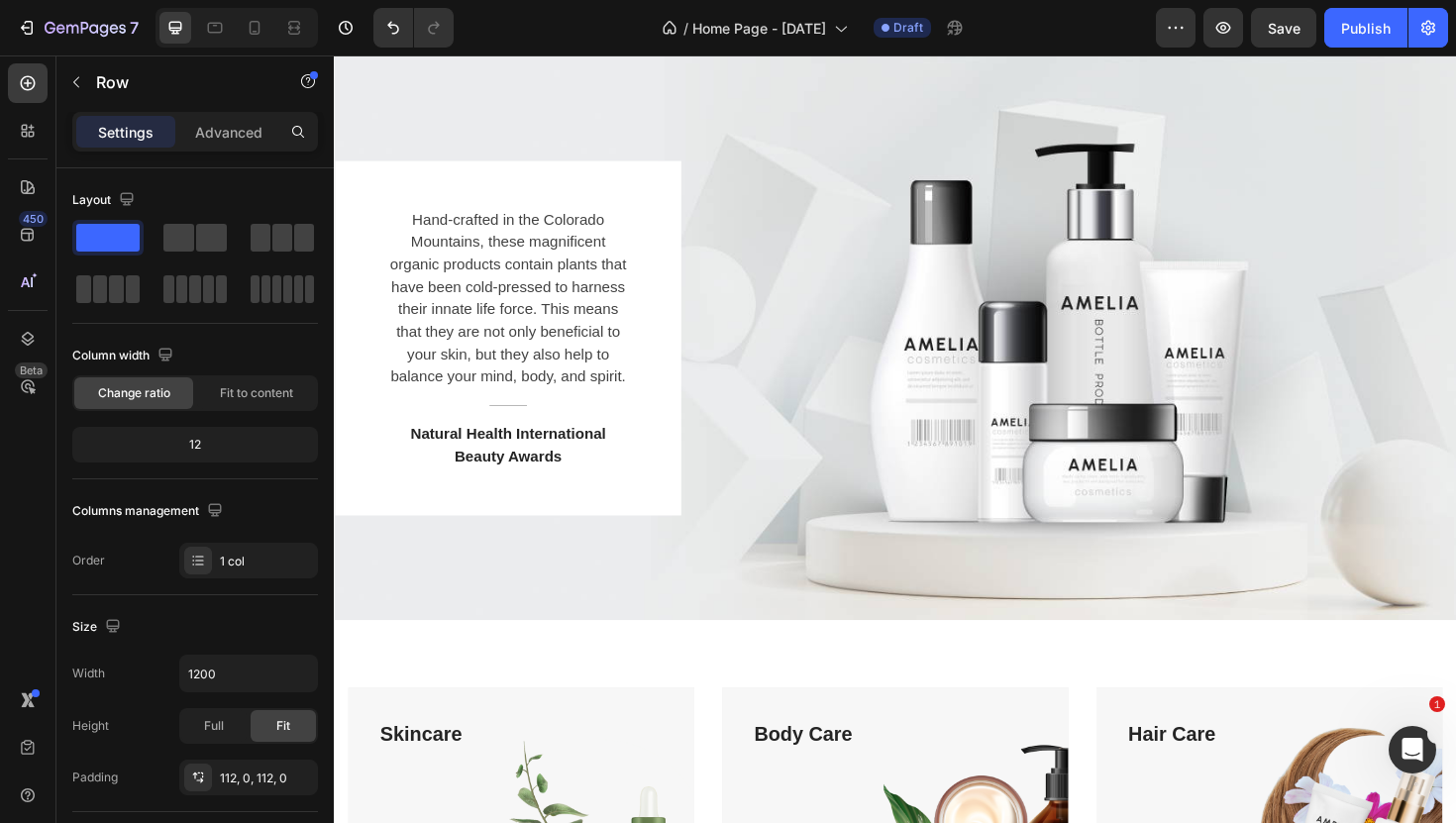 scroll, scrollTop: 0, scrollLeft: 0, axis: both 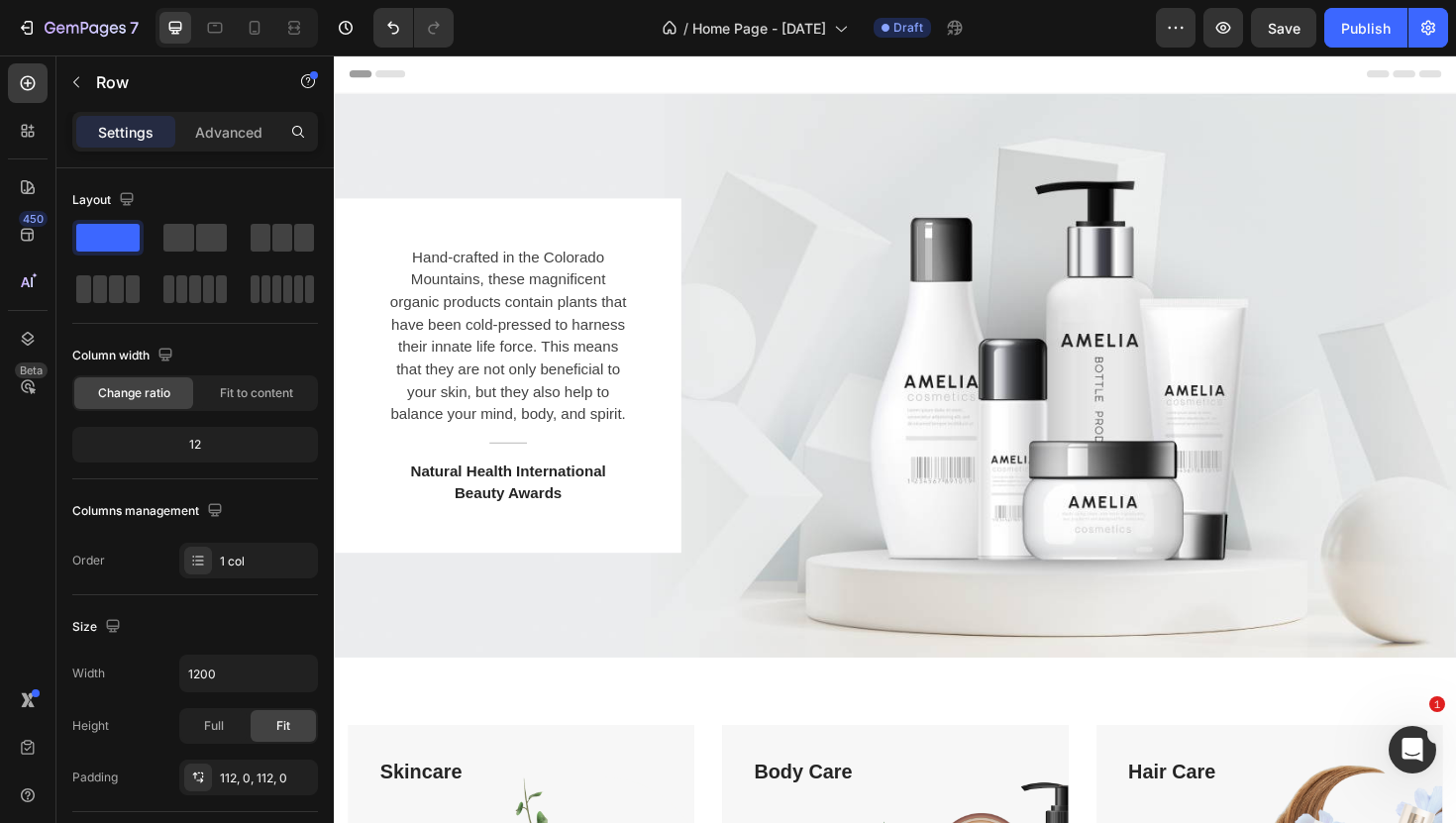 click on "Hand-crafted in the [LOCATION] Mountains, these magnificent organic products contain plants that have been cold-pressed to harness their innate life force. This means that they are not only beneficial to your skin, but they also help to balance your mind, body, and spirit. Text block Title Line Natural Health International Beauty Awards Text block Row" at bounding box center (928, 394) 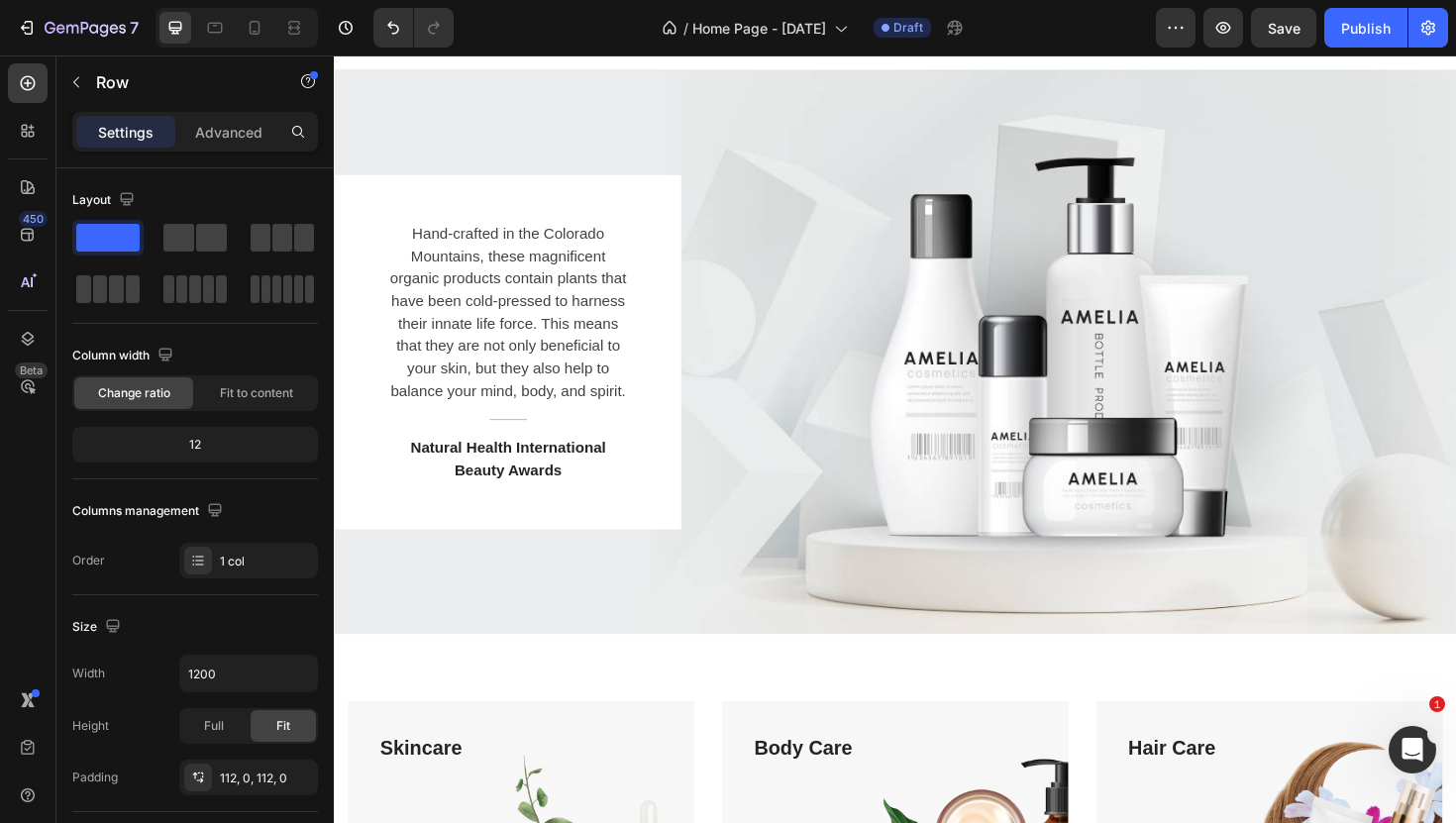 scroll, scrollTop: 29, scrollLeft: 0, axis: vertical 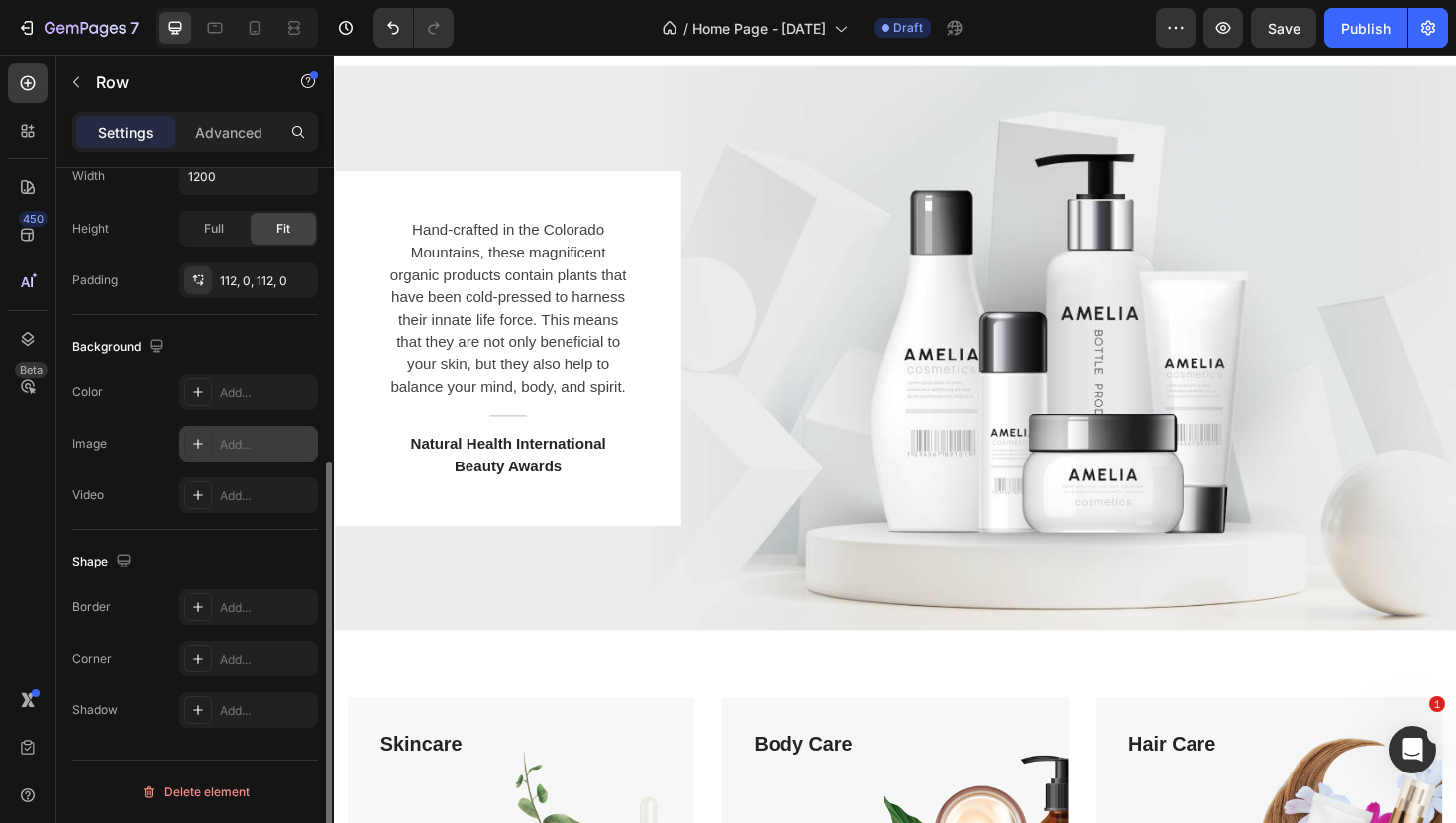 click 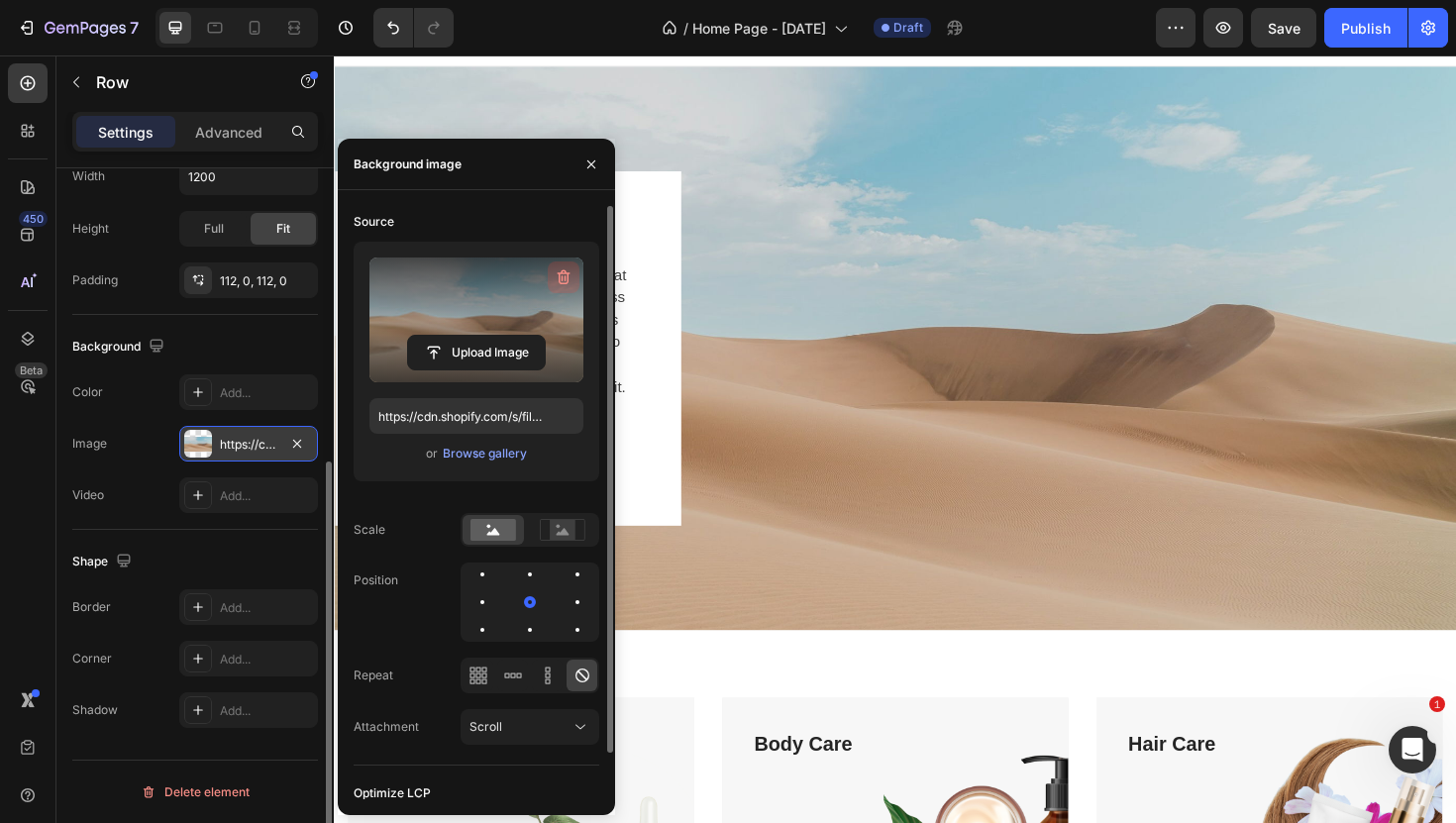 click 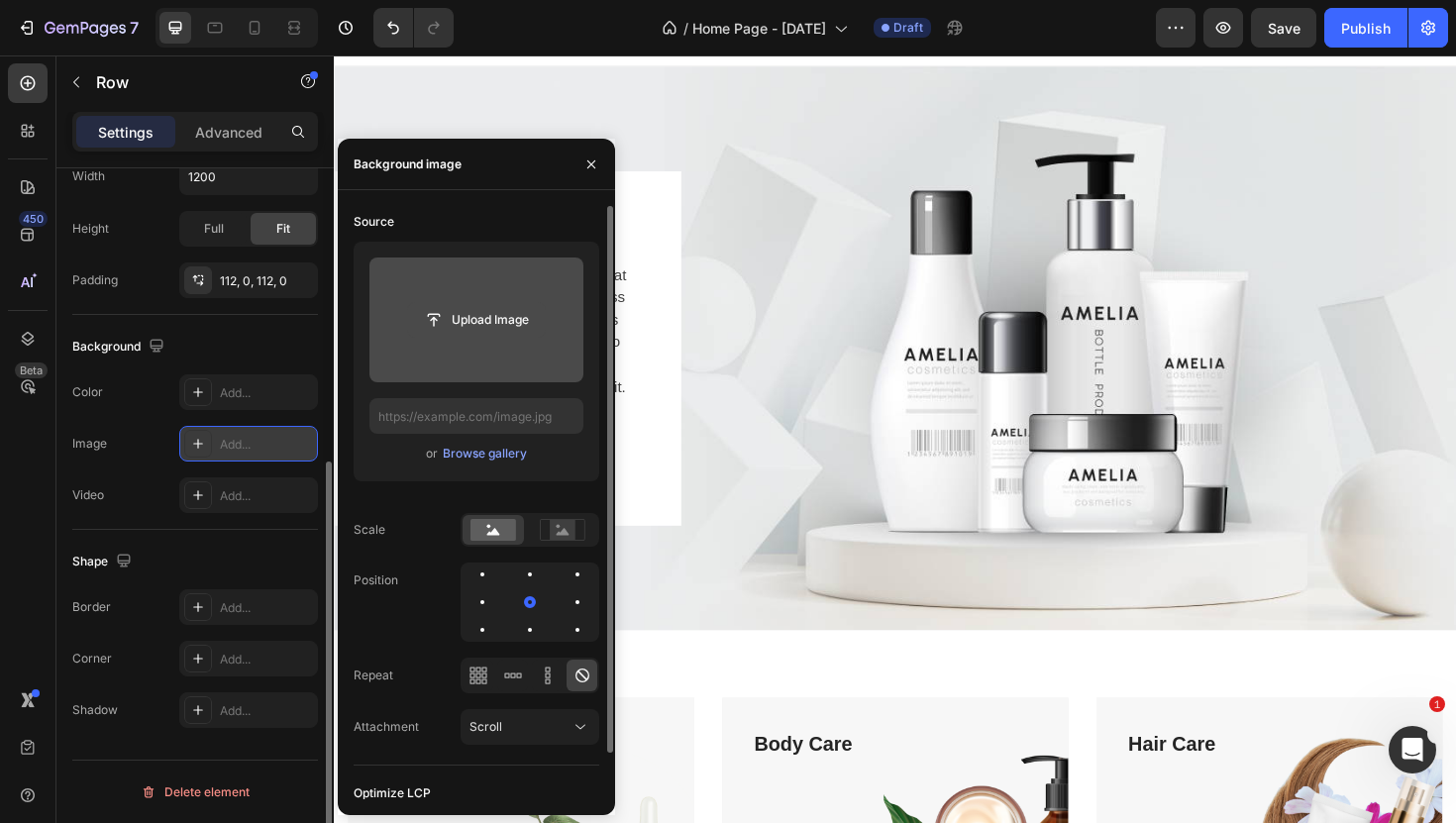 click 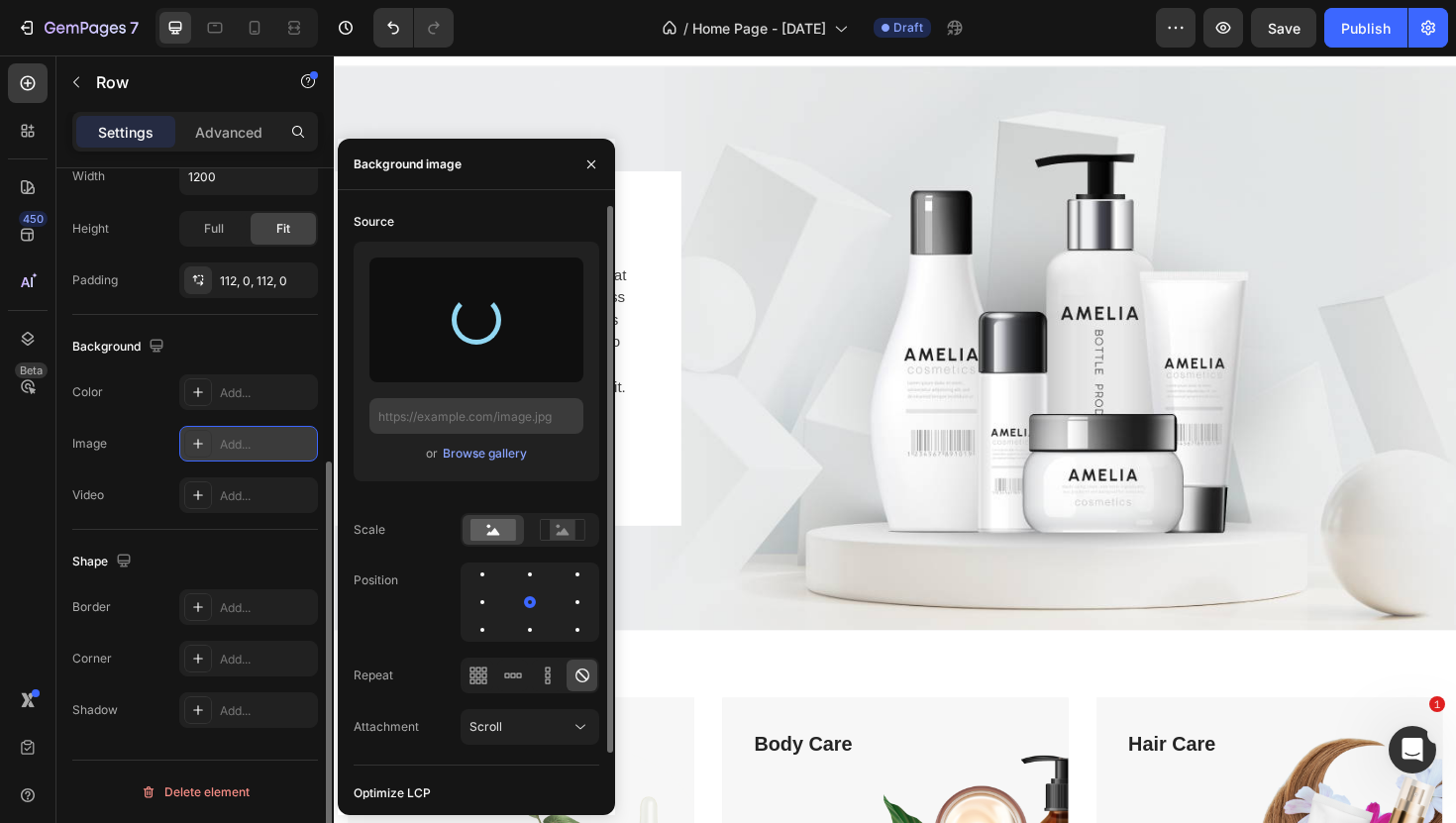 type on "https://cdn.shopify.com/s/files/1/0609/7708/6542/files/gempages_568294126617887681-5dcee00a-92bf-4e94-a6dc-88f9e9d13ec8.png" 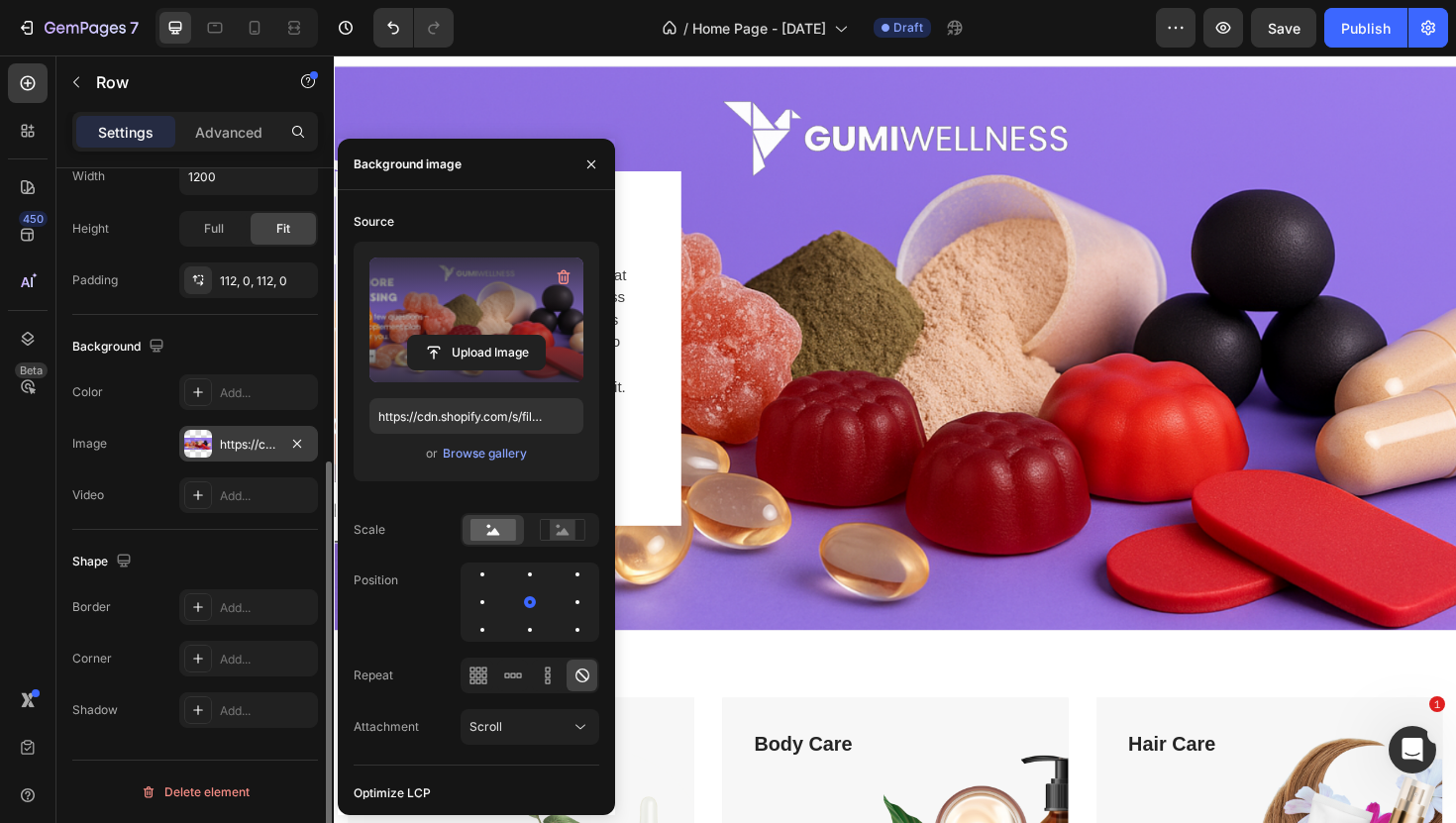 click on "Hand-crafted in the [LOCATION] Mountains, these magnificent organic products contain plants that have been cold-pressed to harness their innate life force. This means that they are not only beneficial to your skin, but they also help to balance your mind, body, and spirit. Text block Title Line Natural Health International Beauty Awards Text block Row" at bounding box center (928, 365) 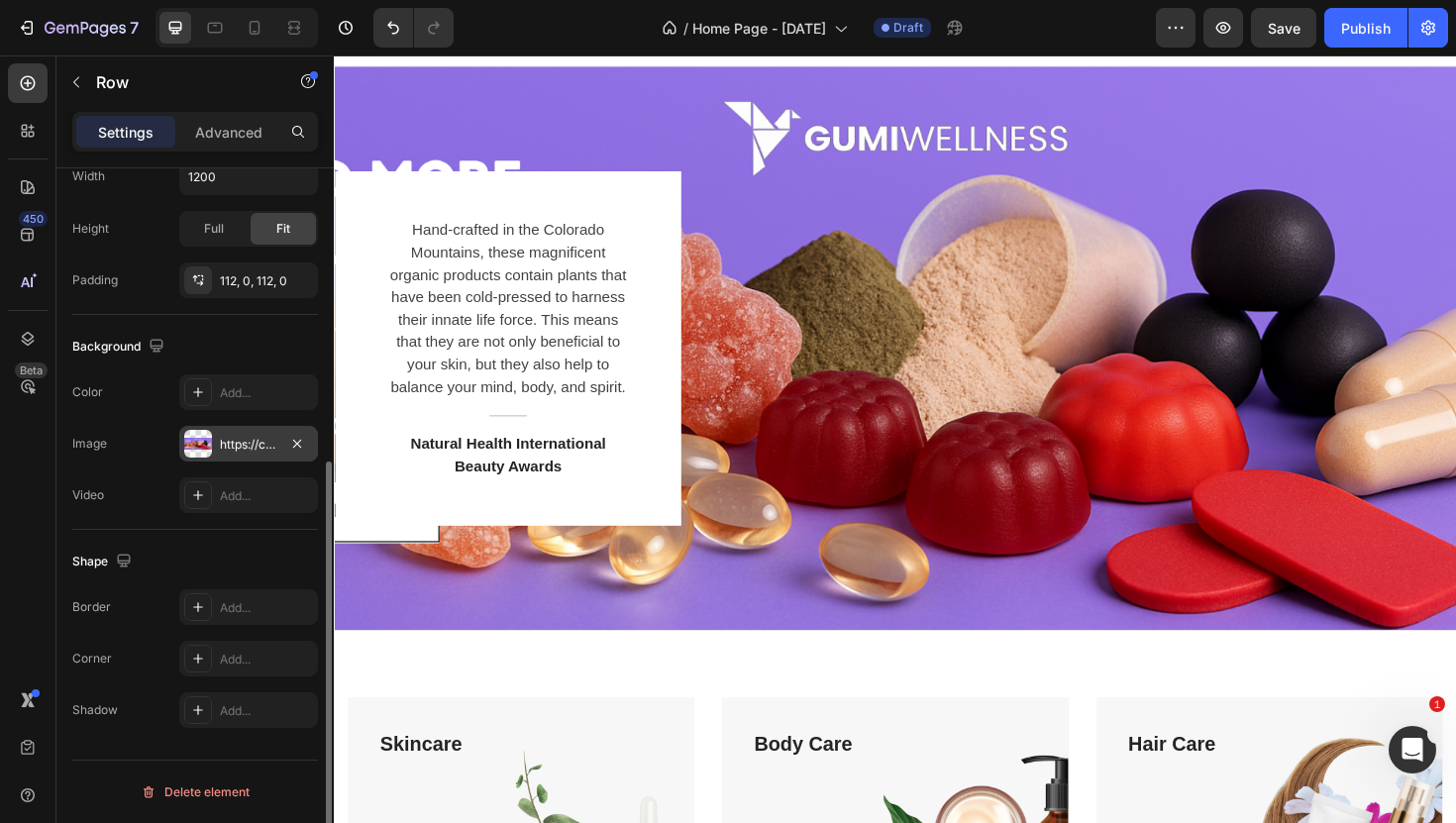 click on "Hand-crafted in the [LOCATION] Mountains, these magnificent organic products contain plants that have been cold-pressed to harness their innate life force. This means that they are not only beneficial to your skin, but they also help to balance your mind, body, and spirit. Text block Title Line Natural Health International Beauty Awards Text block Row Row" at bounding box center [928, 365] 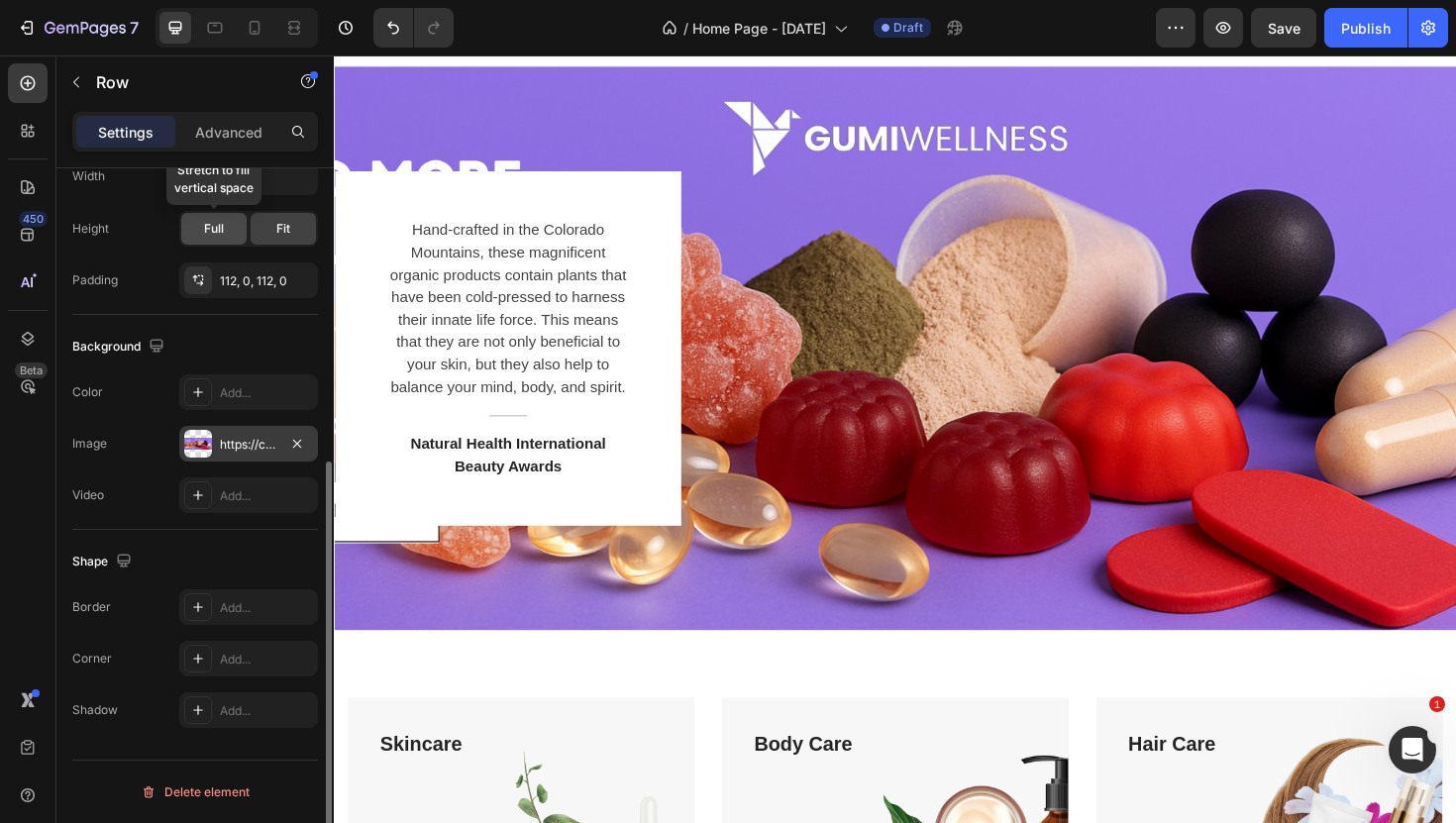click on "Full" 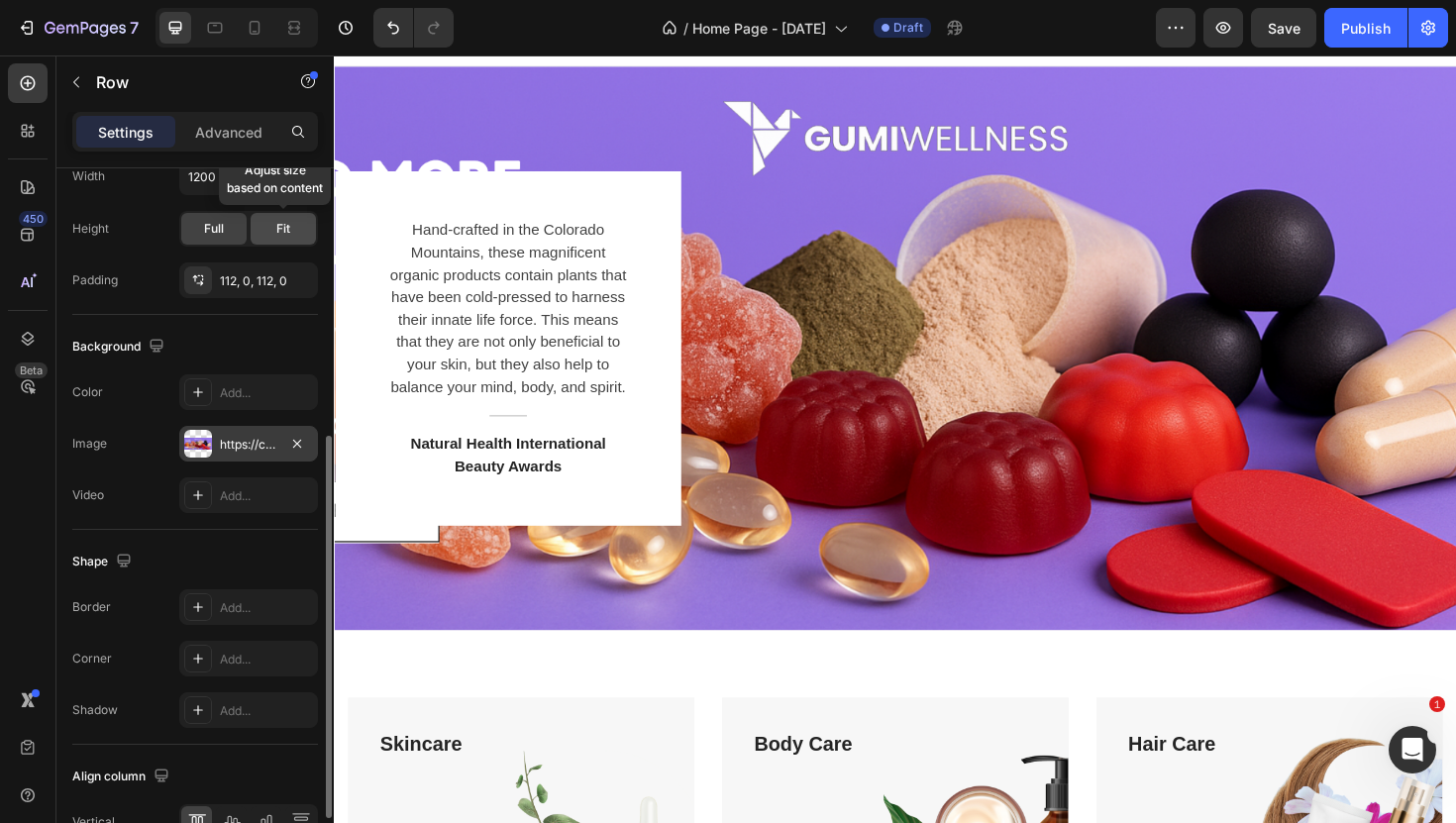 click on "Fit" 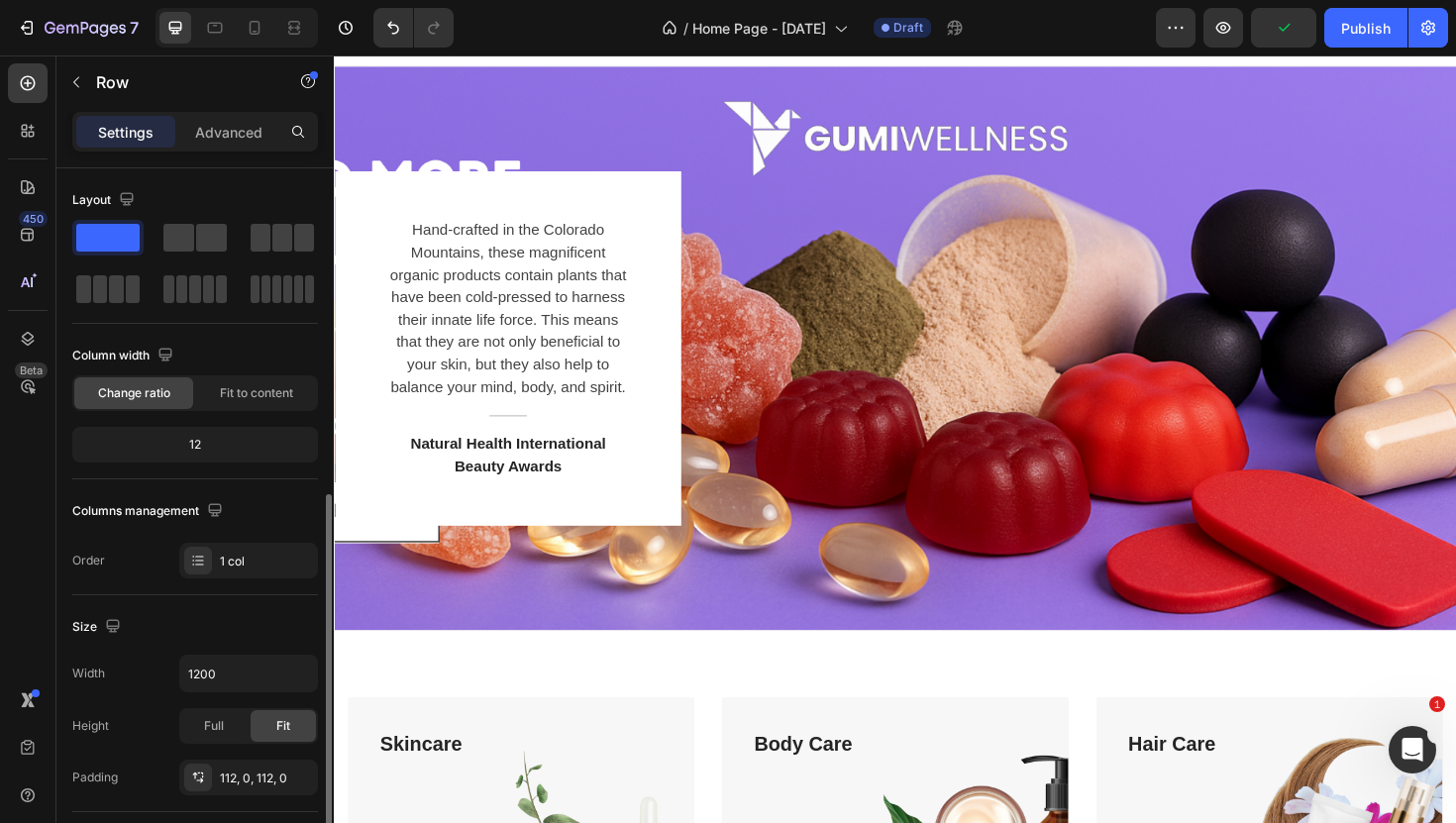 scroll, scrollTop: 497, scrollLeft: 0, axis: vertical 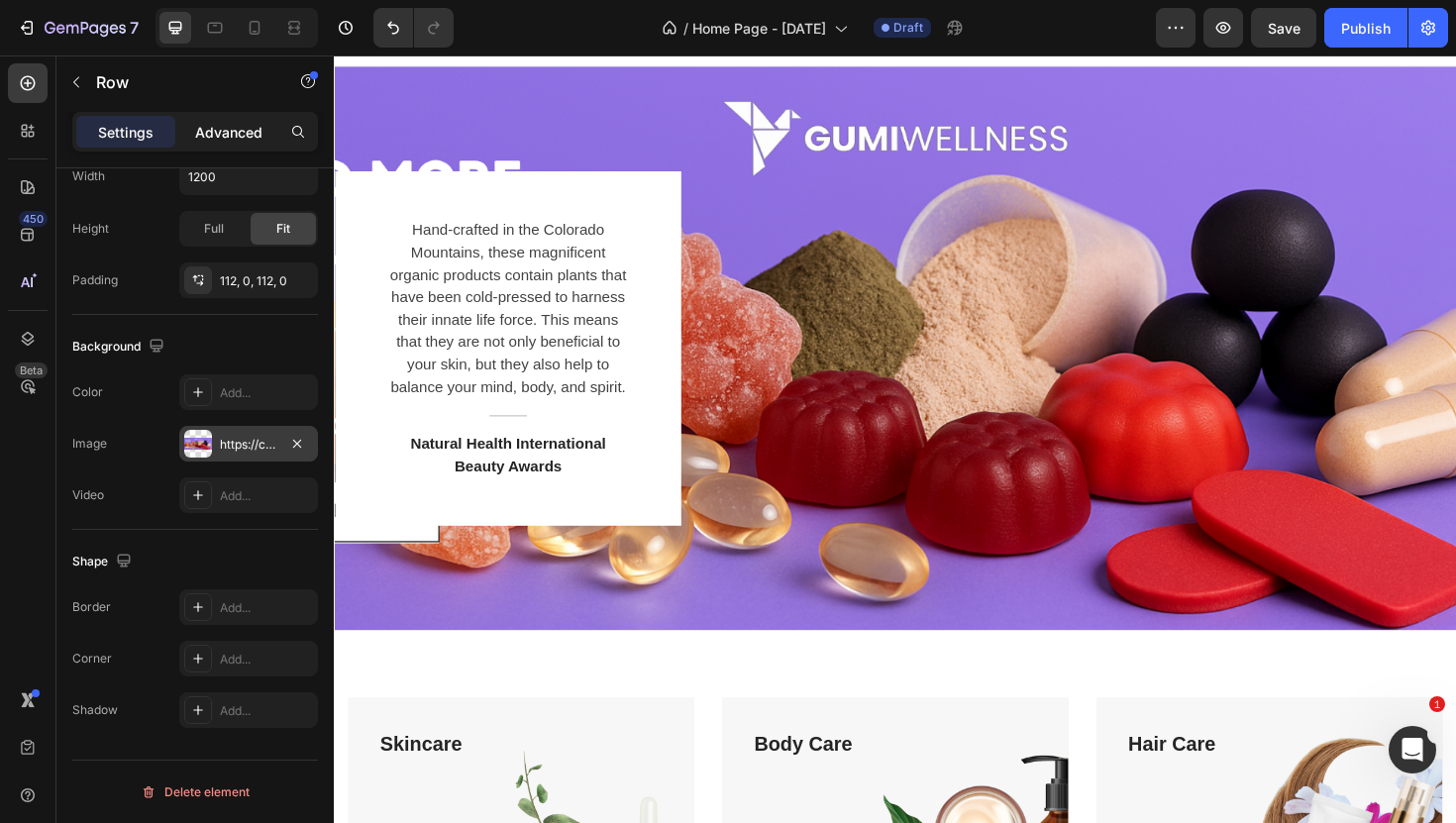 click on "Advanced" at bounding box center (229, 132) 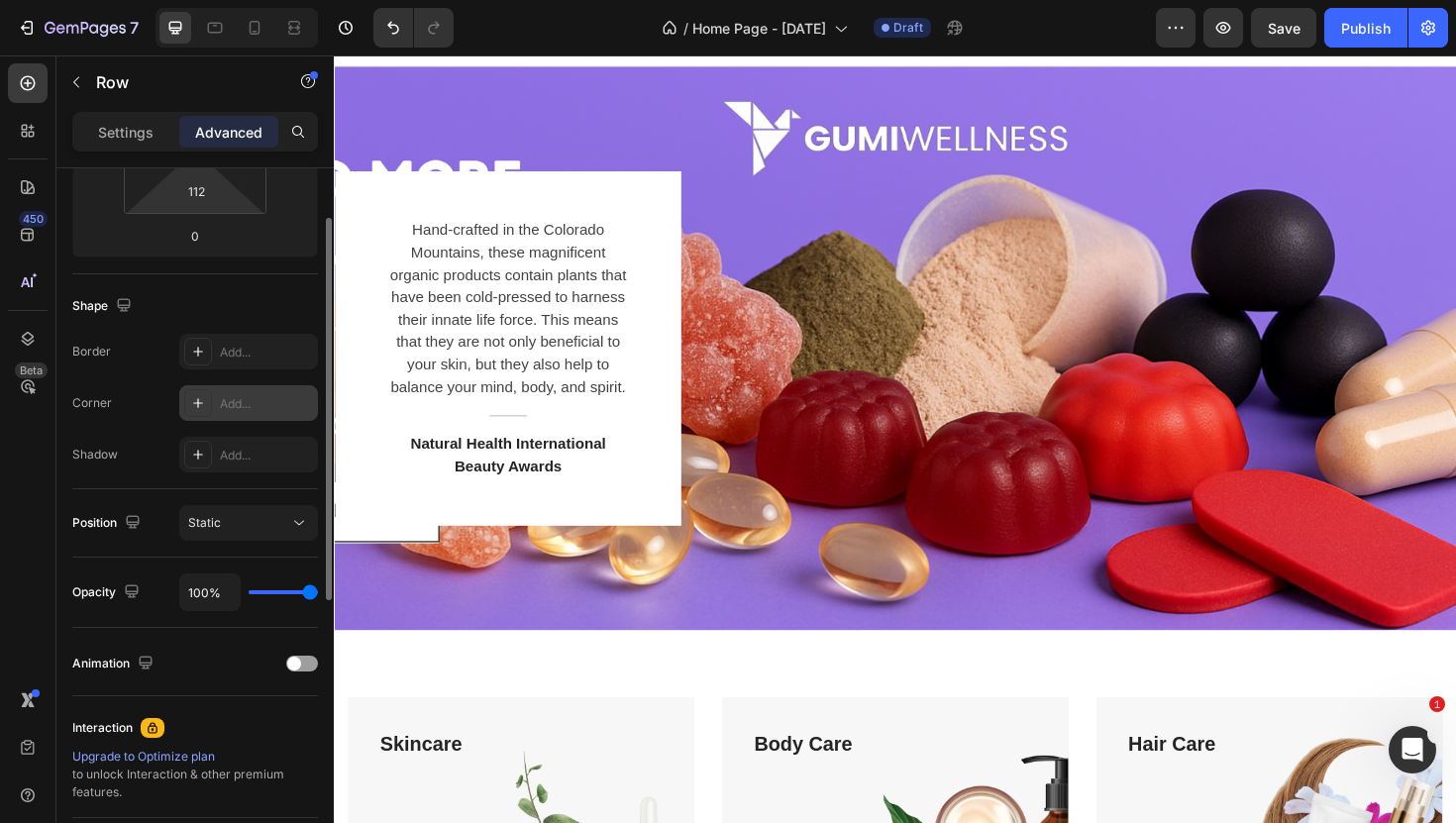 scroll, scrollTop: 0, scrollLeft: 0, axis: both 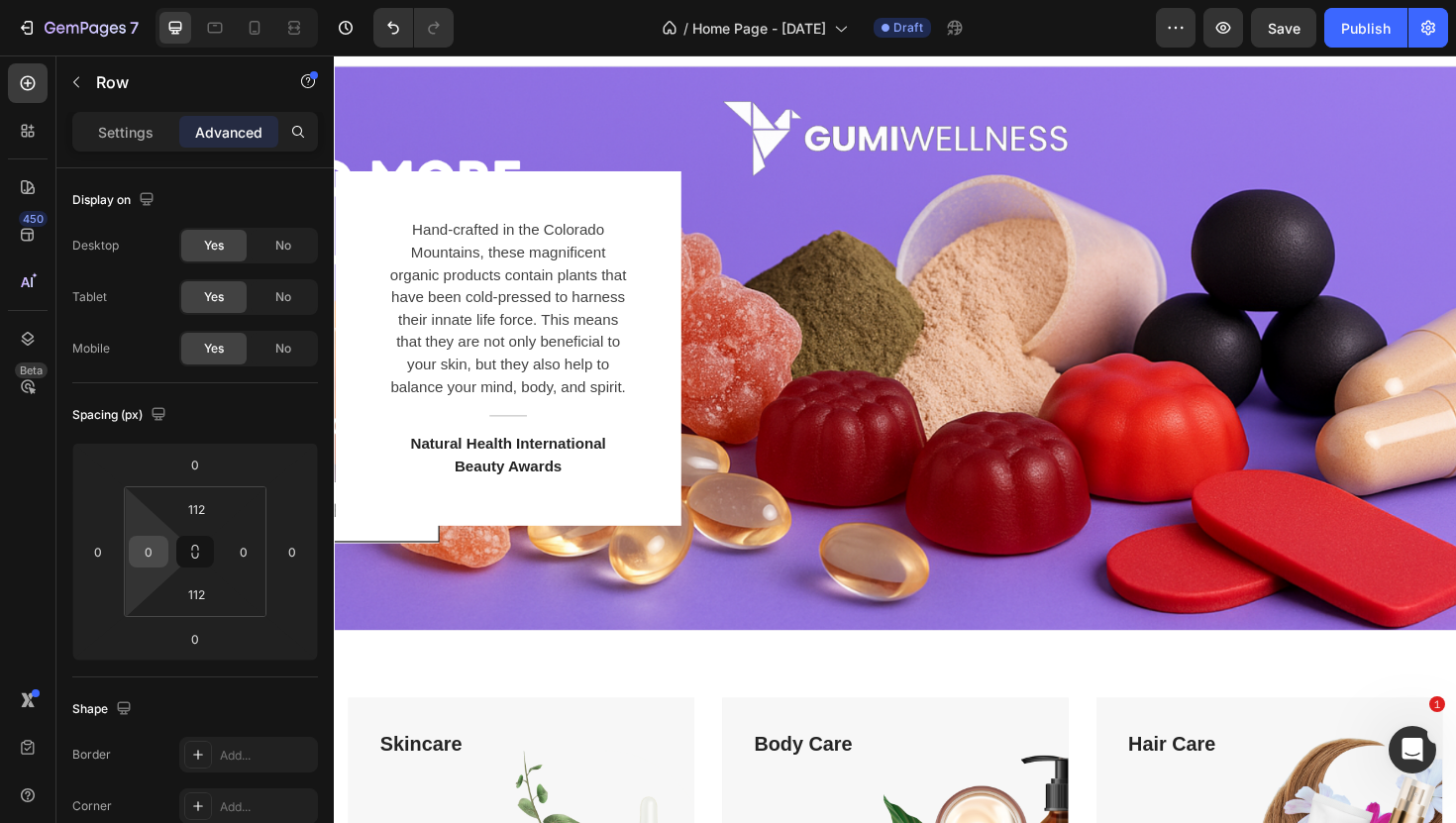click on "0" at bounding box center (149, 552) 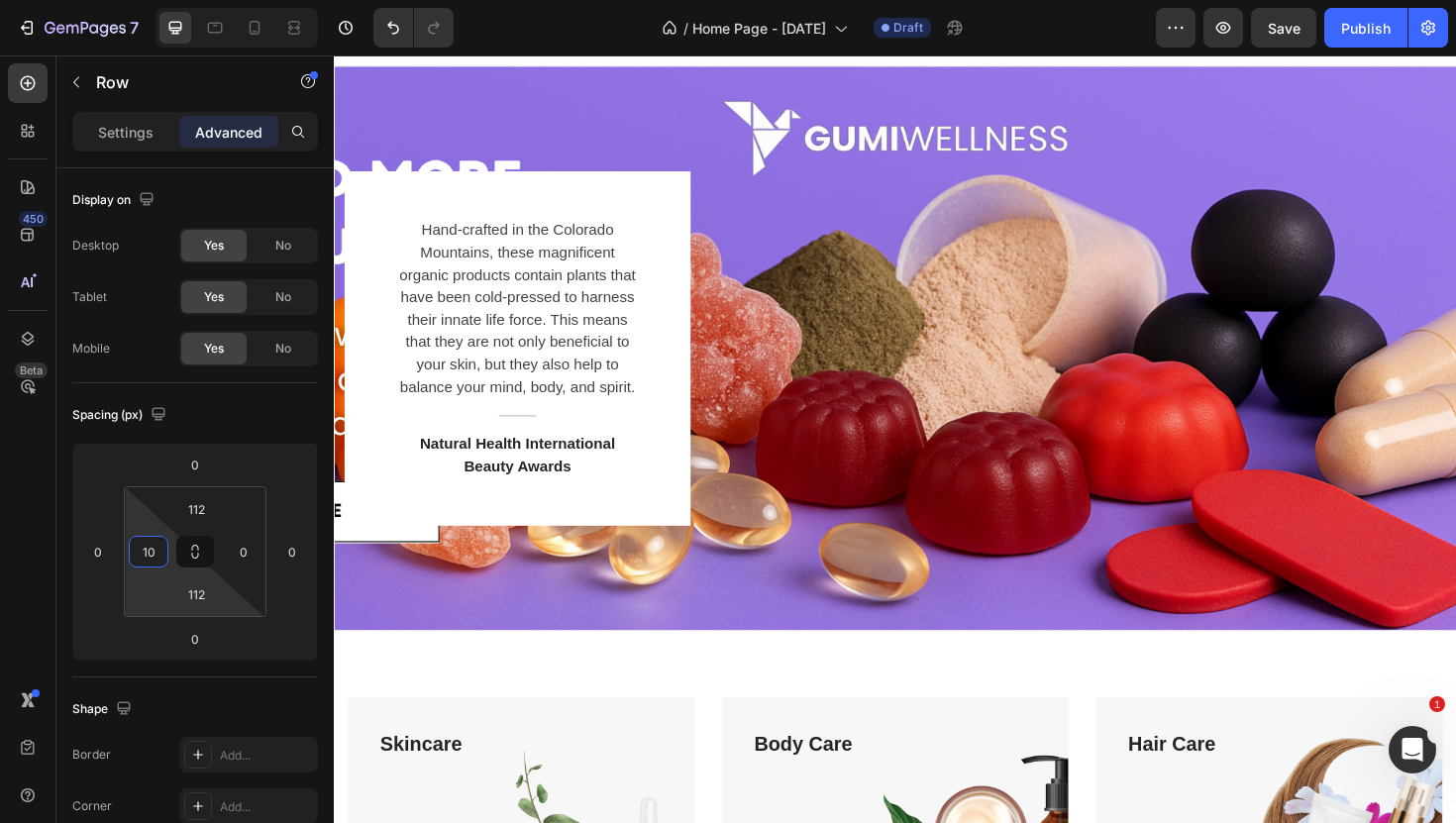 type on "10" 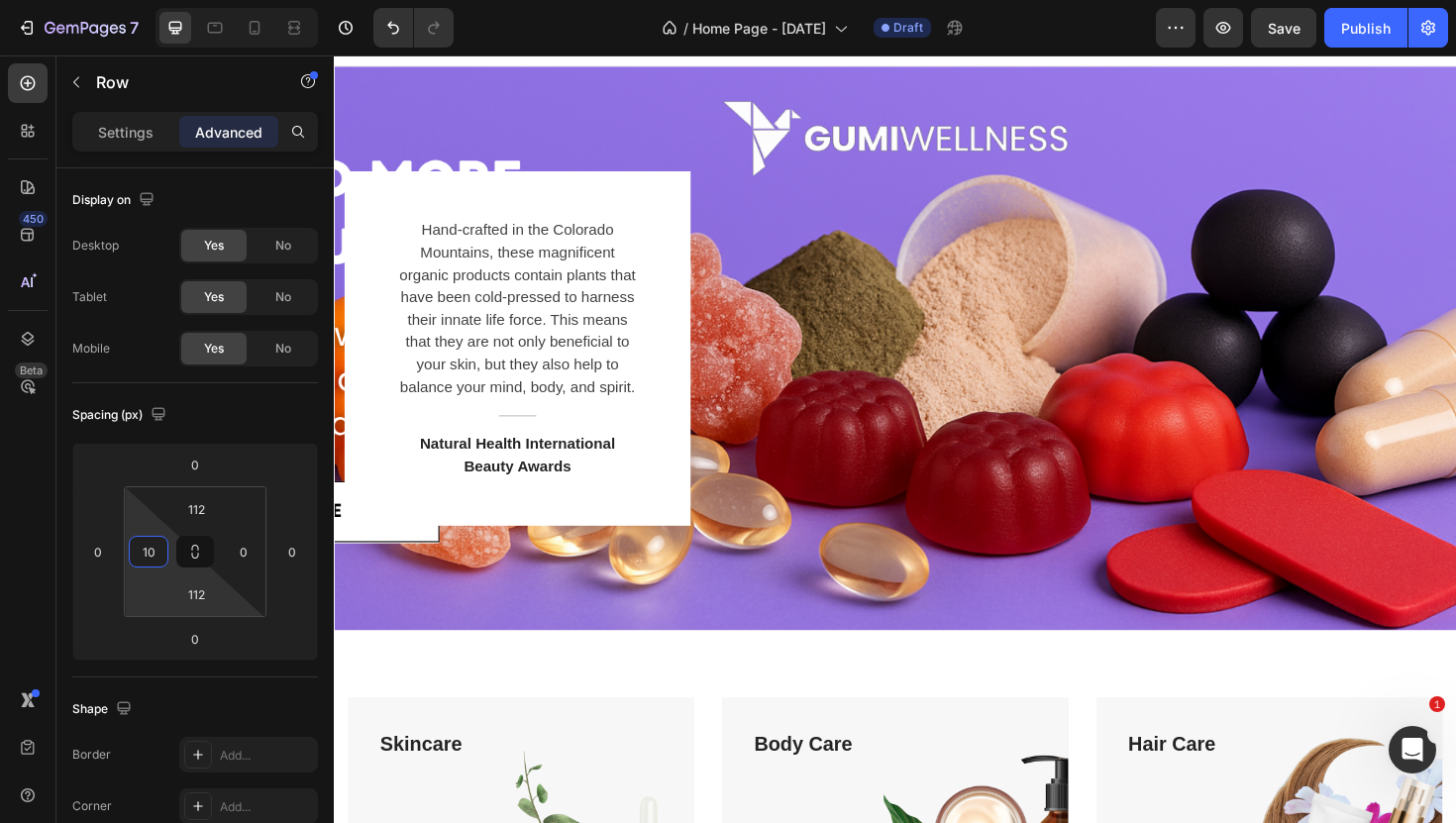 type on "5" 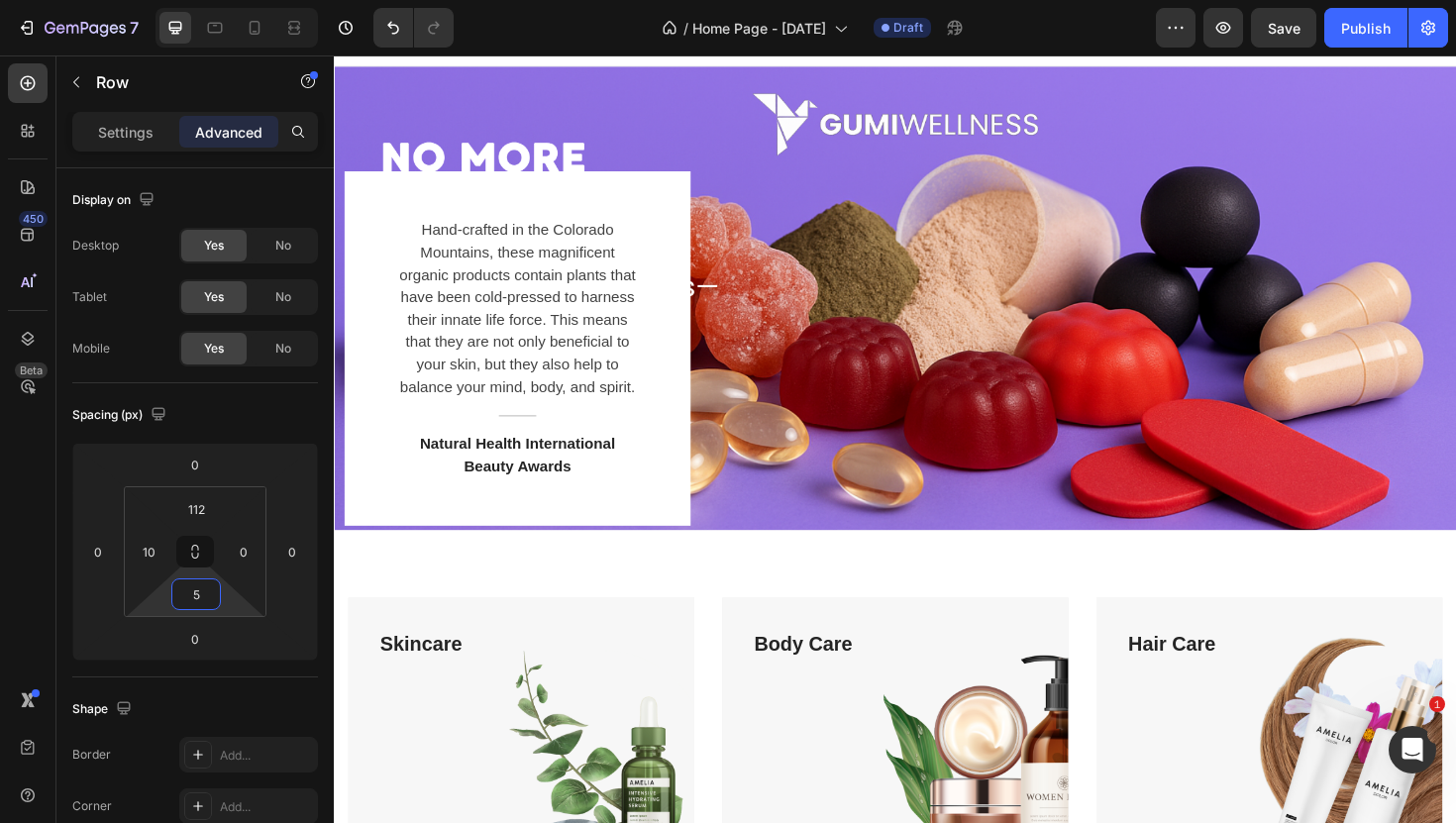 click on "7 Version history / Home Page - [DATE] Draft Preview Save Publish 450 Beta Sections(18) Elements(83) Section Element Hero Section Product Detail Brands Trusted Badges Guarantee Product Breakdown How to use Testimonials Compare Bundle FAQs Social Proof Brand Story Product List Collection Blog List Contact Sticky Add to Cart Custom Footer Browse Library 450 Layout
Row
Row
Row
Row Text
Heading
Text Block Button
Button
Button Media
Image
Image" at bounding box center (728, 0) 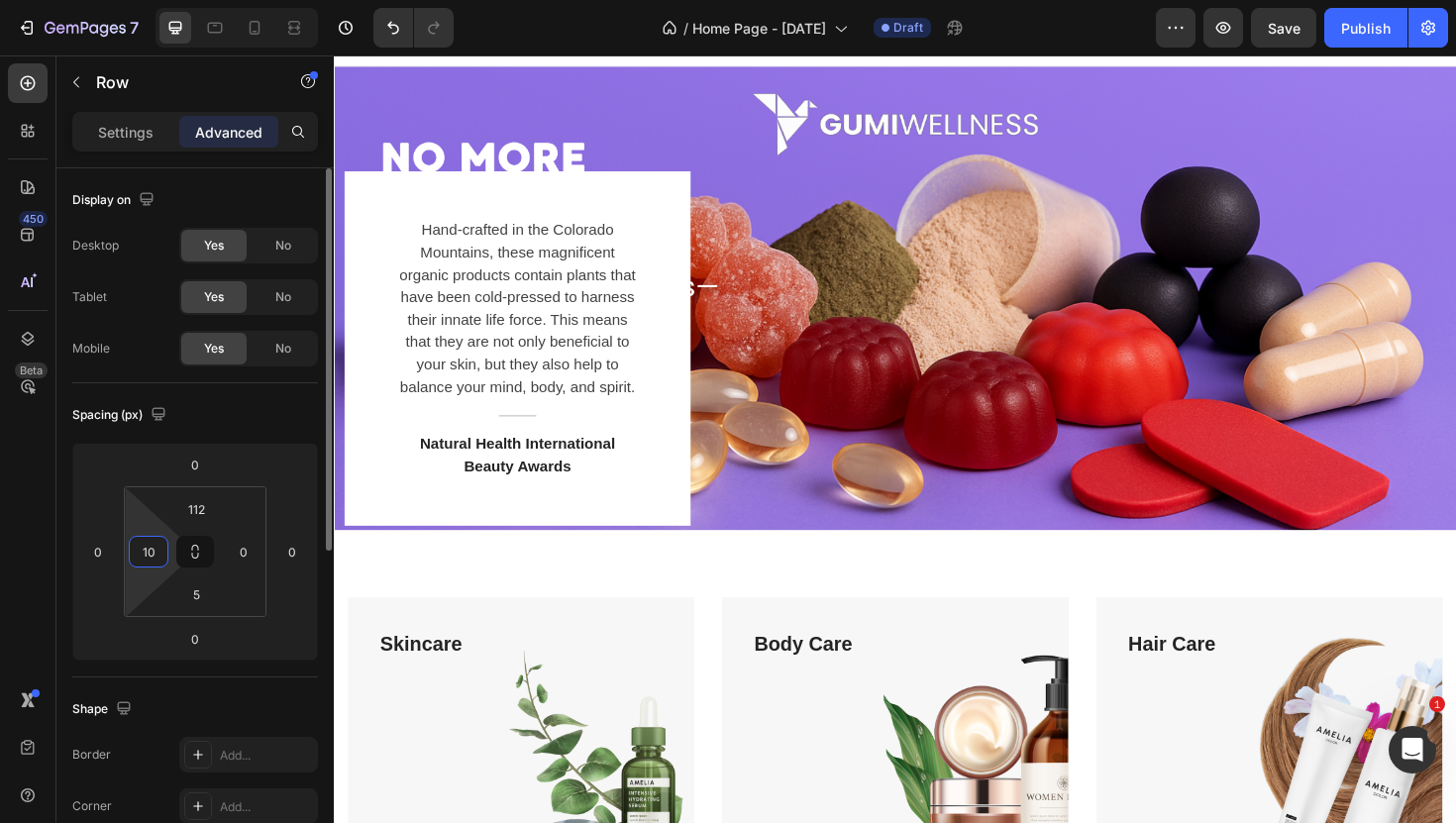 click on "10" at bounding box center [149, 552] 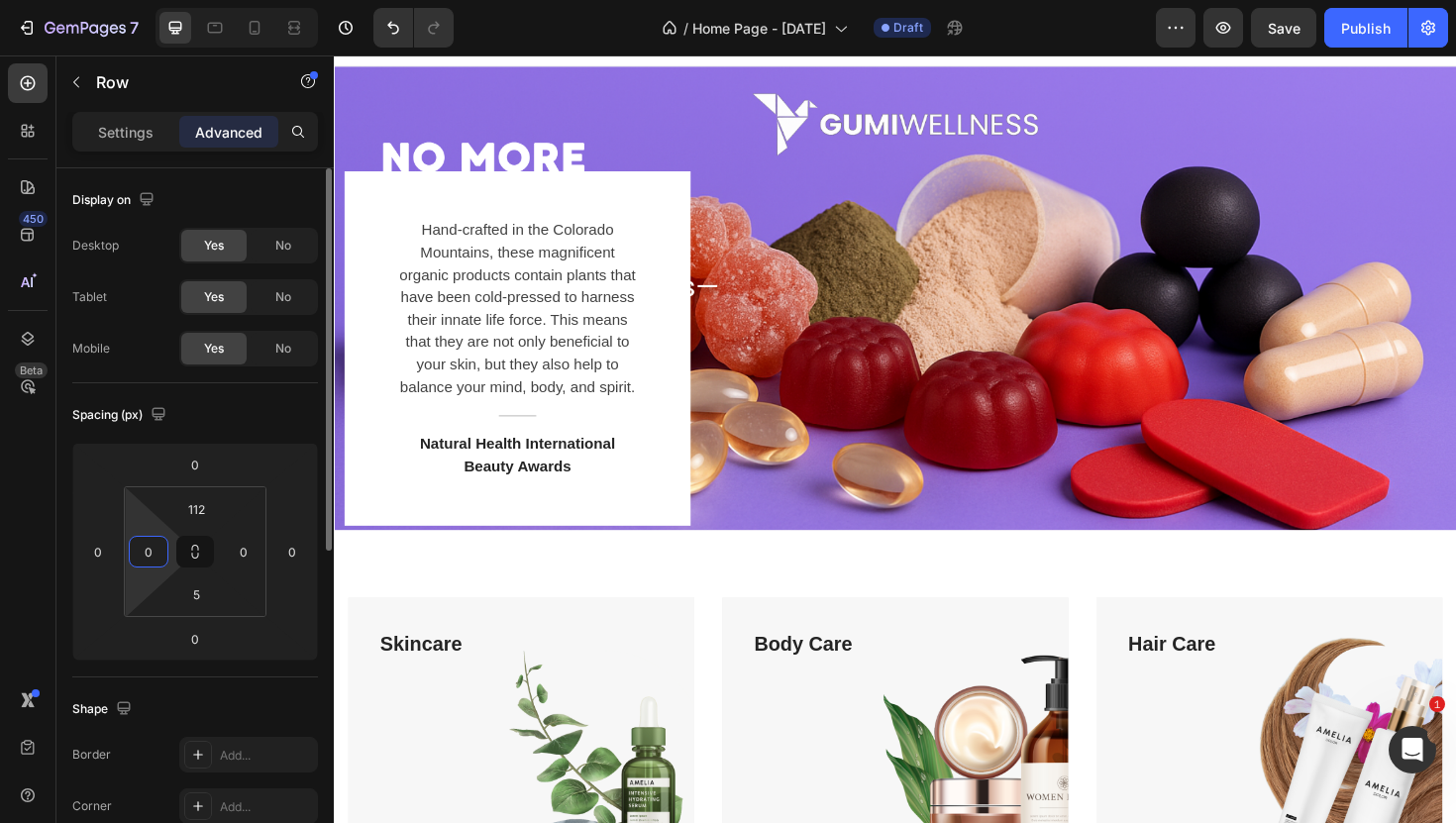 type on "0" 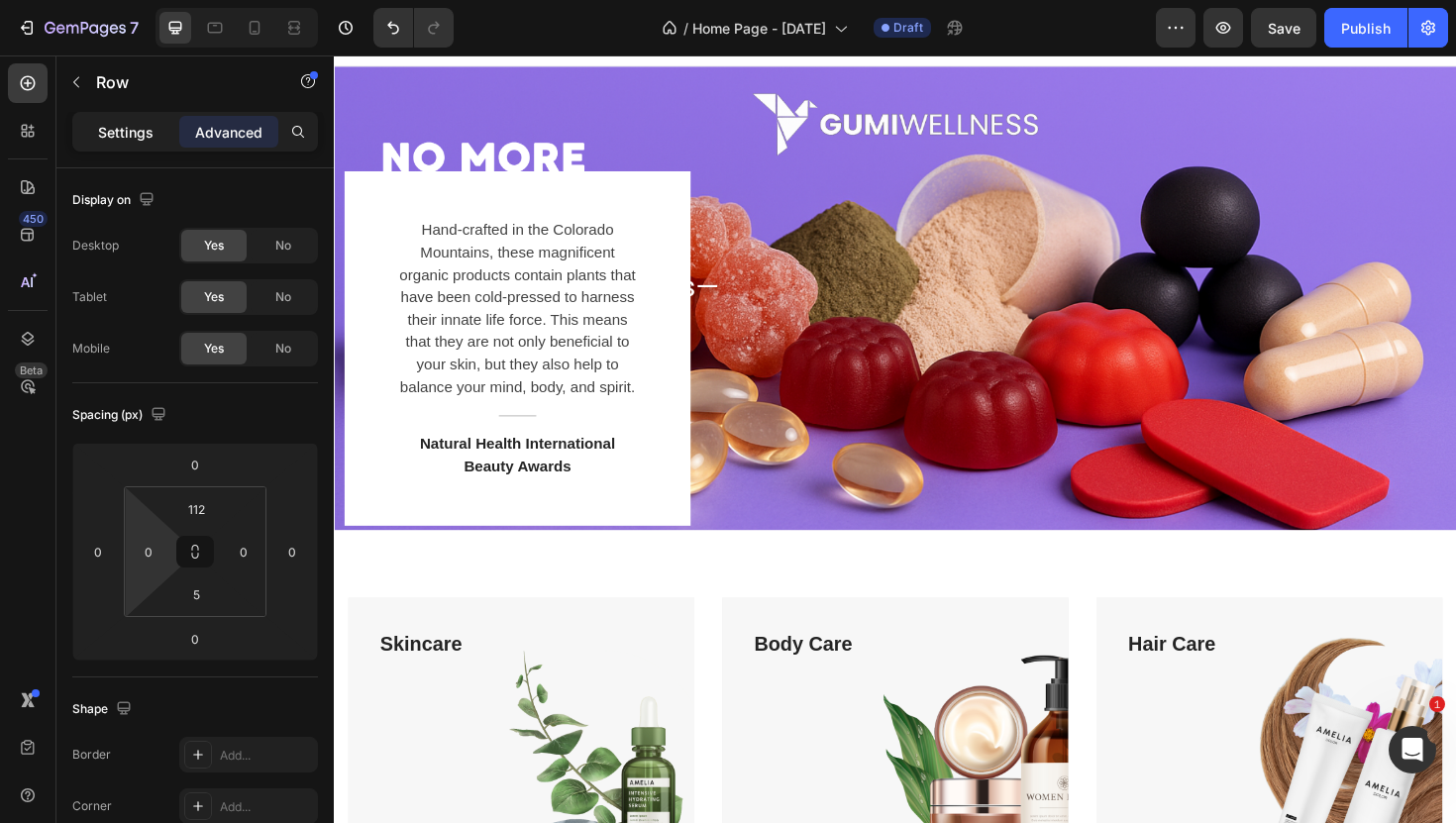 click on "Settings" at bounding box center (126, 132) 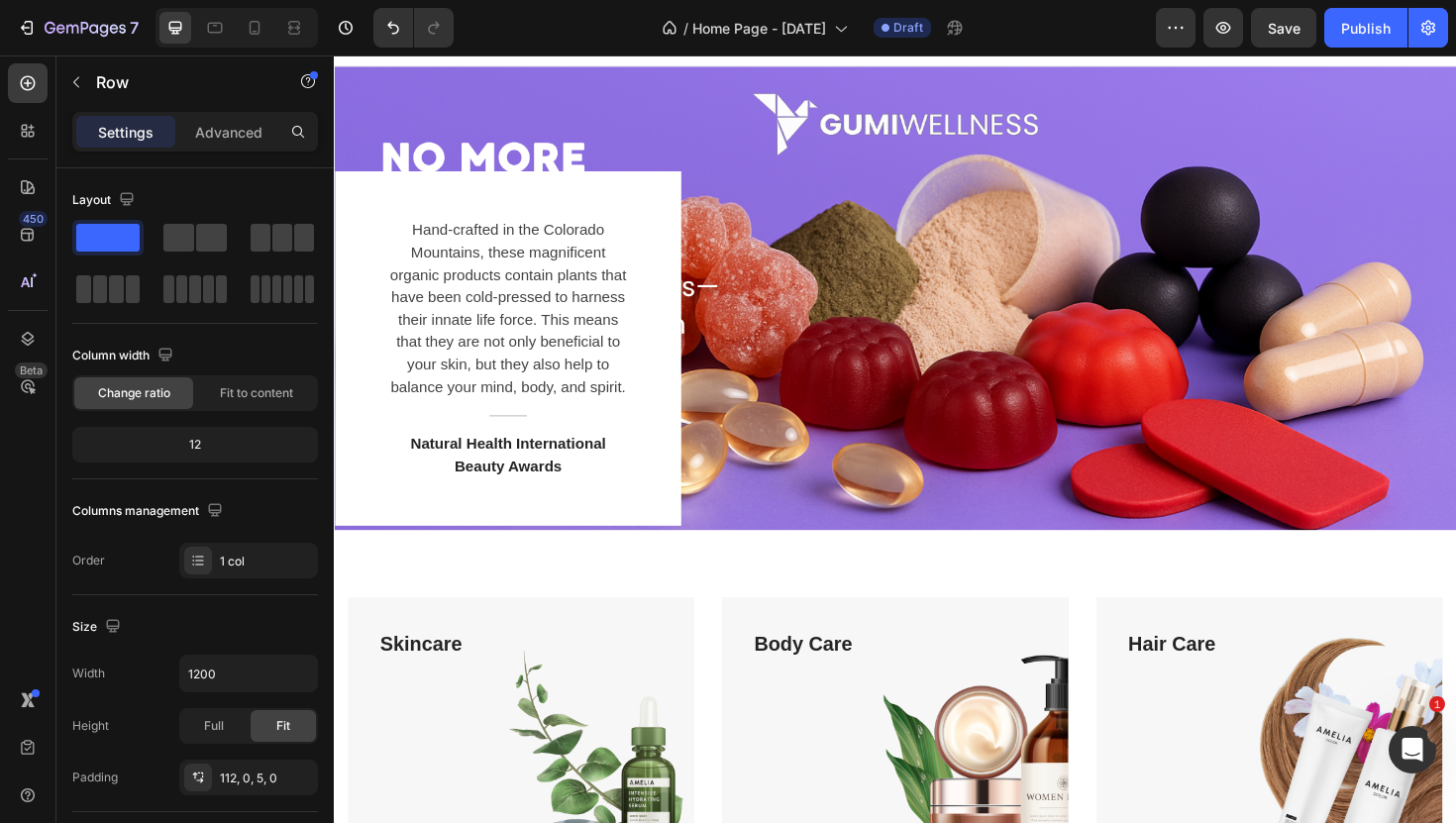 click on "Hand-crafted in the [LOCATION] Mountains, these magnificent organic products contain plants that have been cold-pressed to harness their innate life force. This means that they are not only beneficial to your skin, but they also help to balance your mind, body, and spirit. Text block Title Line Natural Health International Beauty Awards Text block Row Row" at bounding box center [928, 313] 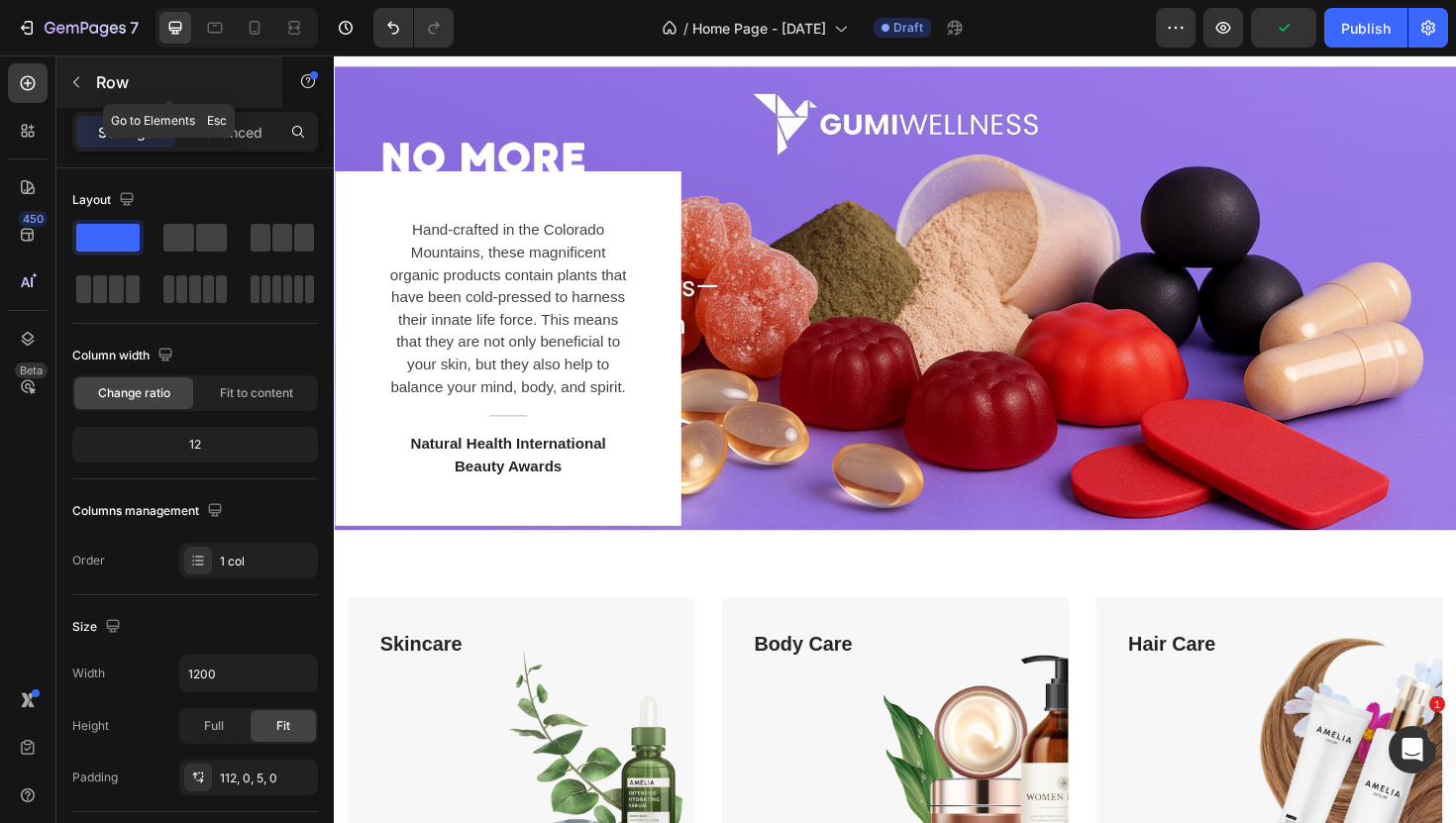 click 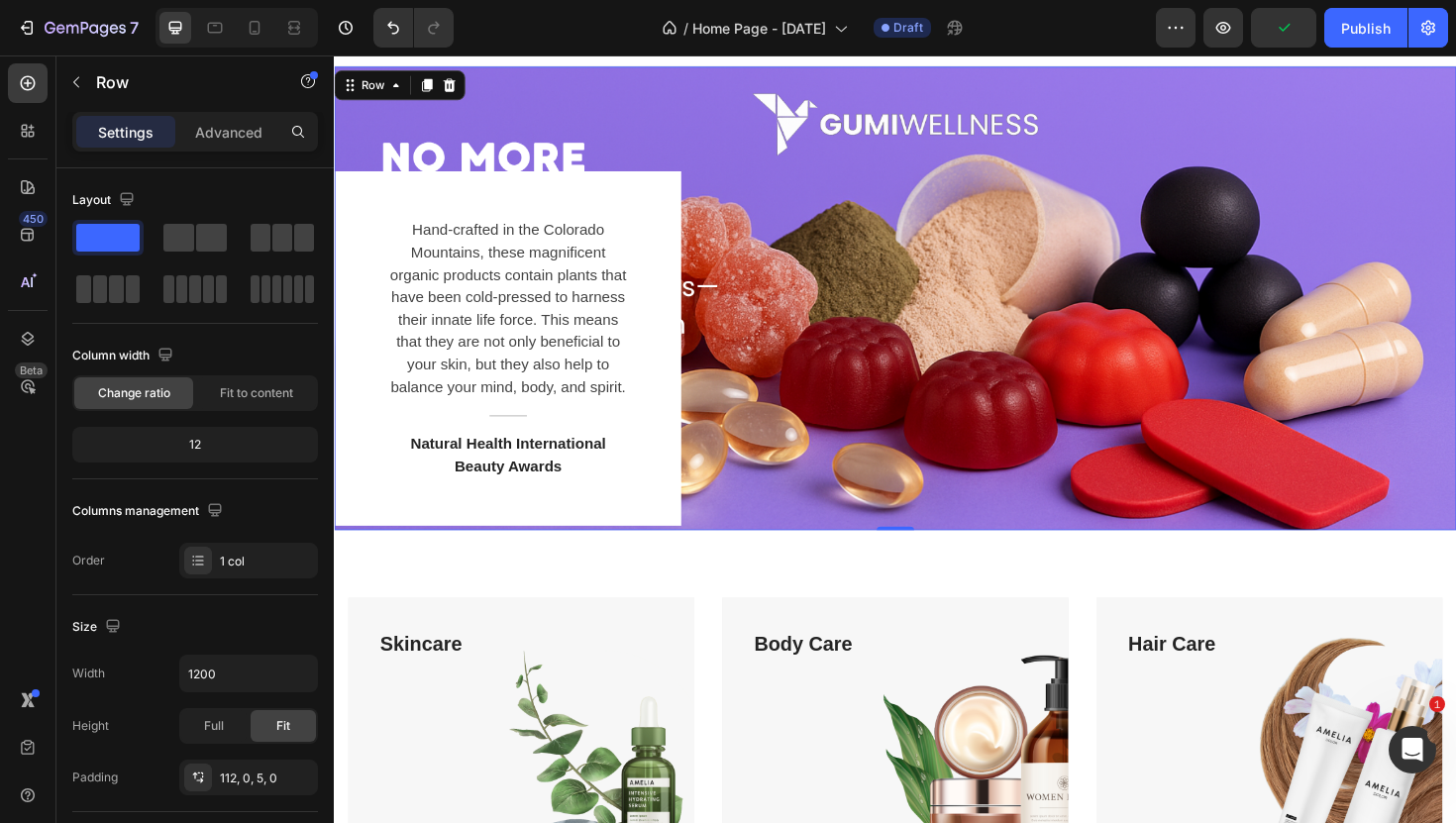click on "Hand-crafted in the [LOCATION] Mountains, these magnificent organic products contain plants that have been cold-pressed to harness their innate life force. This means that they are not only beneficial to your skin, but they also help to balance your mind, body, and spirit. Text block Title Line Natural Health International Beauty Awards Text block Row" at bounding box center (928, 365) 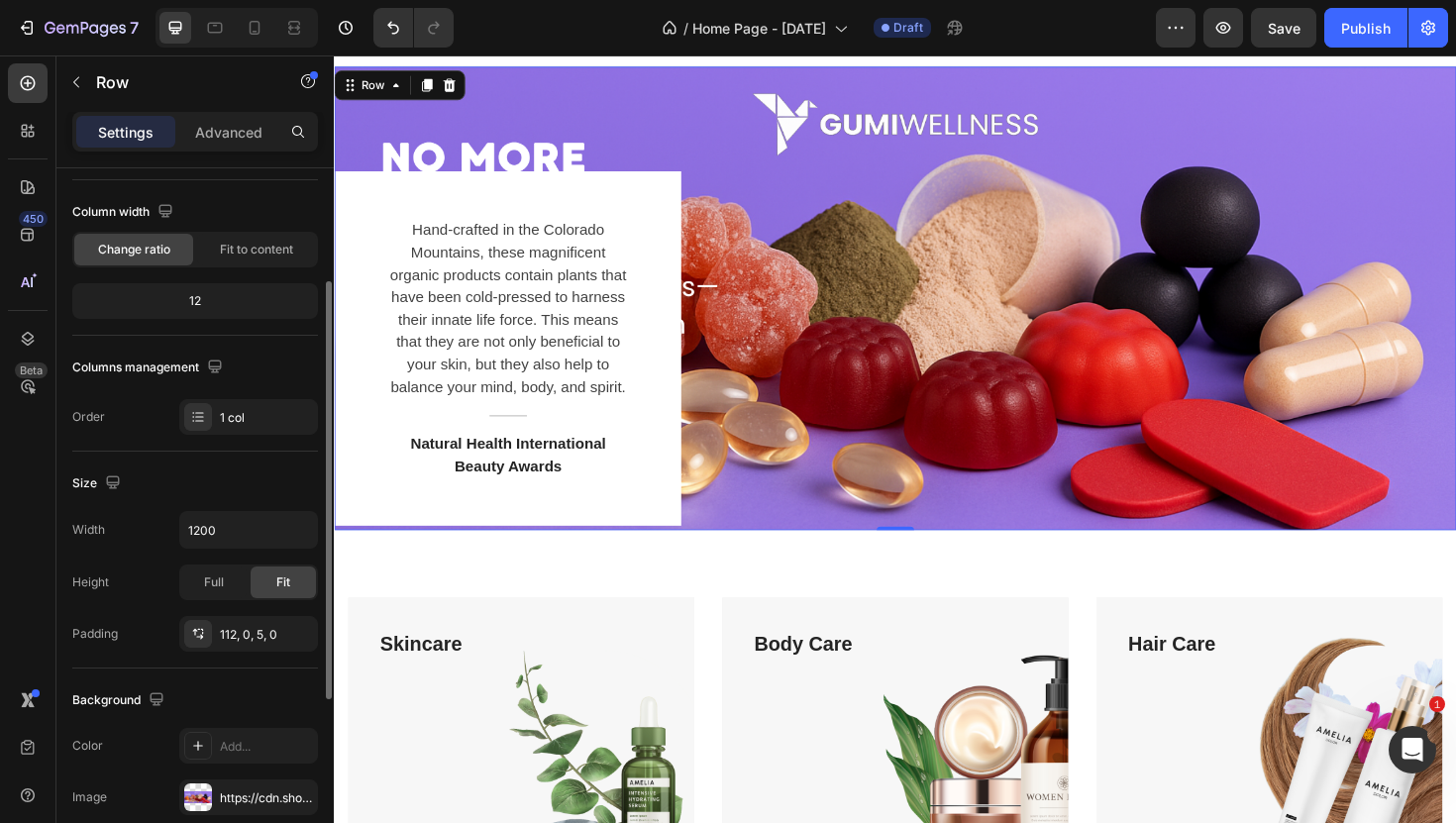 scroll, scrollTop: 162, scrollLeft: 0, axis: vertical 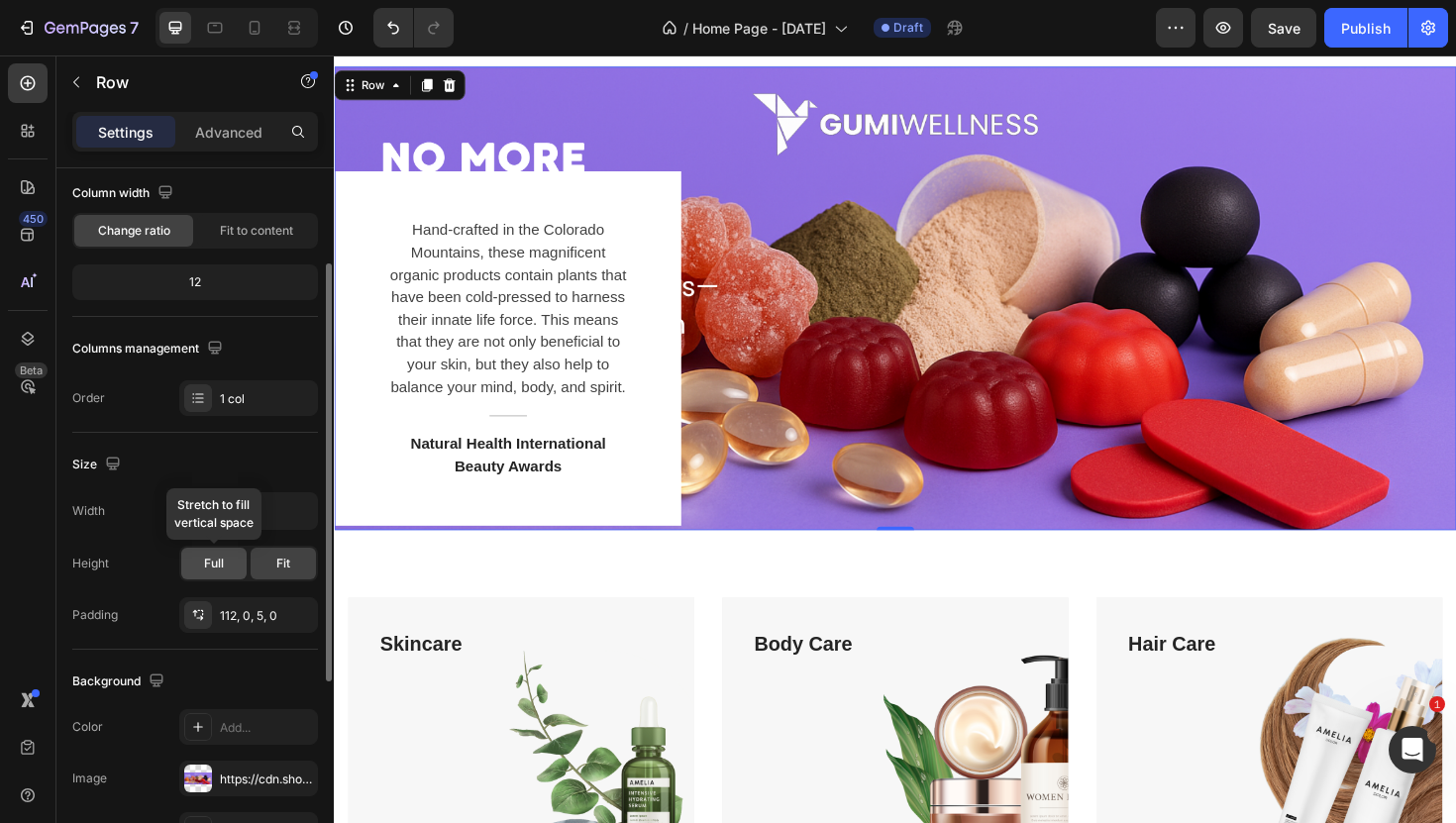 click on "Full" 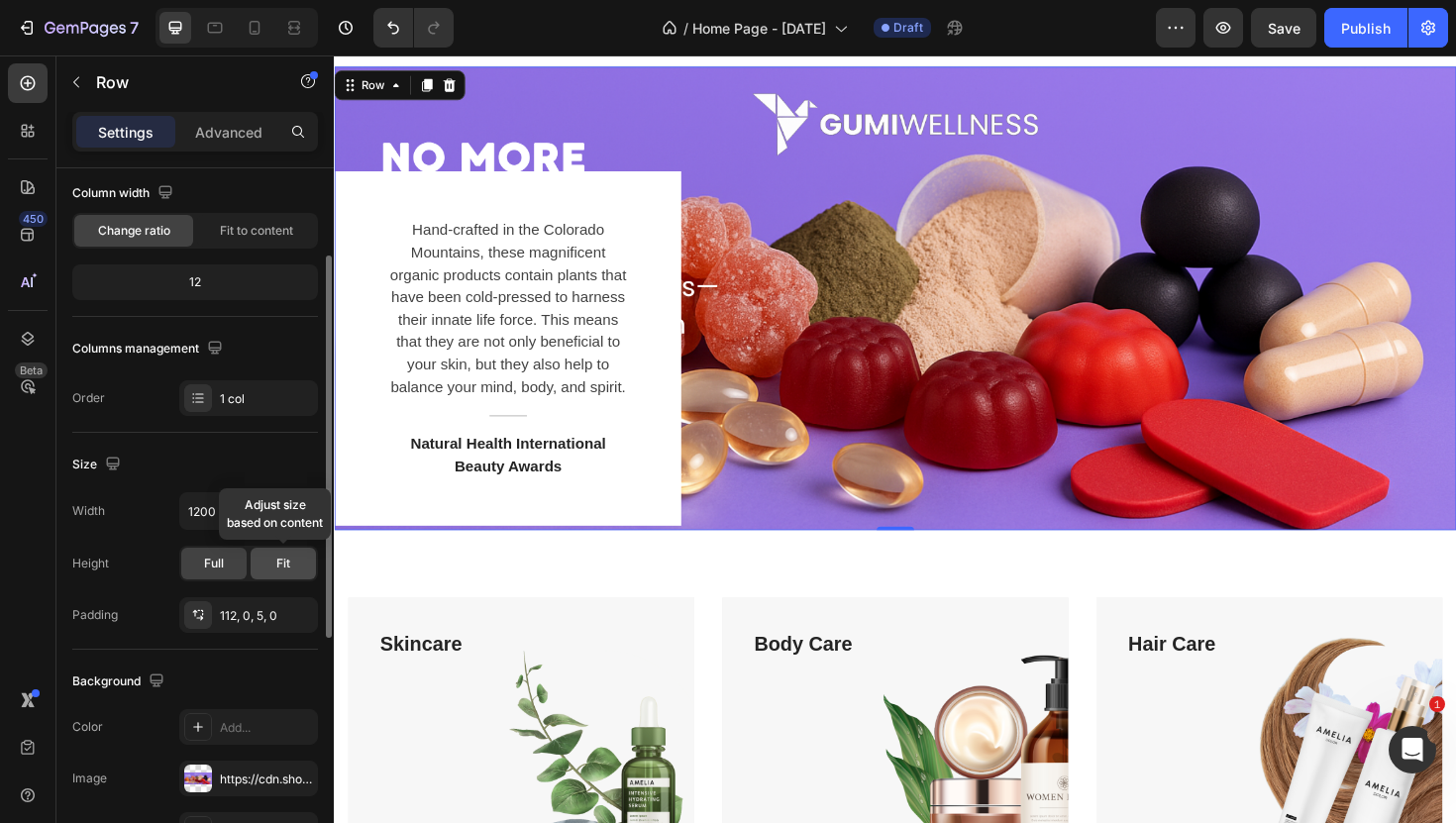 click on "Fit" 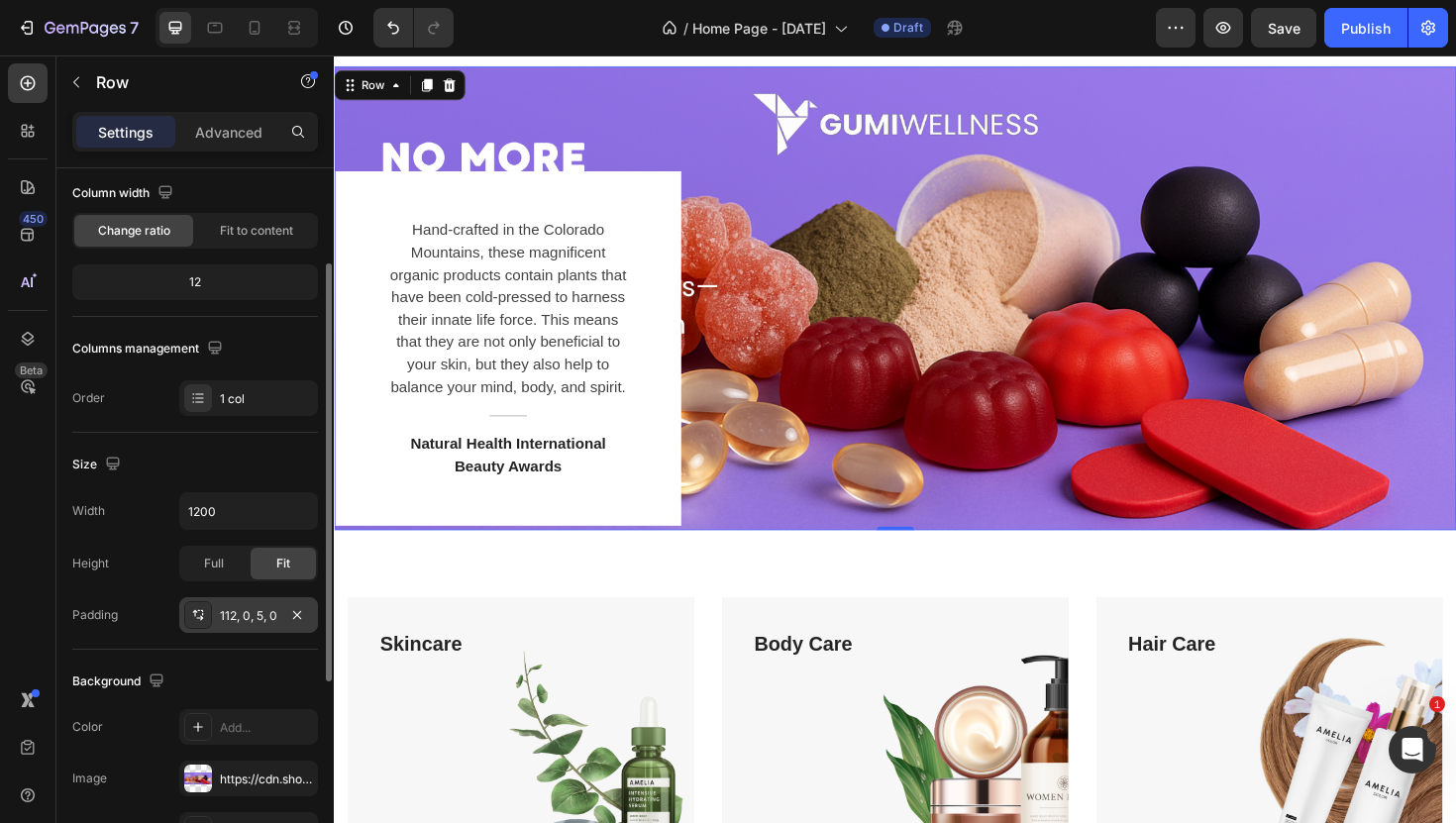 click on "112, 0, 5, 0" at bounding box center (249, 616) 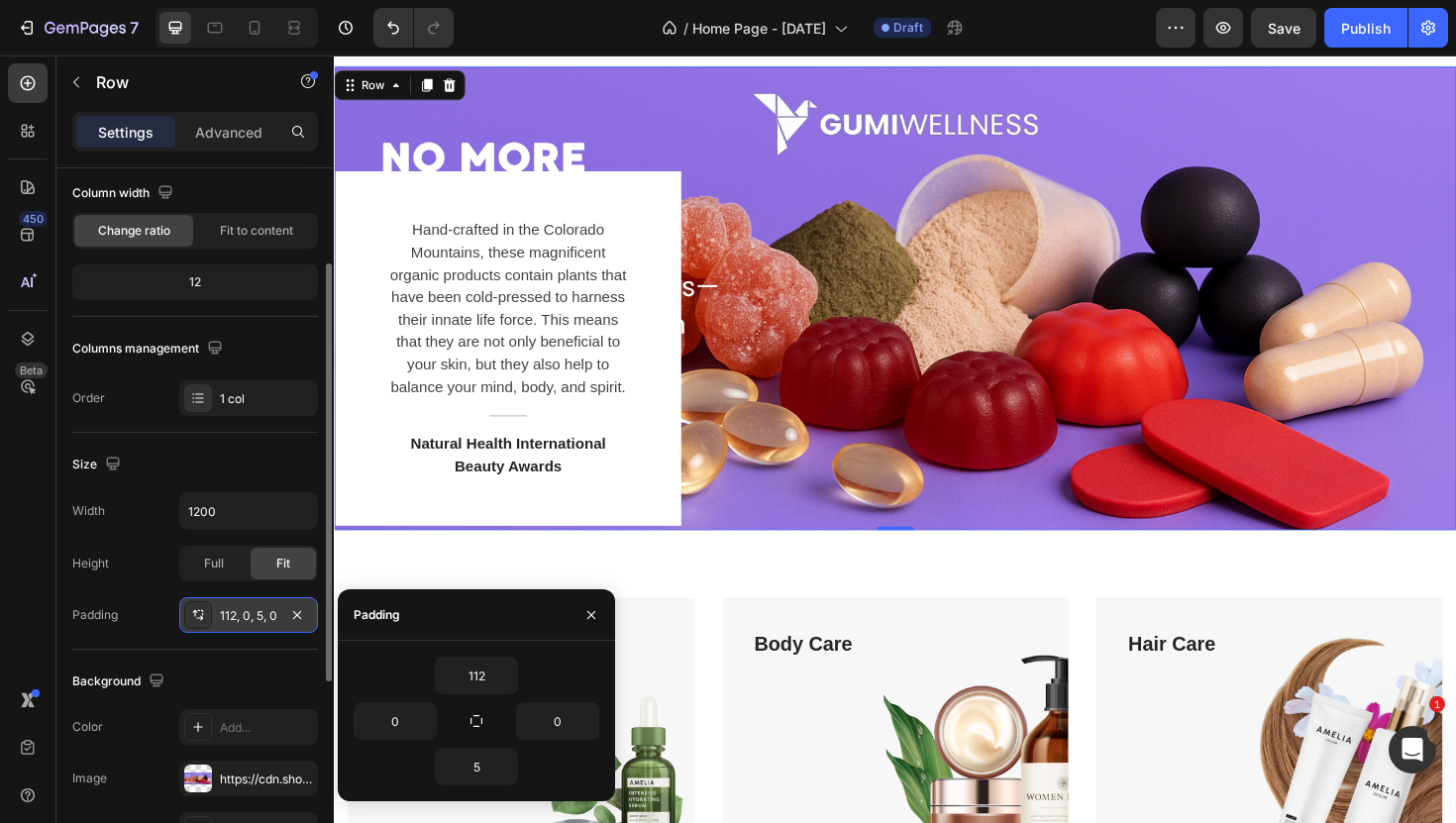 click on "112, 0, 5, 0" at bounding box center (249, 616) 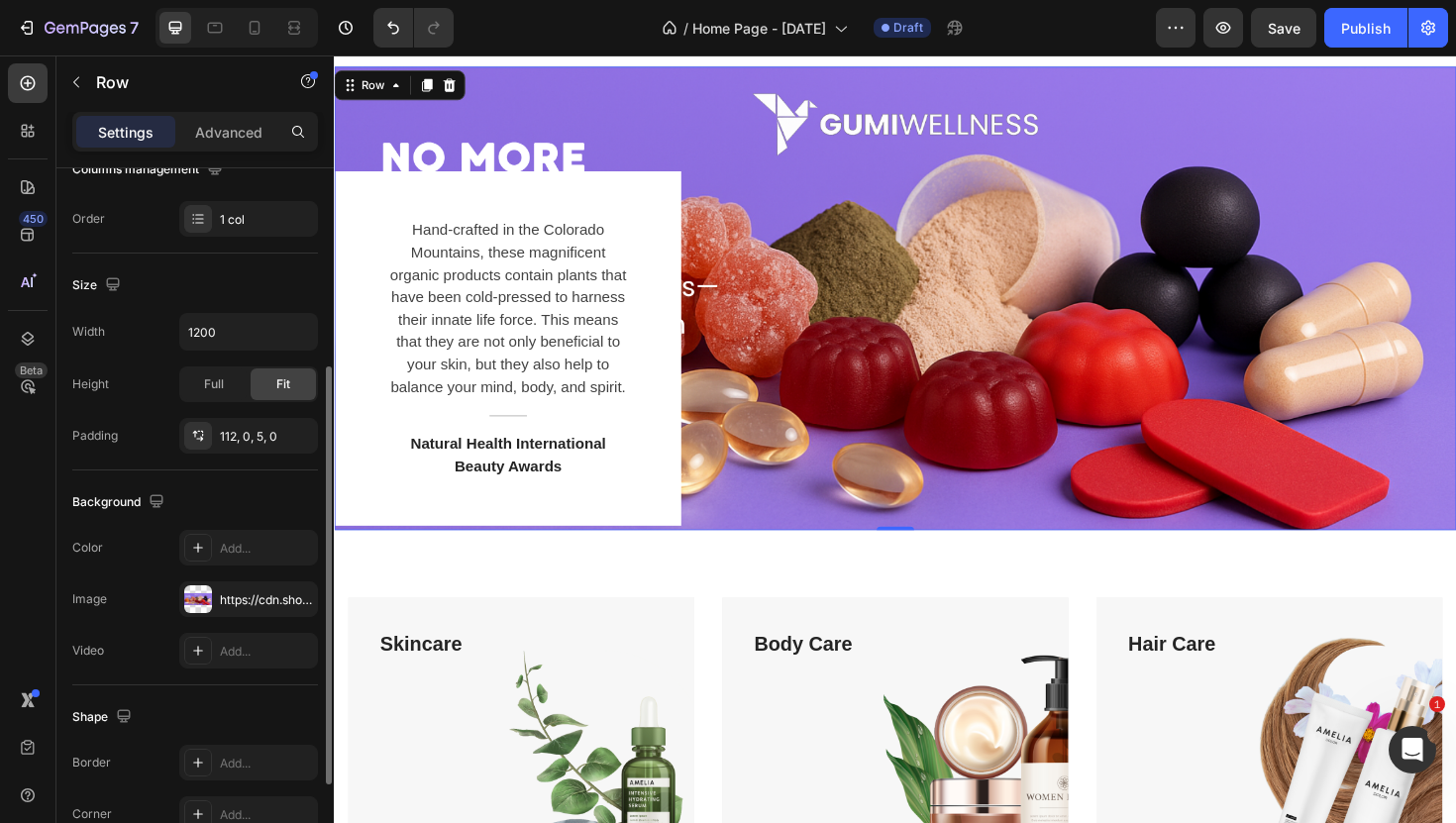 scroll, scrollTop: 341, scrollLeft: 0, axis: vertical 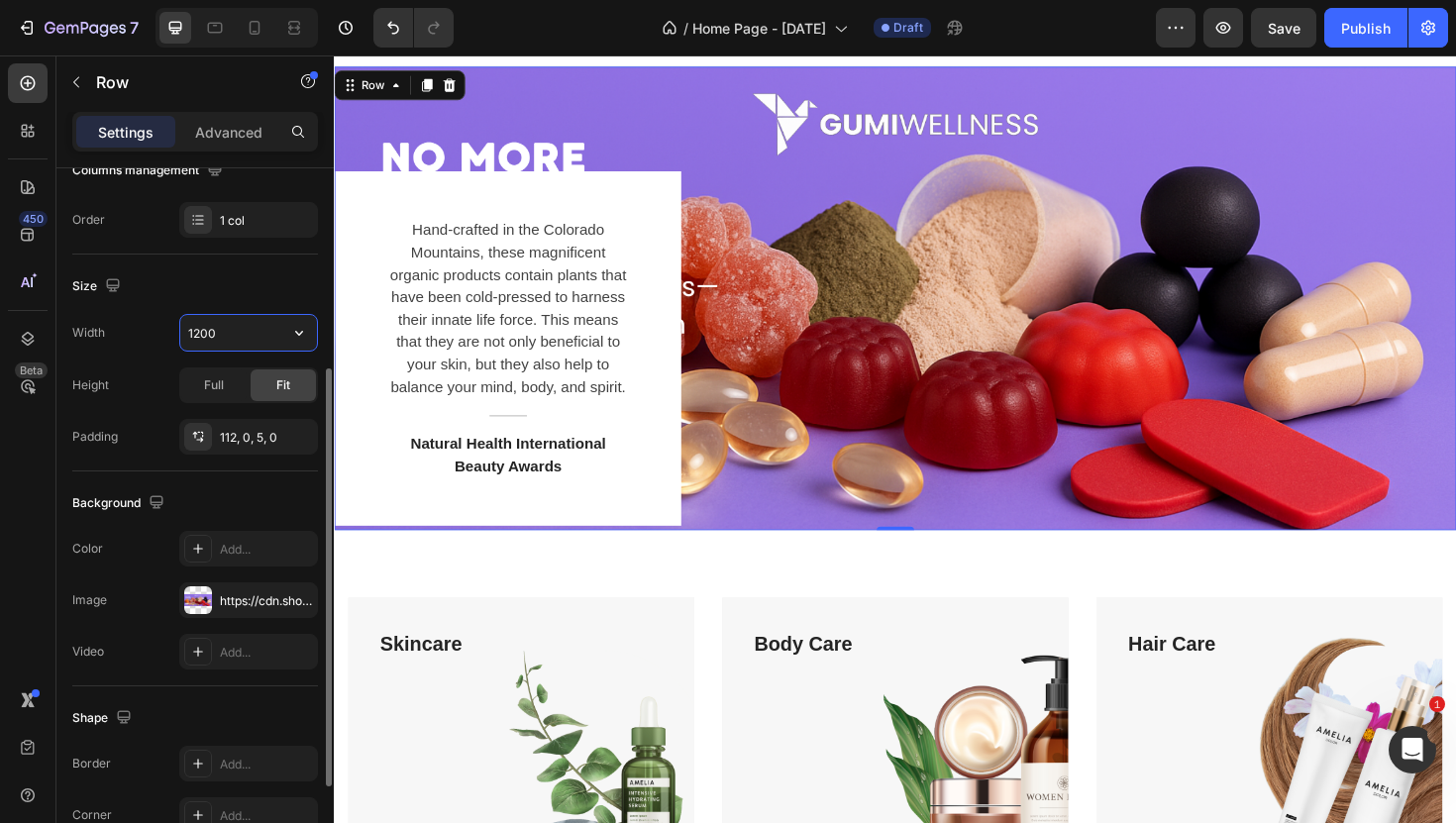 click on "1200" at bounding box center [249, 333] 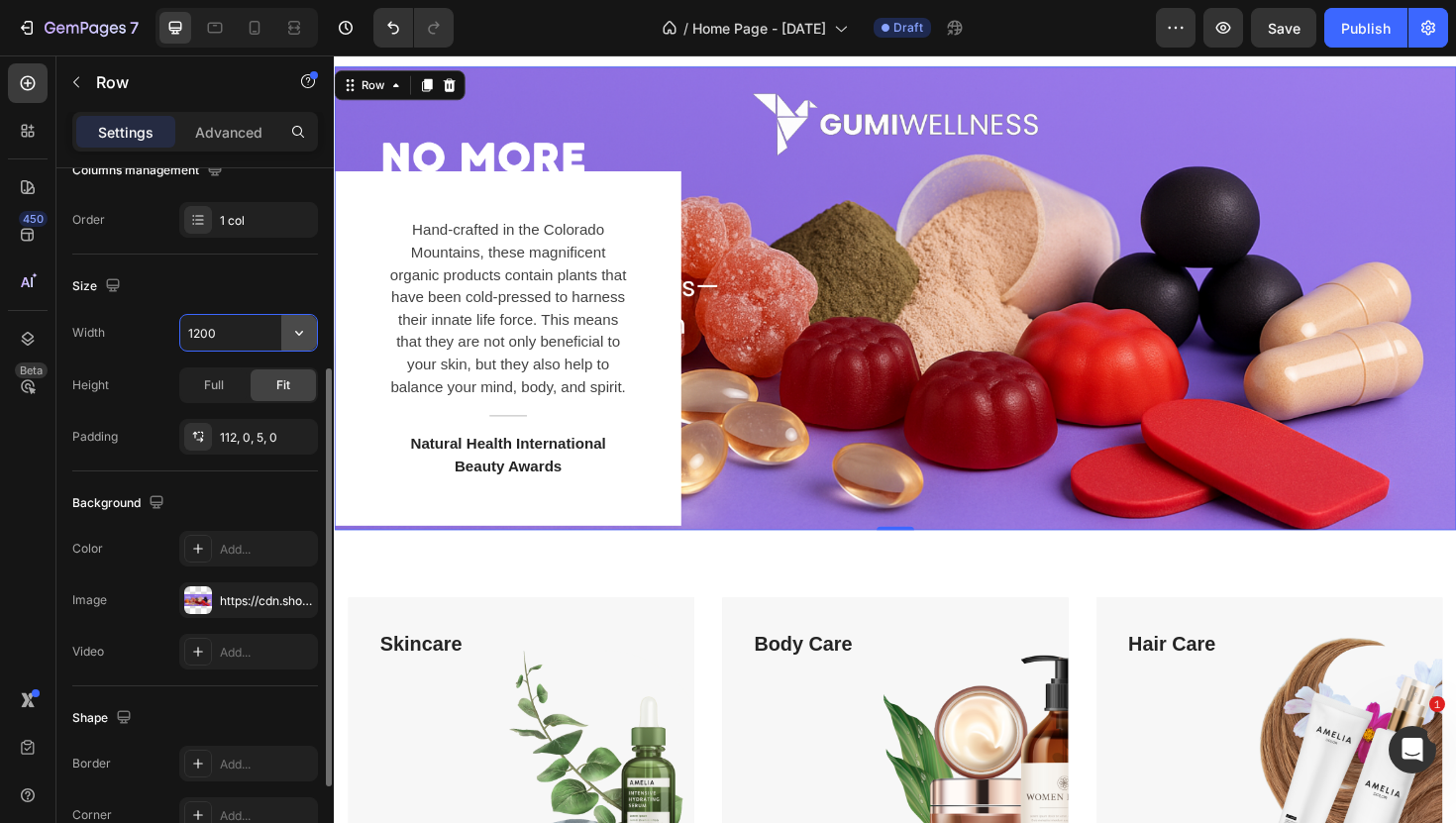 click 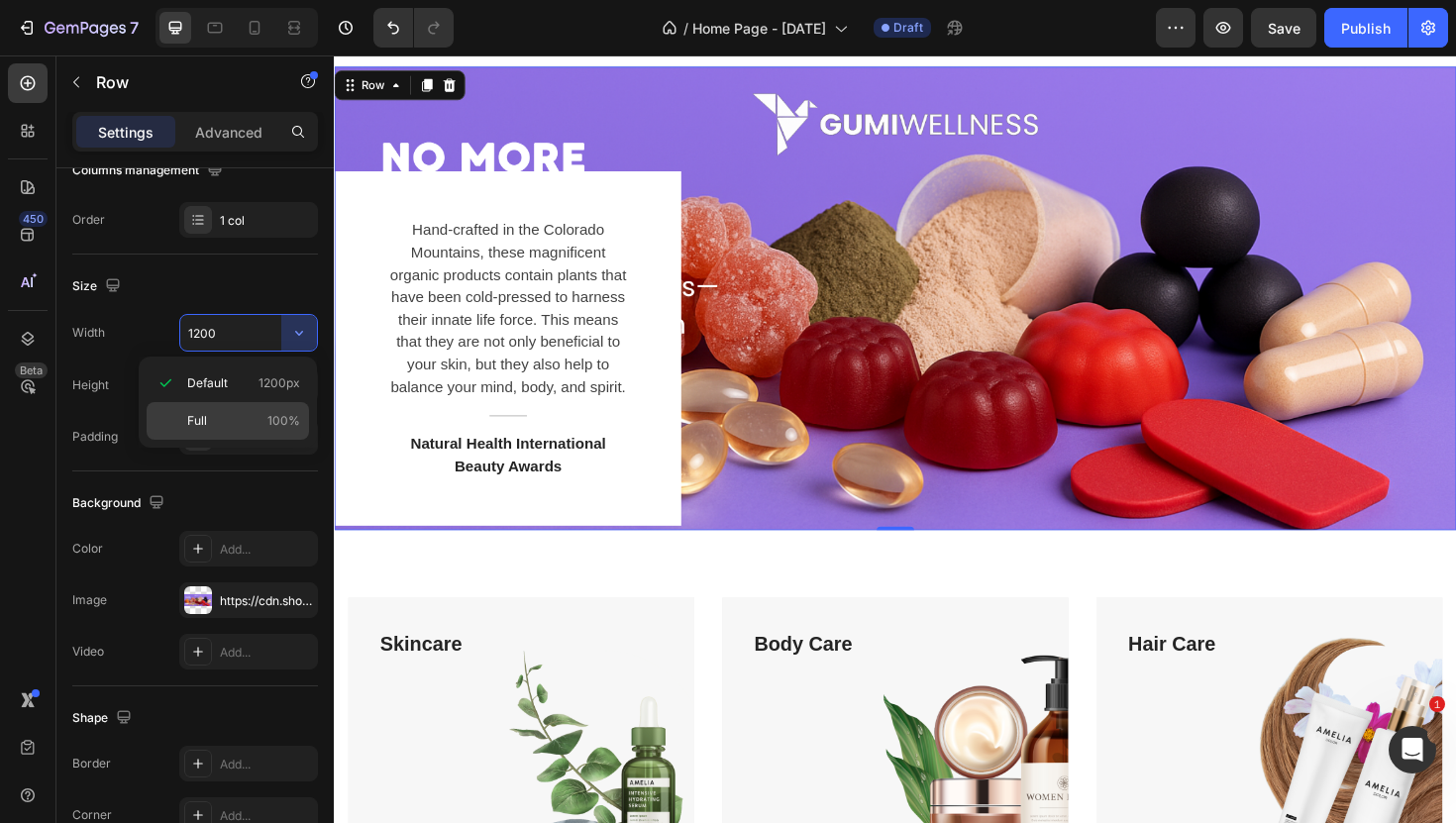click on "Full 100%" 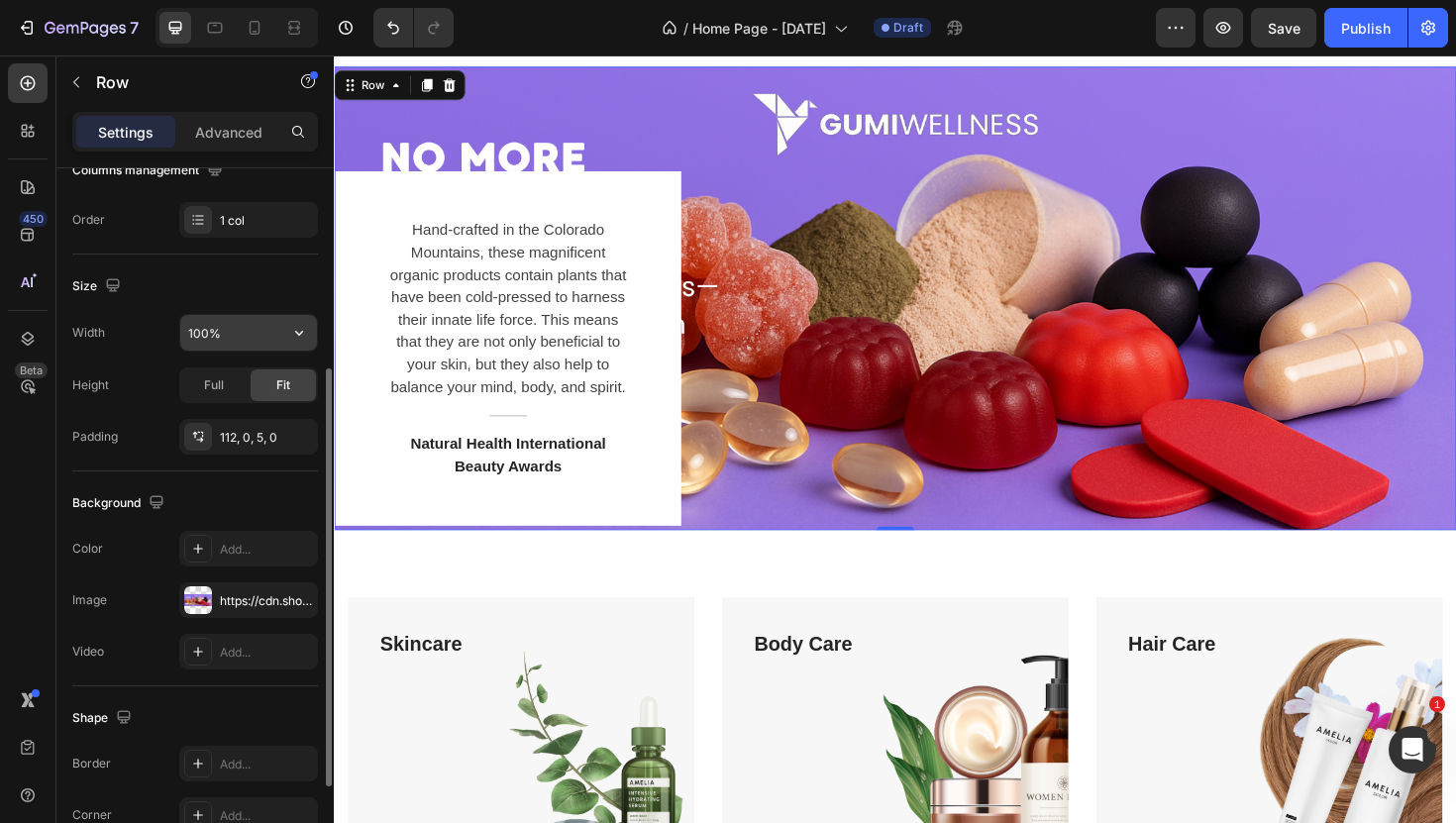 click on "100%" at bounding box center [249, 333] 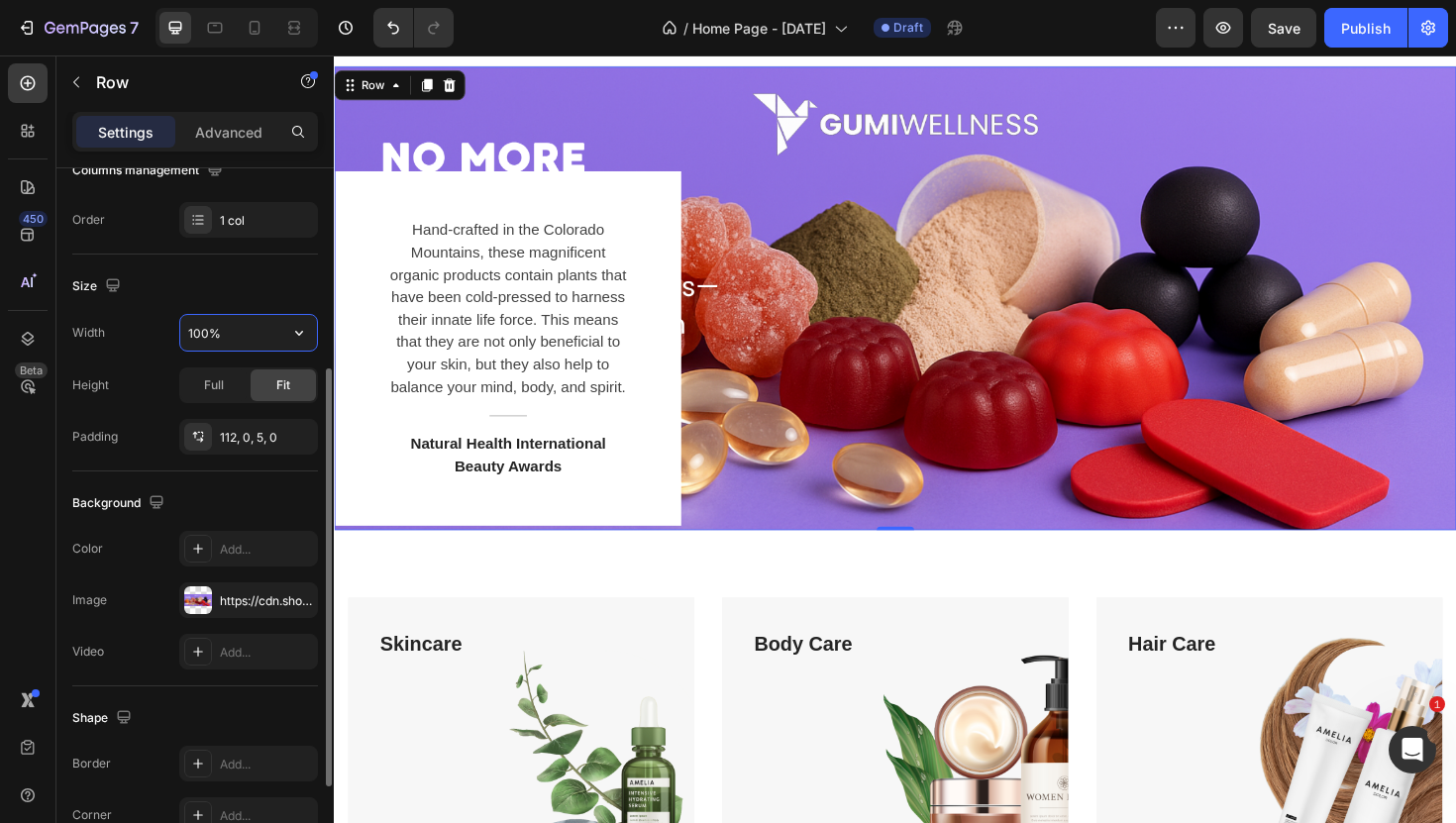 click on "100%" at bounding box center (249, 333) 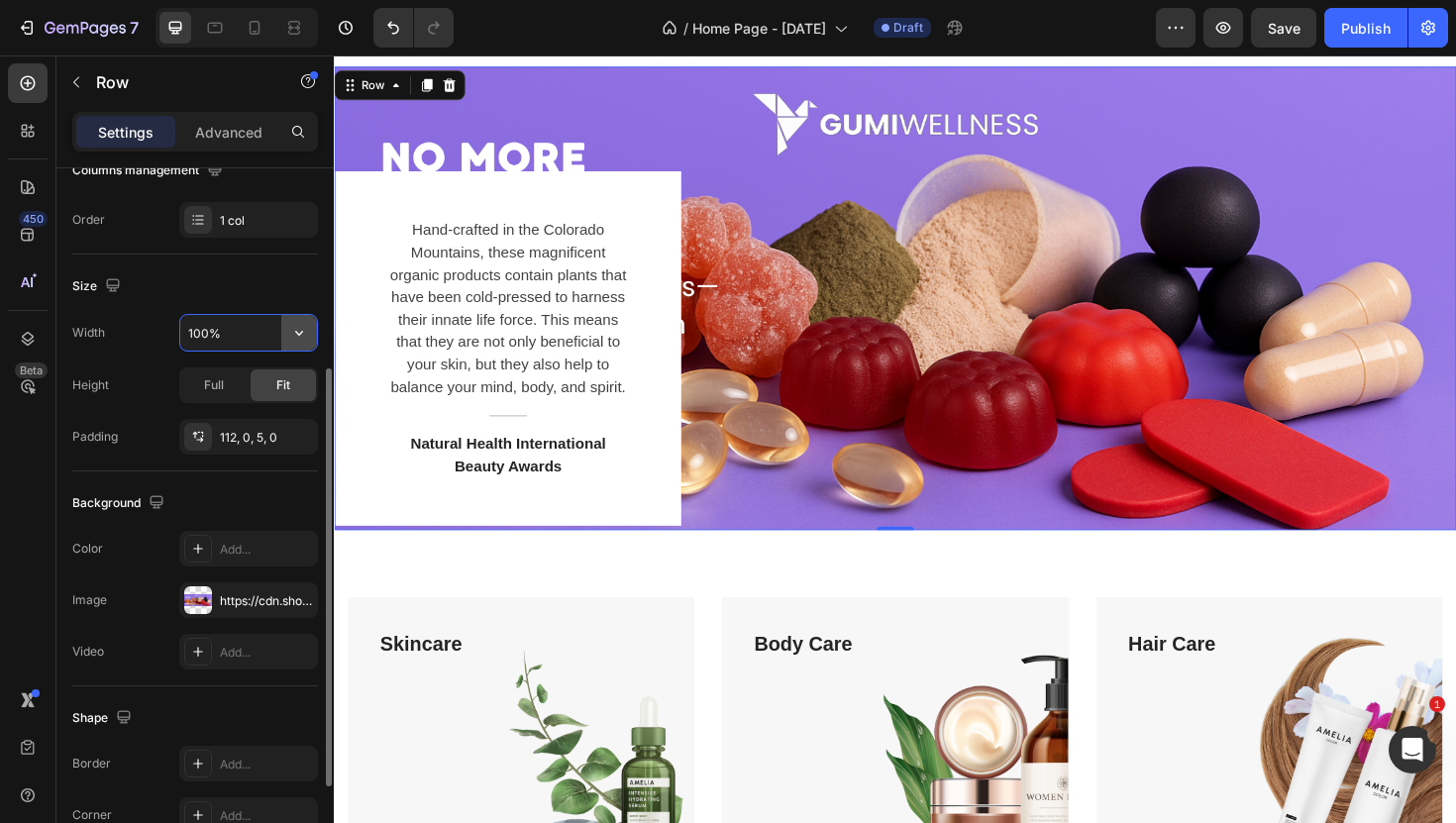 click 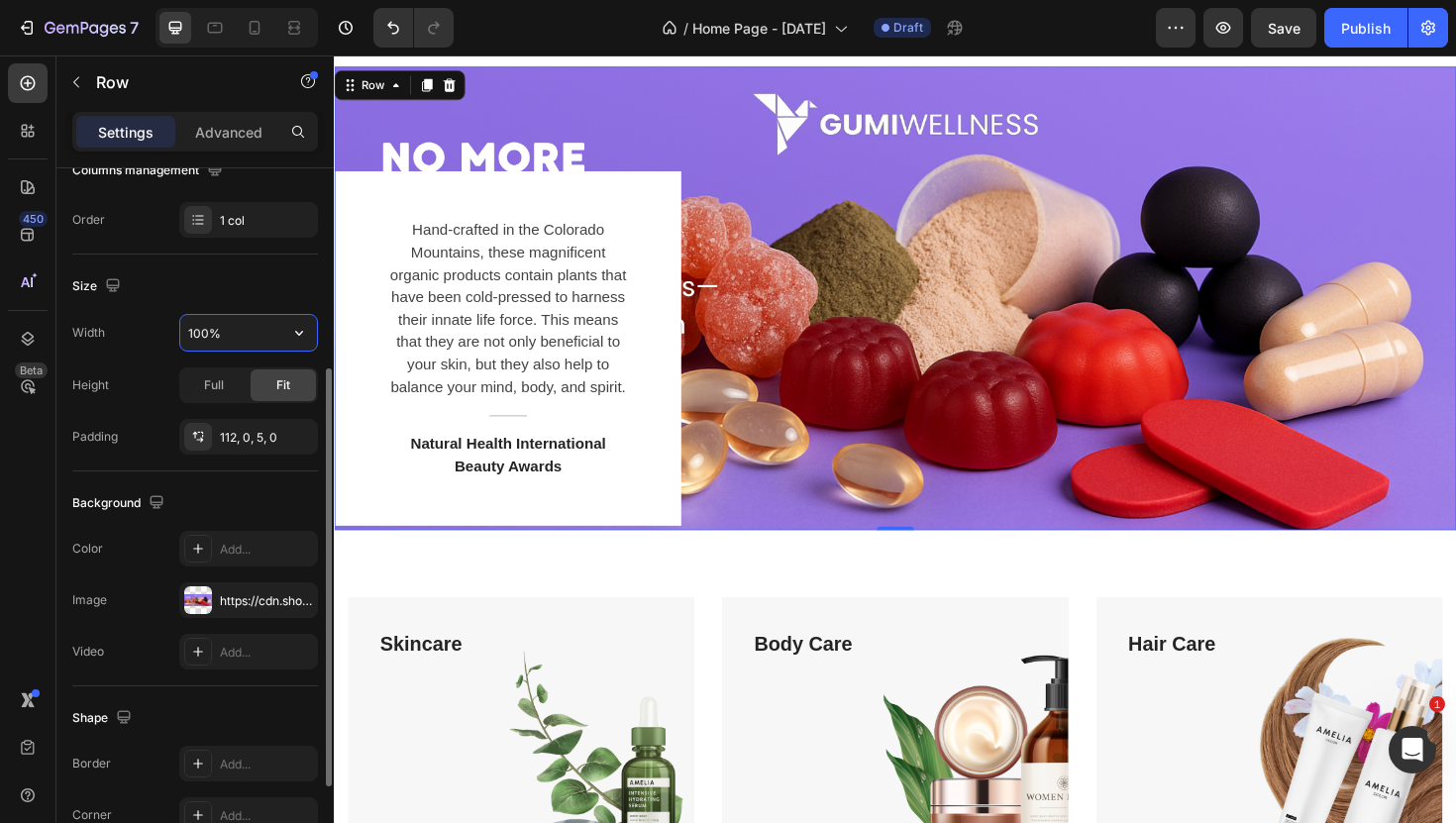 click on "100%" at bounding box center [249, 333] 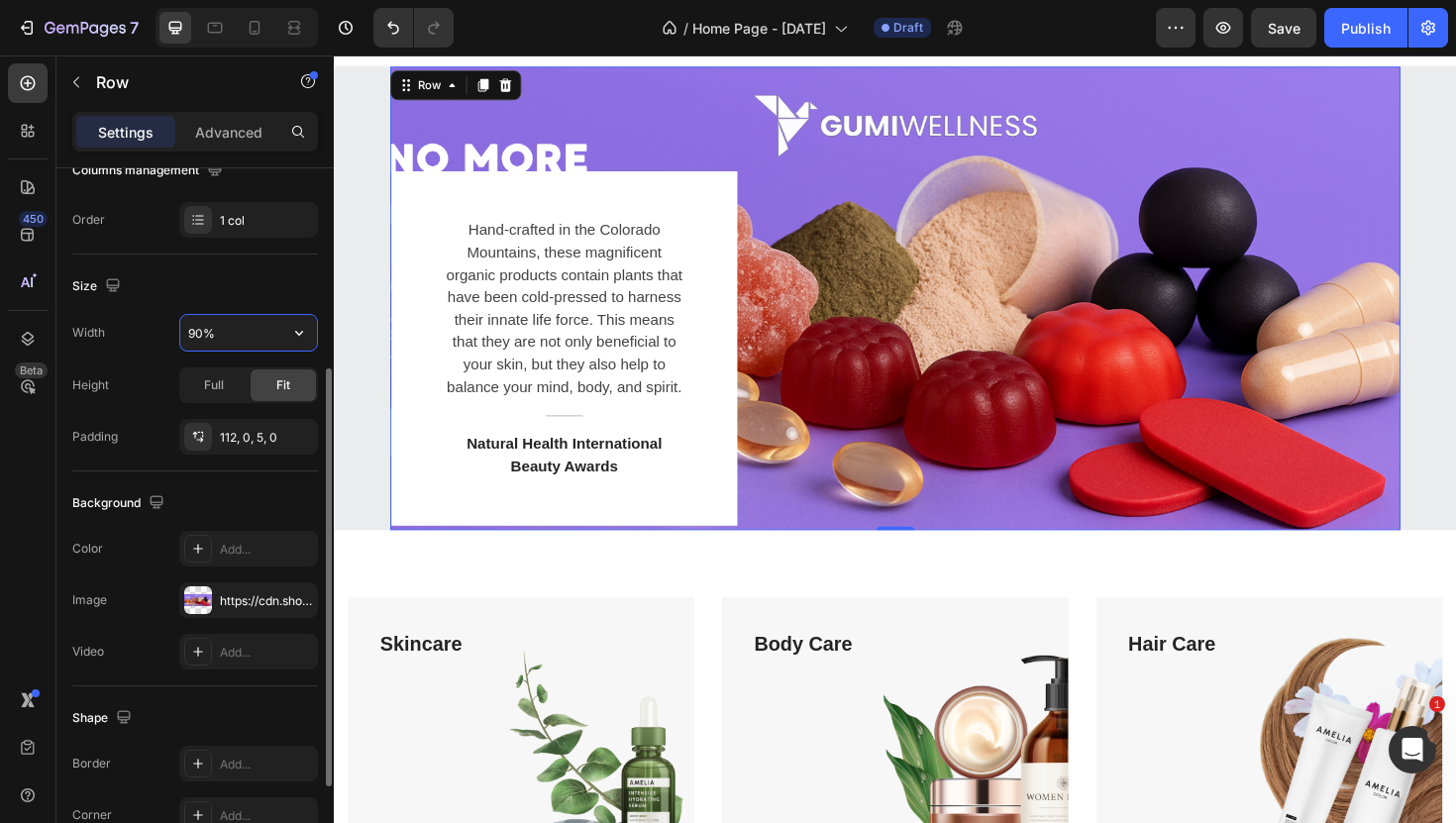 click on "90%" at bounding box center [249, 333] 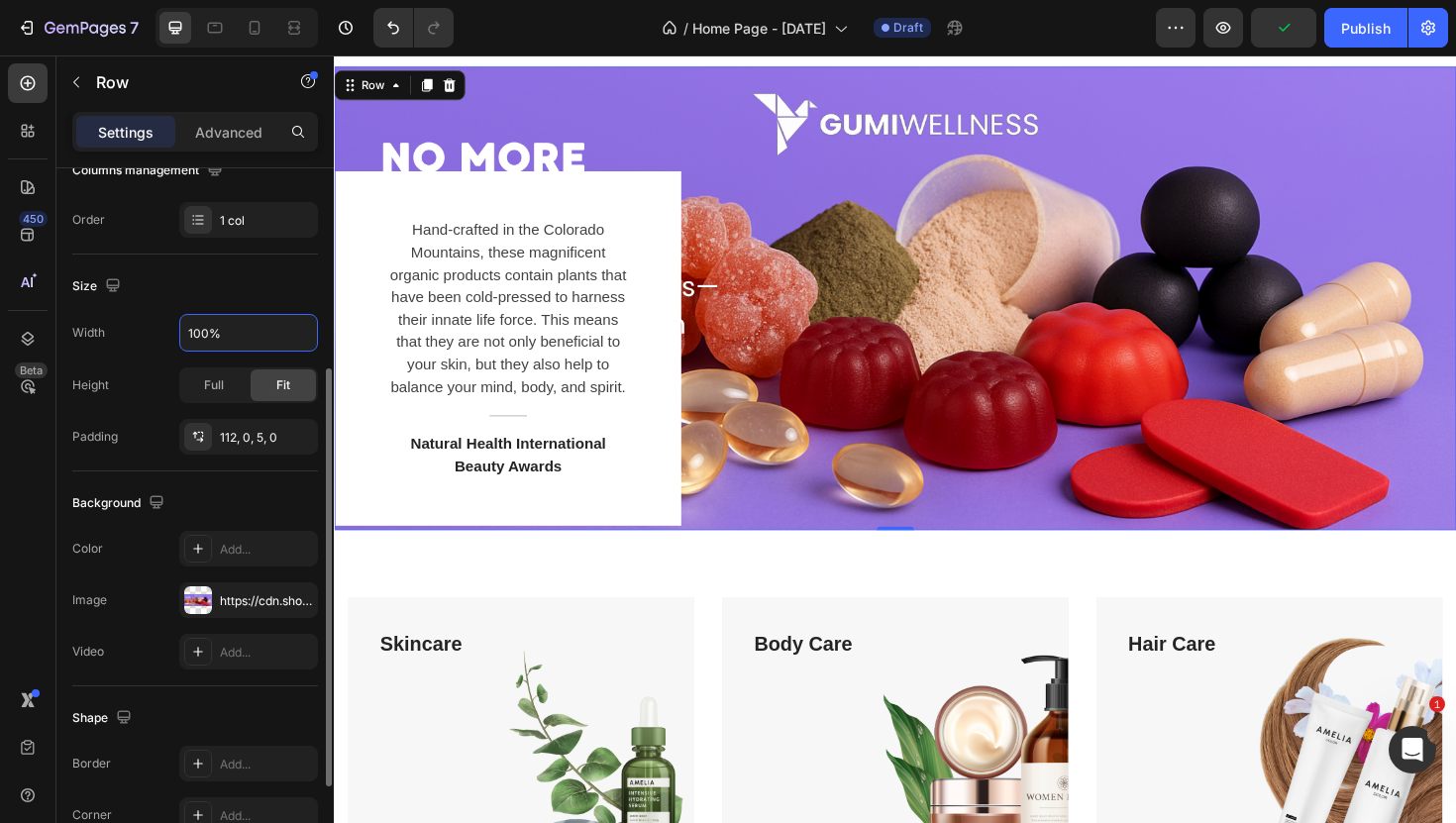 type on "100%" 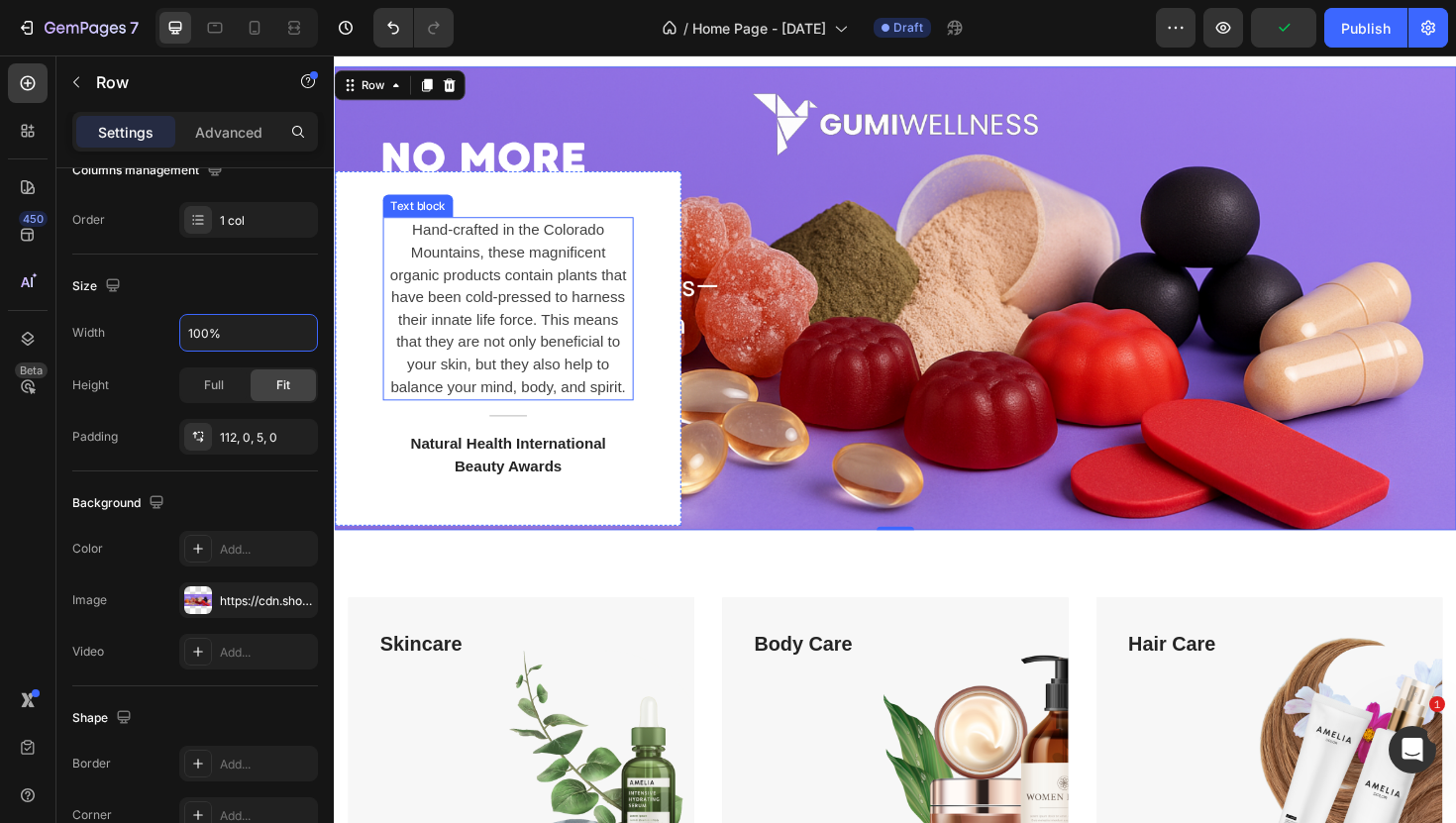 click on "Hand-crafted in the Colorado Mountains, these magnificent organic products contain plants that have been cold-pressed to harness their innate life force. This means that they are not only beneficial to your skin, but they also help to balance your mind, body, and spirit." at bounding box center [518, 324] 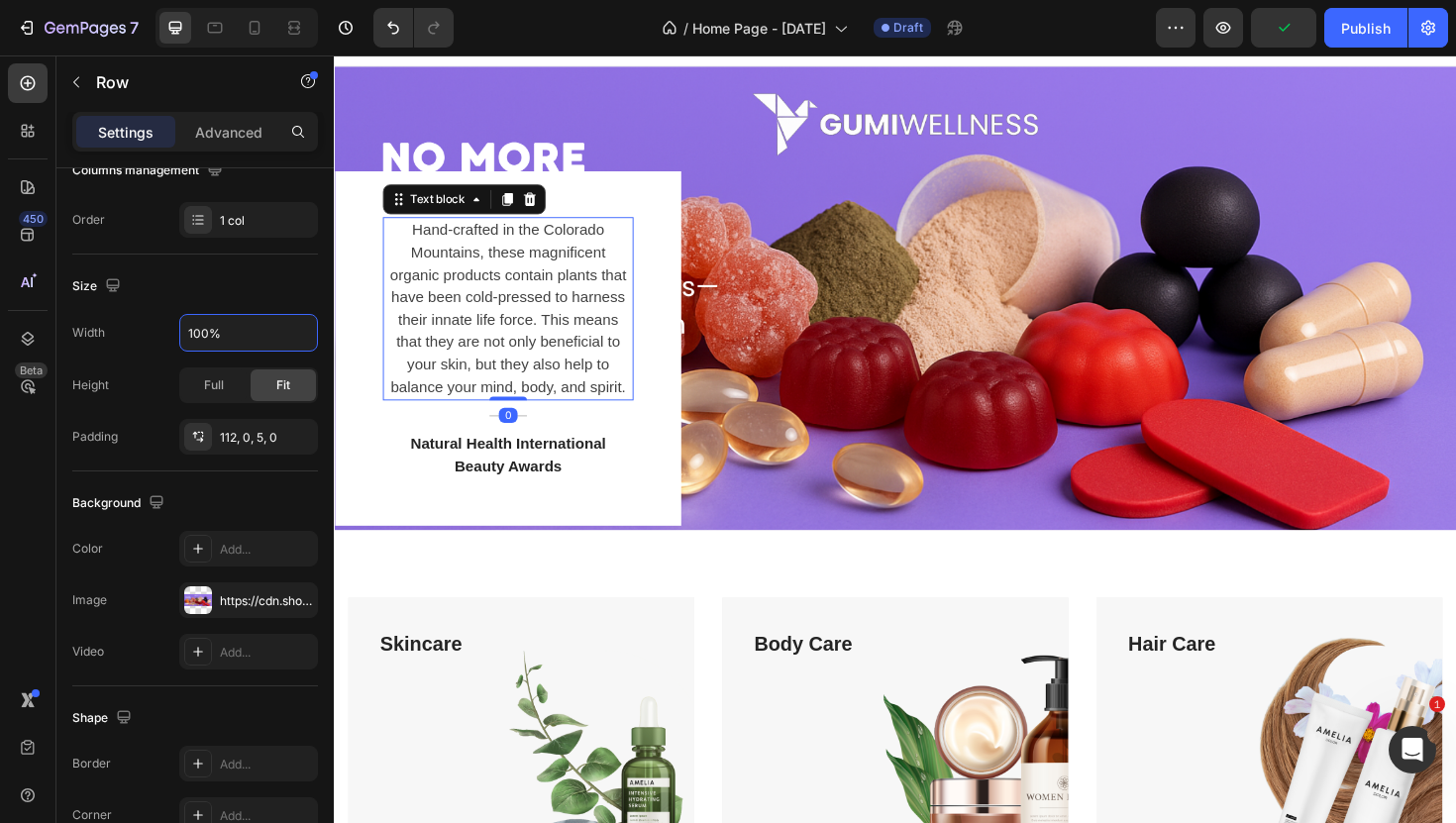 scroll, scrollTop: 0, scrollLeft: 0, axis: both 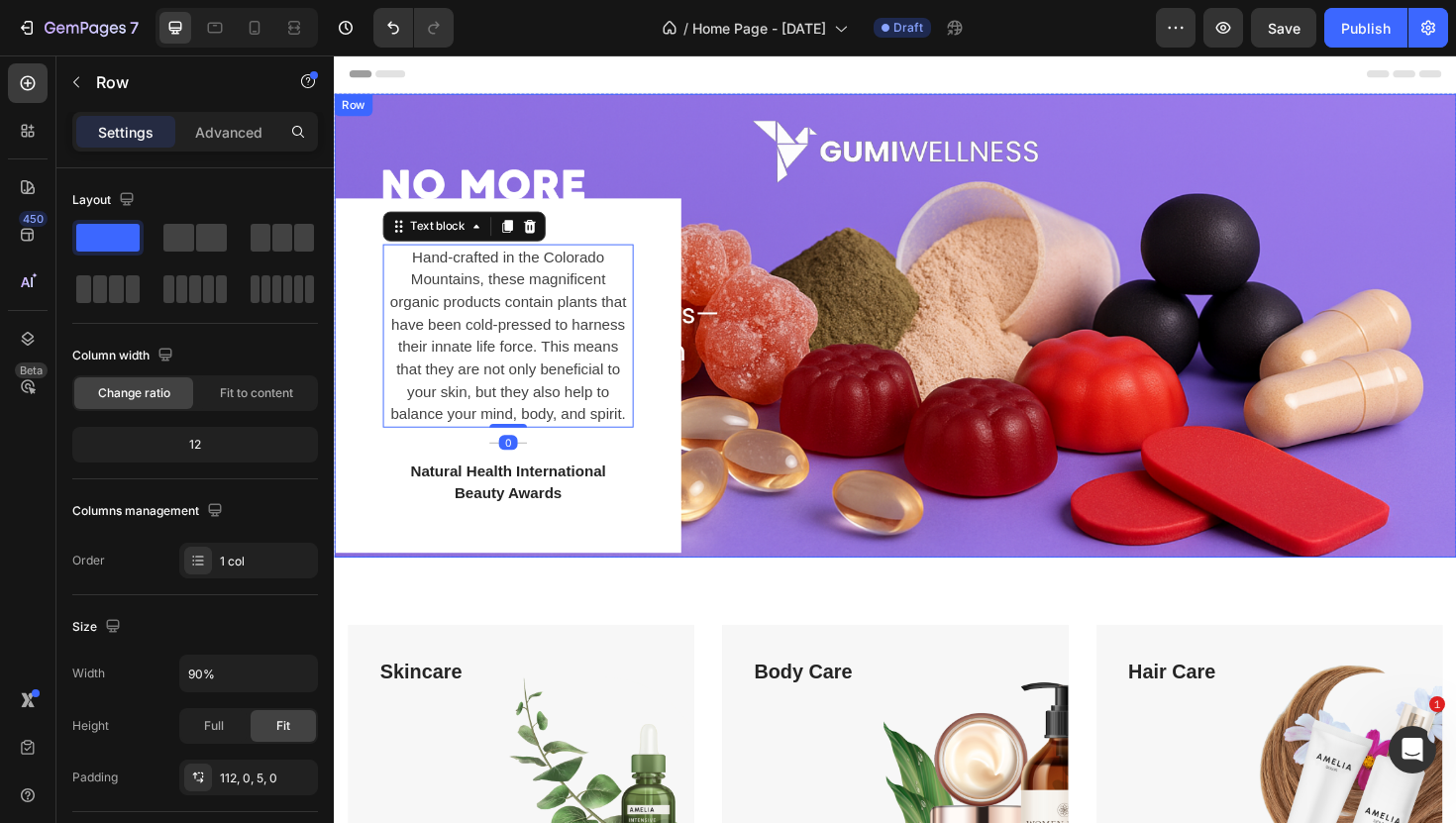 click on "Hand-crafted in the [LOCATION] Mountains, these magnificent organic products contain plants that have been cold-pressed to harness their innate life force. This means that they are not only beneficial to your skin, but they also help to balance your mind, body, and spirit. Text block   0                Title Line Natural Health International Beauty Awards Text block Row" at bounding box center (928, 394) 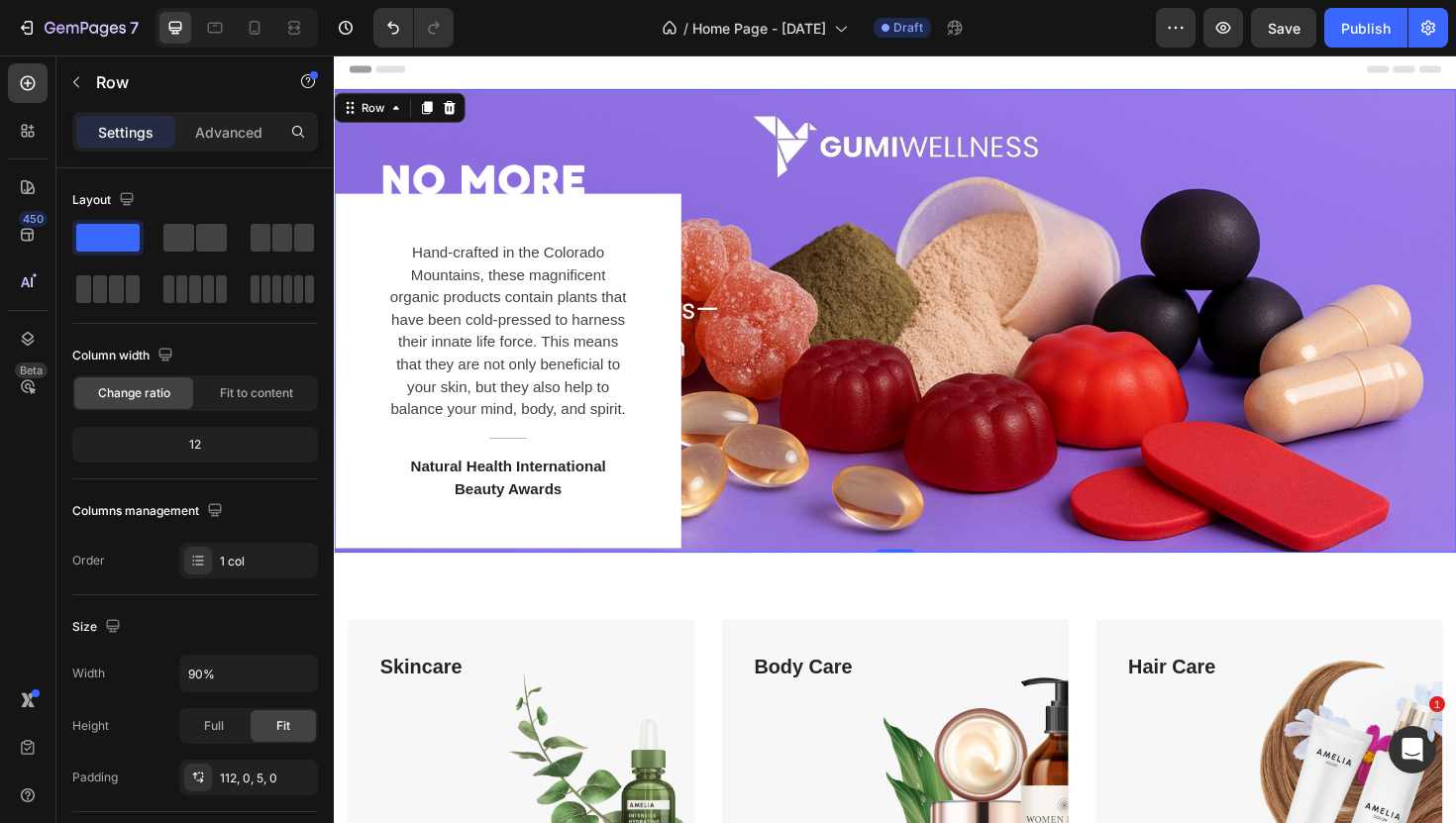 scroll, scrollTop: 0, scrollLeft: 0, axis: both 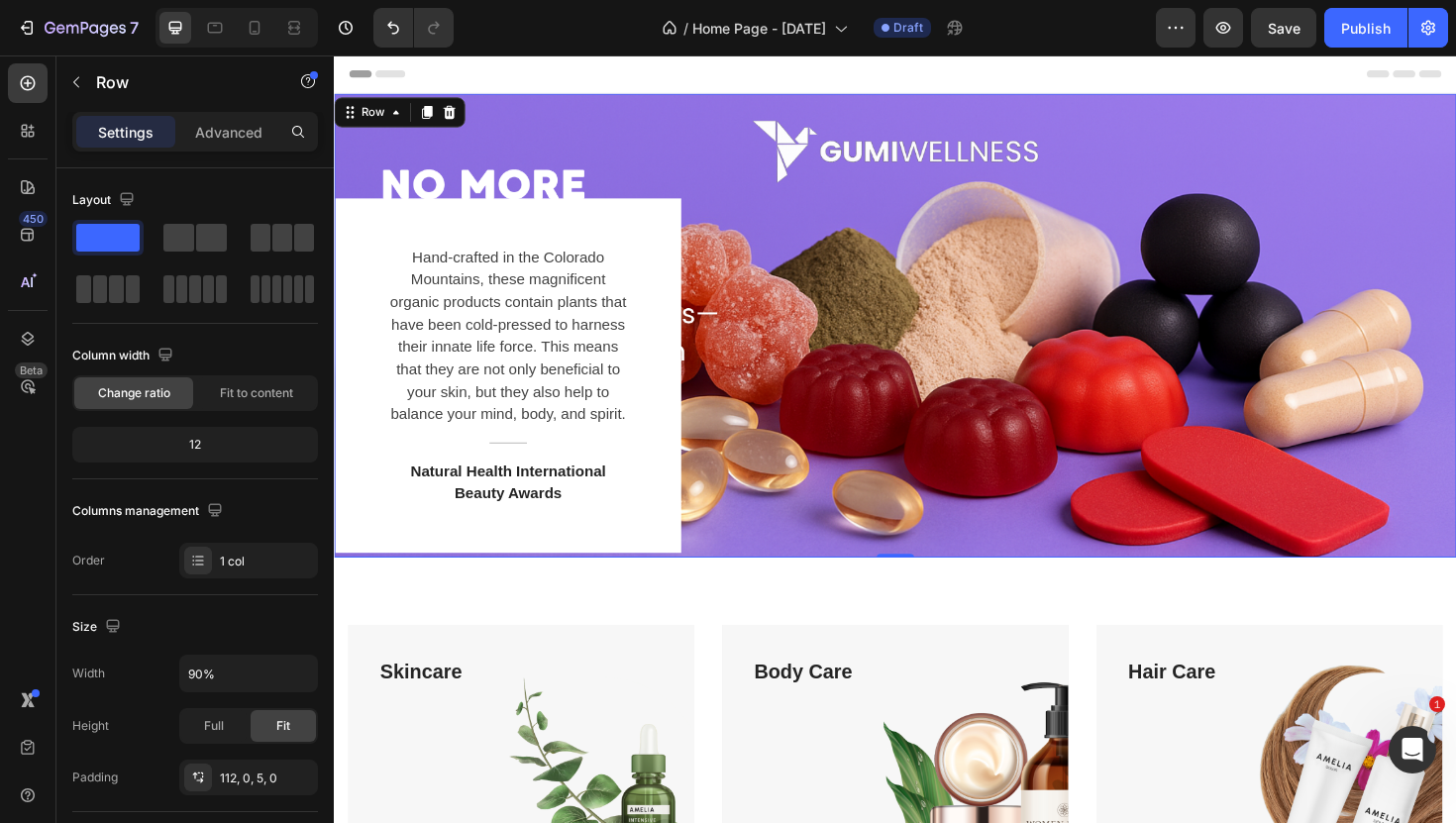 click on "Hand-crafted in the [LOCATION] Mountains, these magnificent organic products contain plants that have been cold-pressed to harness their innate life force. This means that they are not only beneficial to your skin, but they also help to balance your mind, body, and spirit. Text block Title Line Natural Health International Beauty Awards Text block Row" at bounding box center [928, 394] 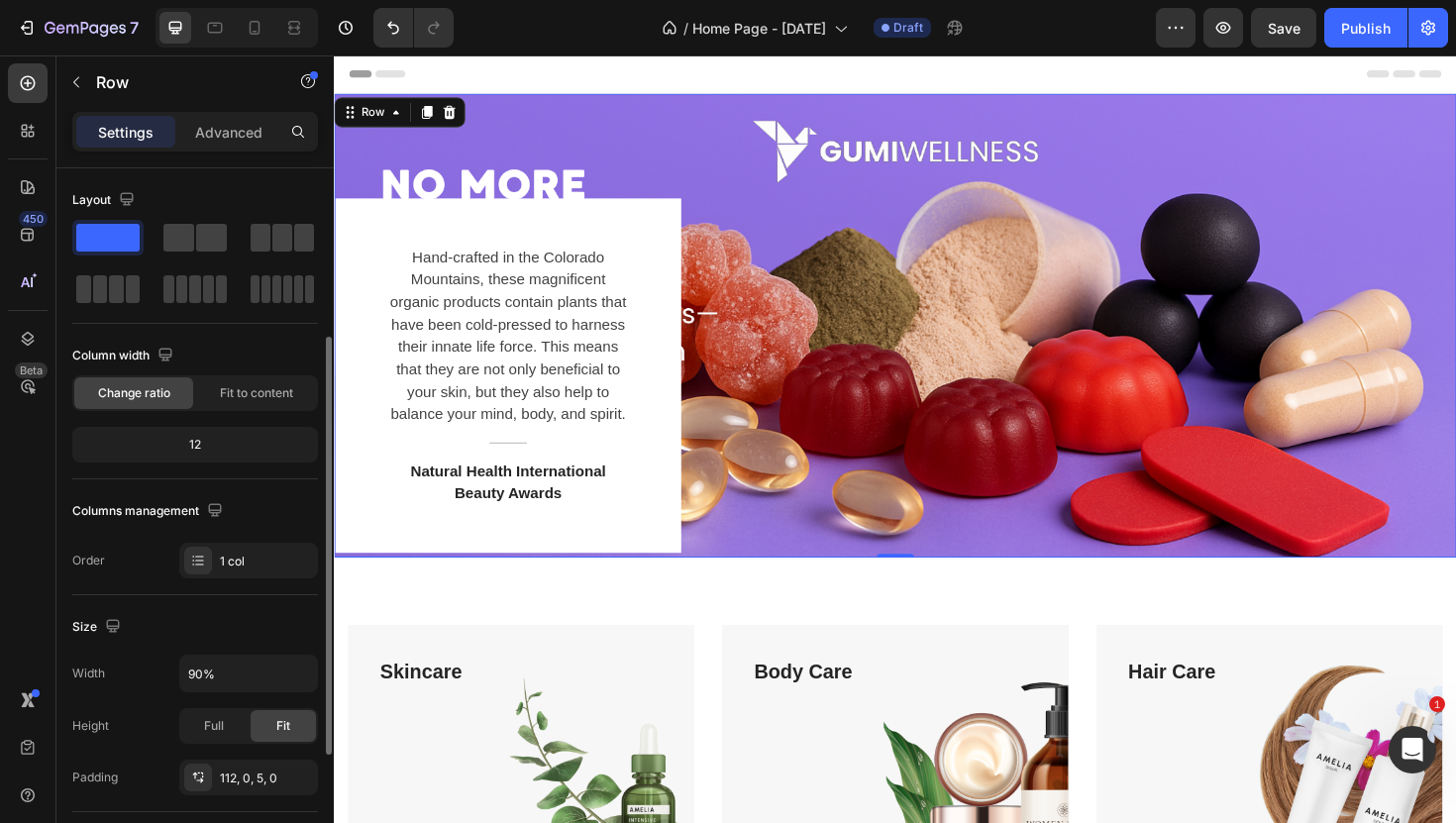 scroll, scrollTop: 497, scrollLeft: 0, axis: vertical 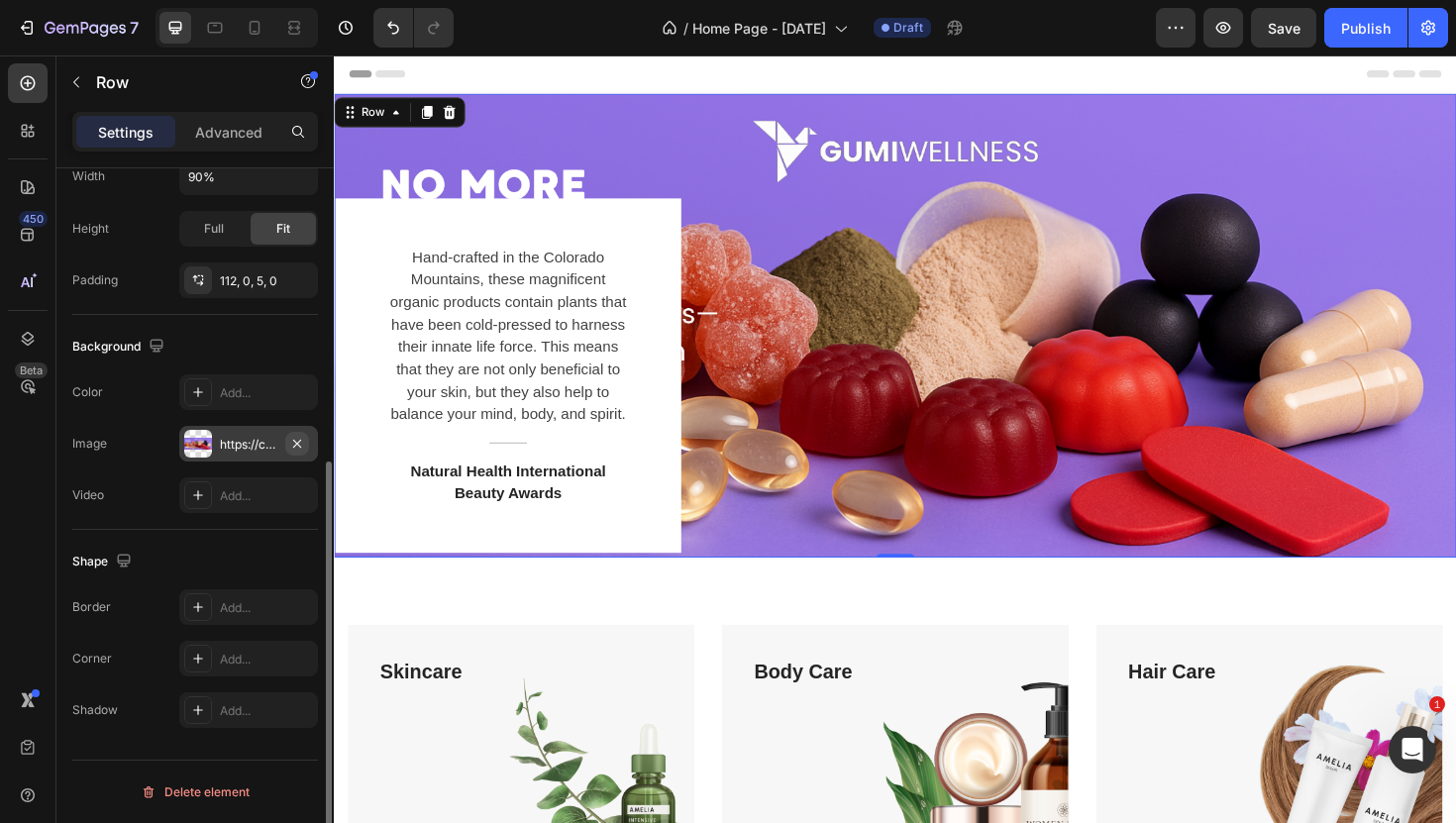 click 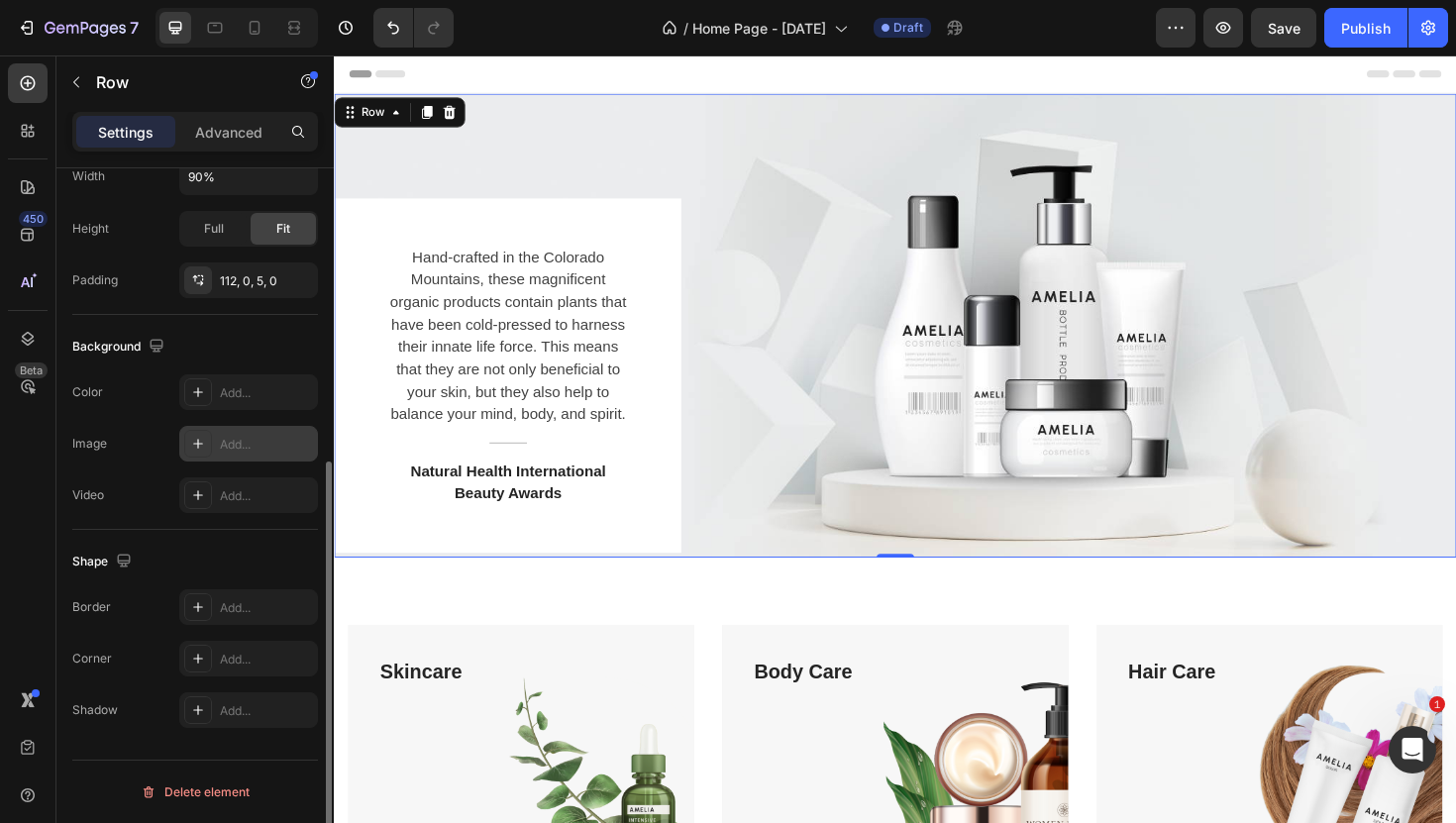 click on "Hand-crafted in the [LOCATION] Mountains, these magnificent organic products contain plants that have been cold-pressed to harness their innate life force. This means that they are not only beneficial to your skin, but they also help to balance your mind, body, and spirit. Text block Title Line Natural Health International Beauty Awards Text block Row" at bounding box center [928, 394] 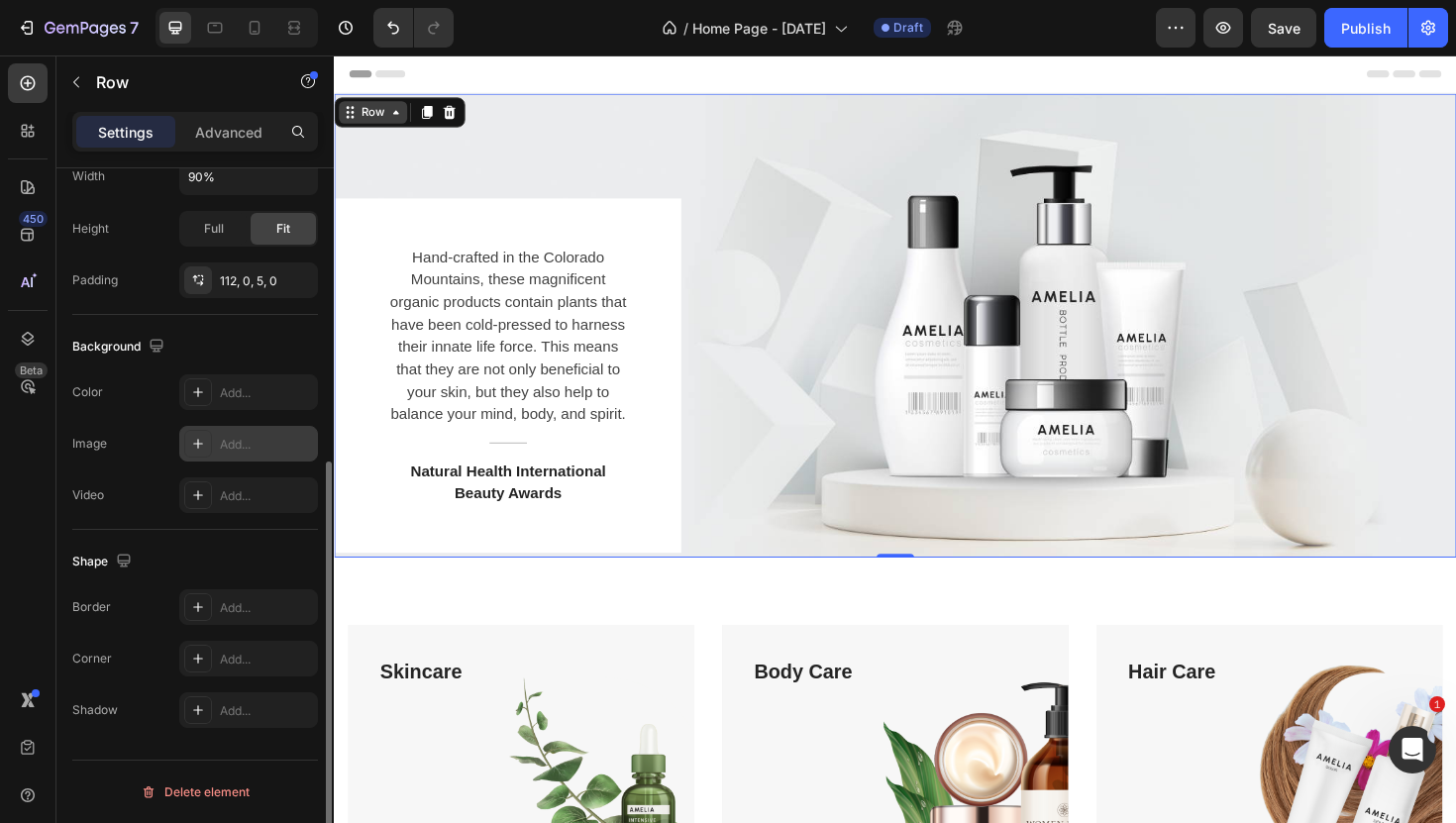 click on "Row" at bounding box center (374, 116) 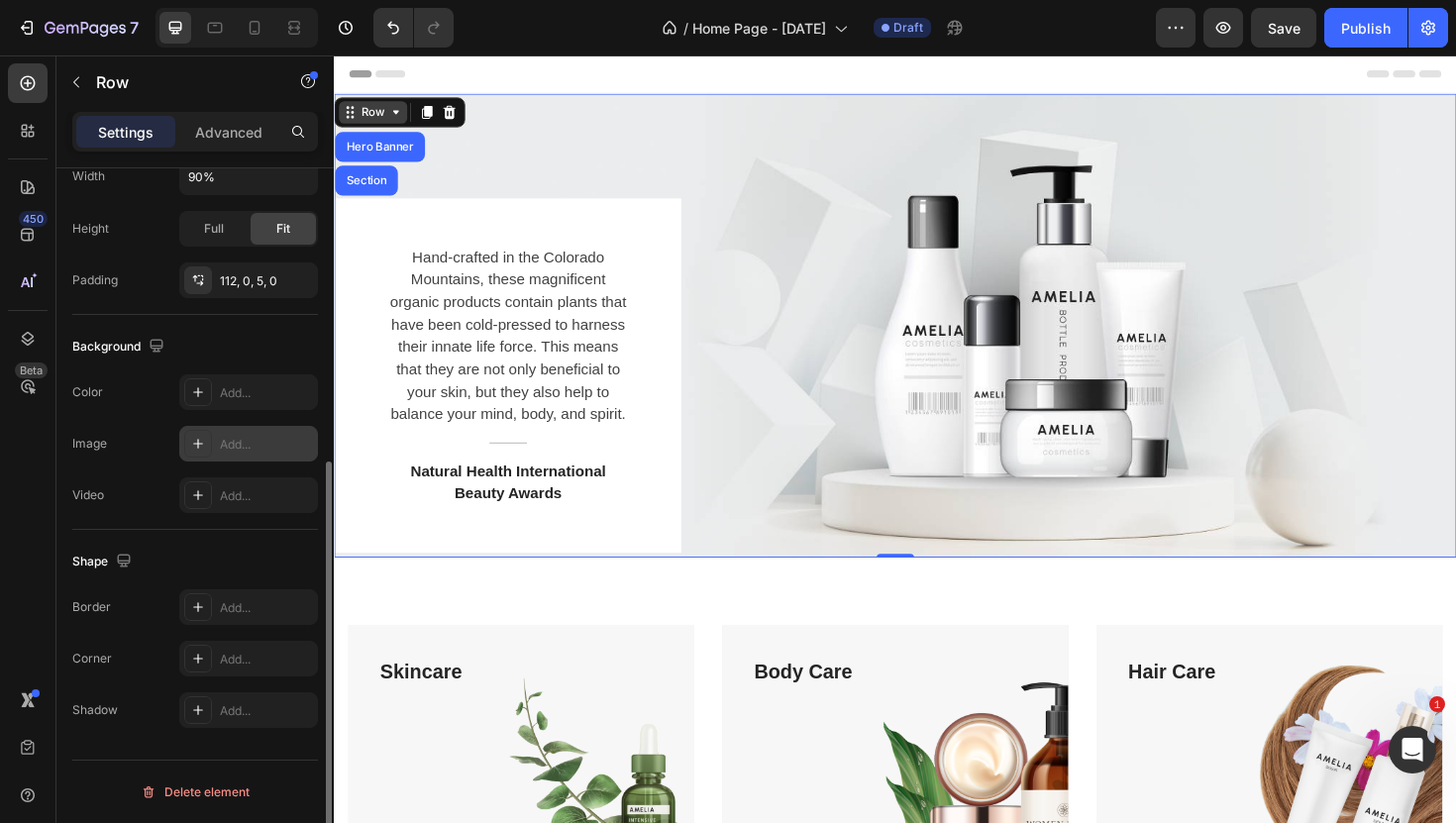 click on "Row" at bounding box center [374, 116] 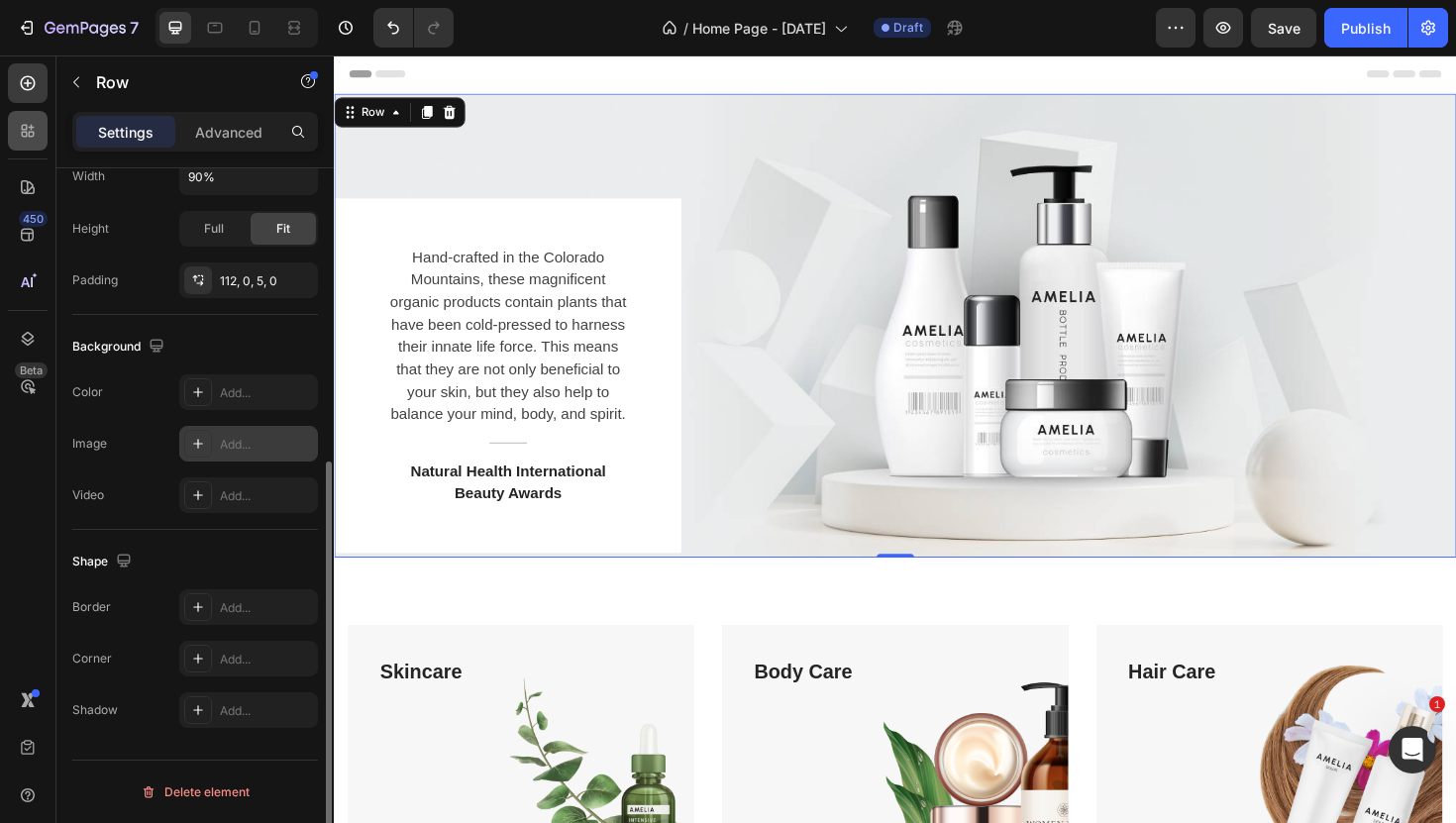 click 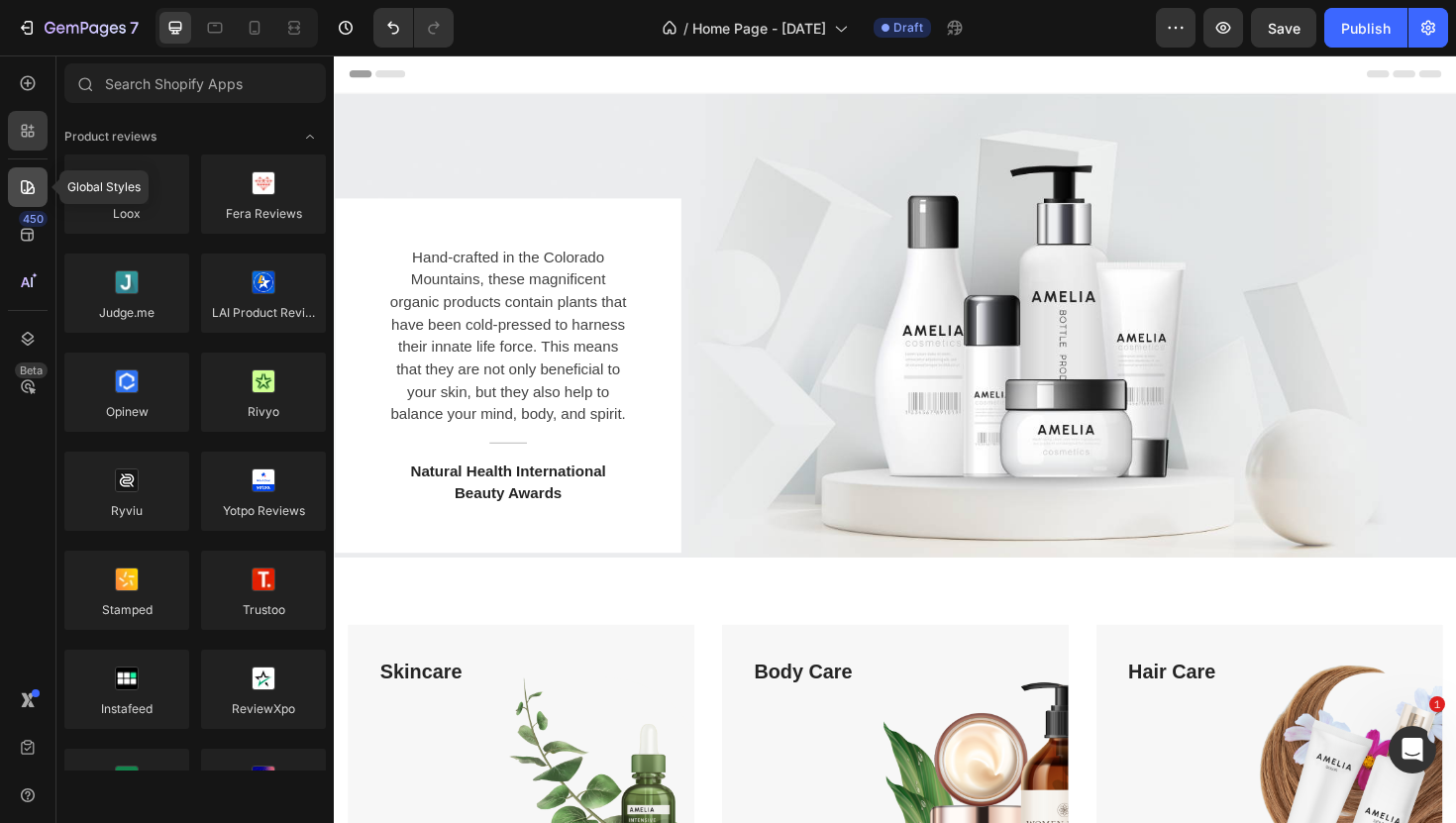 click 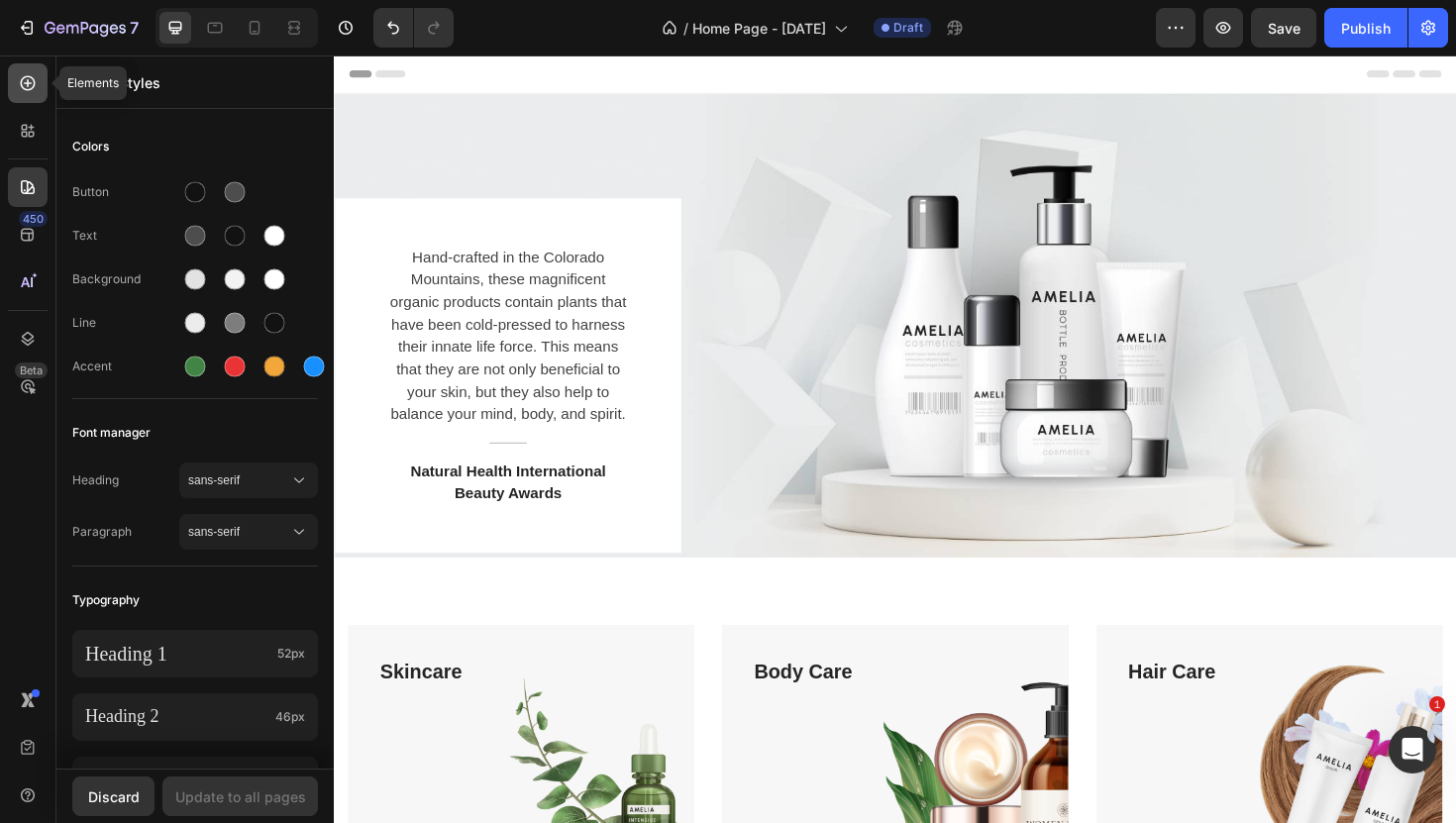 click 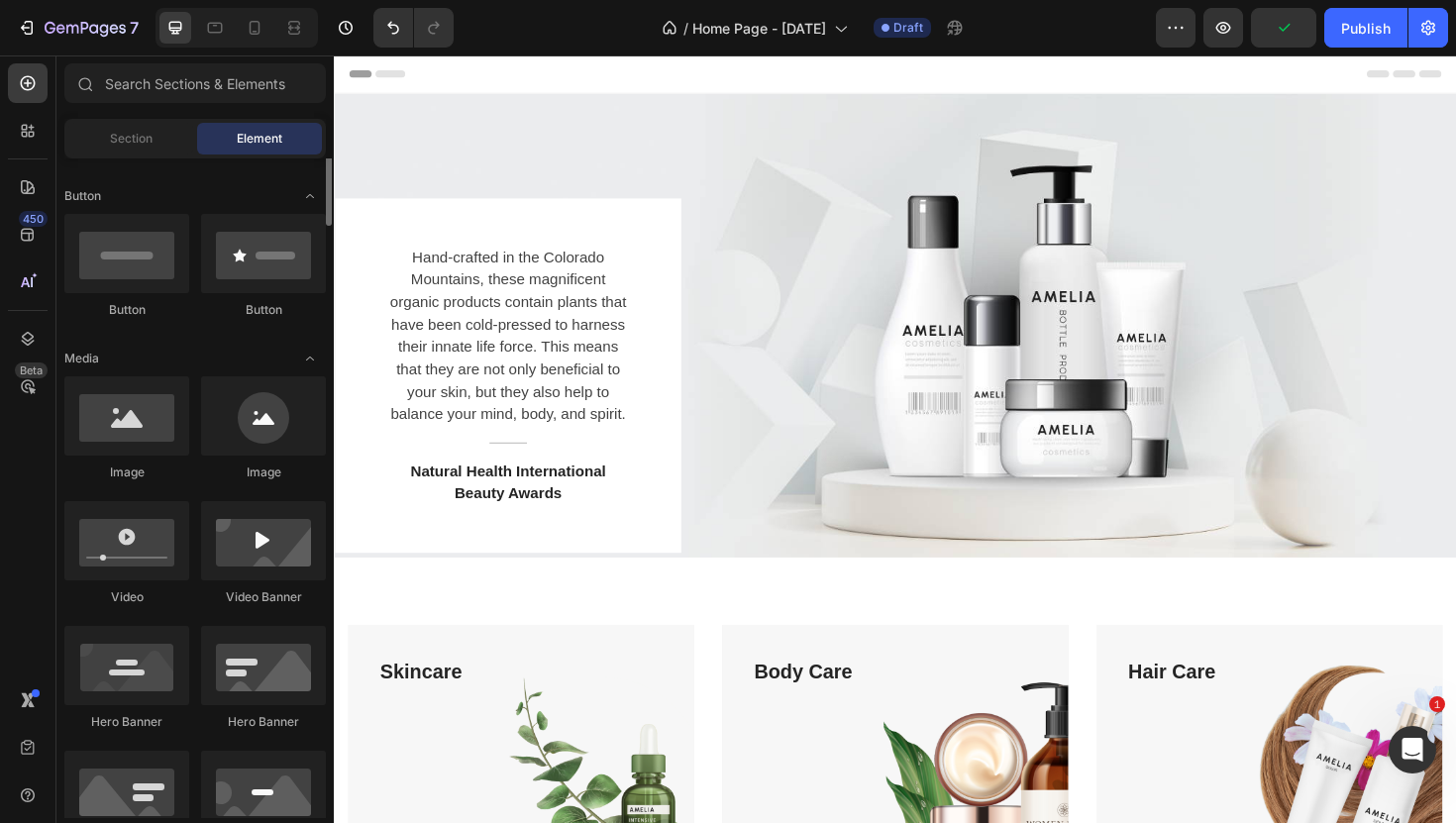 scroll, scrollTop: 459, scrollLeft: 0, axis: vertical 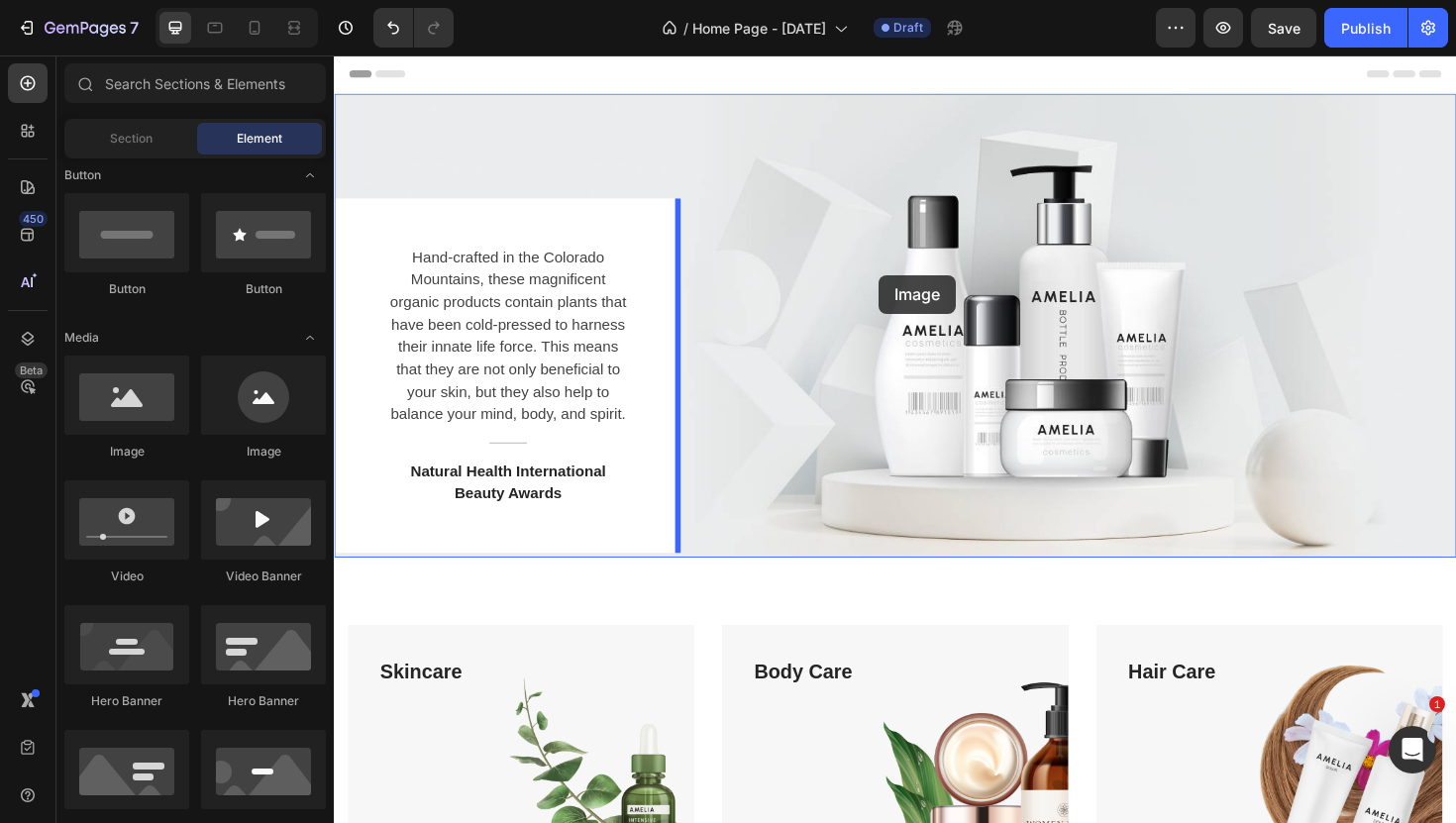 drag, startPoint x: 462, startPoint y: 449, endPoint x: 913, endPoint y: 291, distance: 477.87551 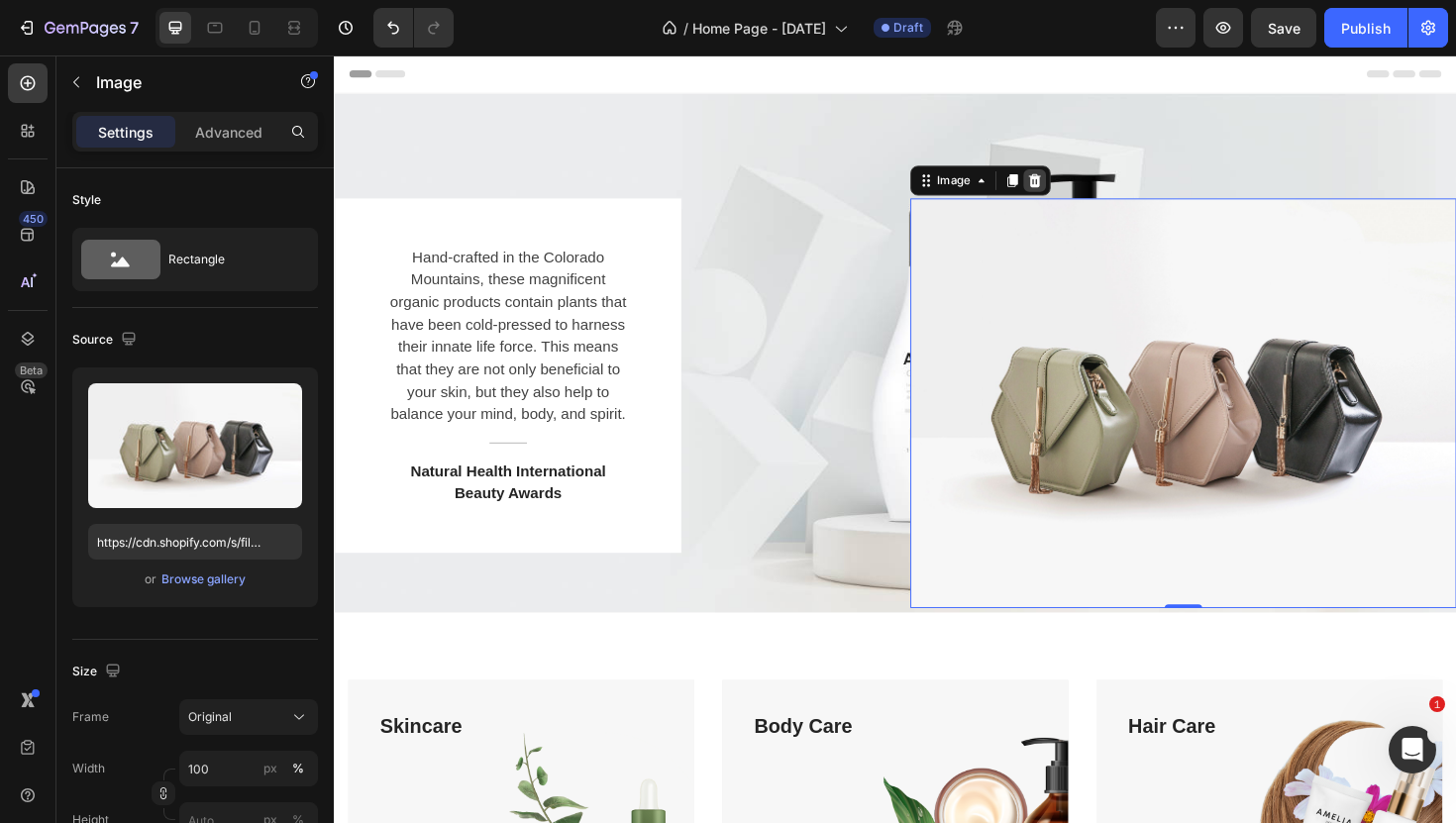 click at bounding box center [1076, 188] 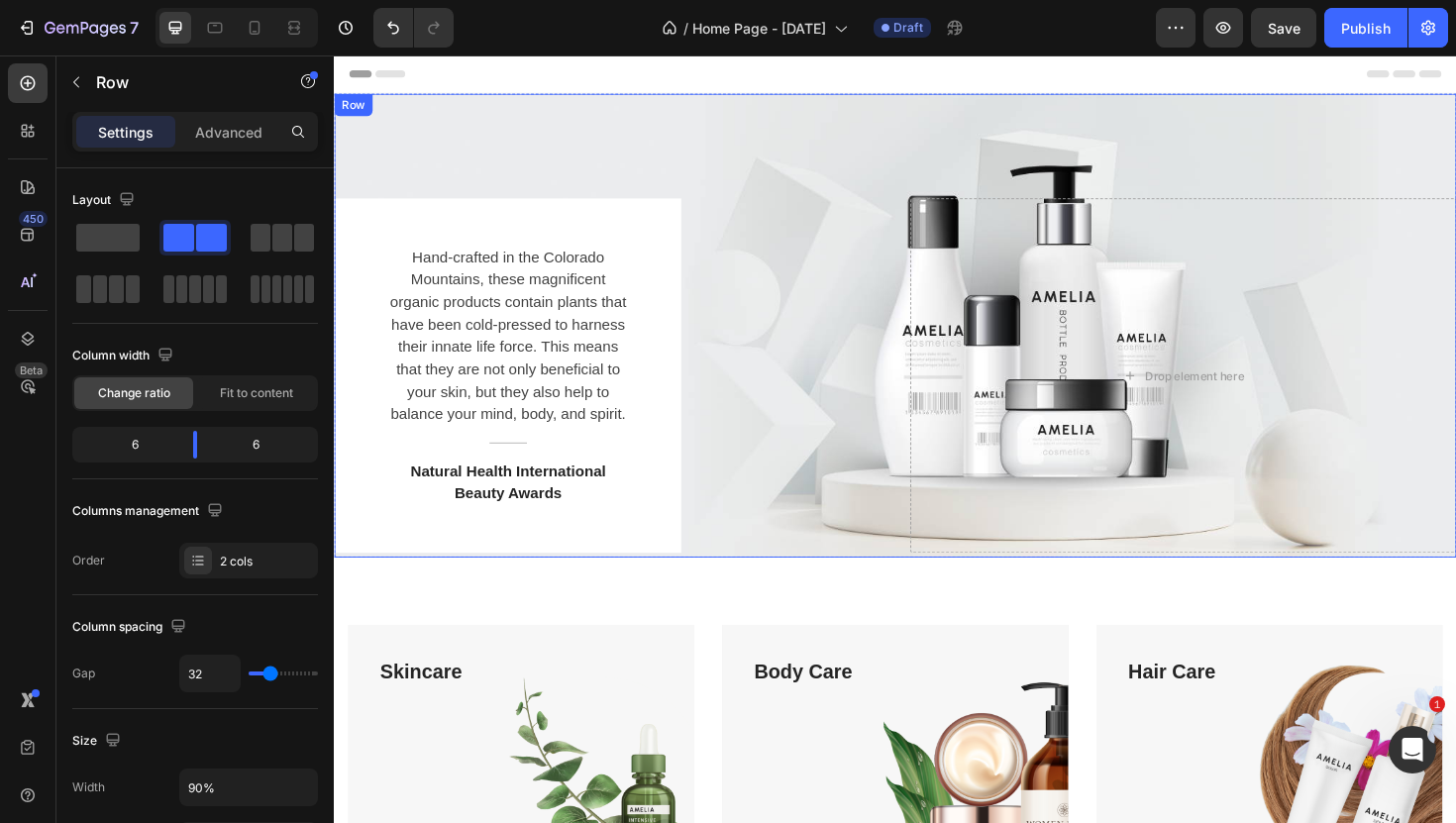 click on "Hand-crafted in the [LOCATION] Mountains, these magnificent organic products contain plants that have been cold-pressed to harness their innate life force. This means that they are not only beneficial to your skin, but they also help to balance your mind, body, and spirit. Text block Title Line Natural Health International Beauty Awards Text block Row
Drop element here Row" at bounding box center [928, 342] 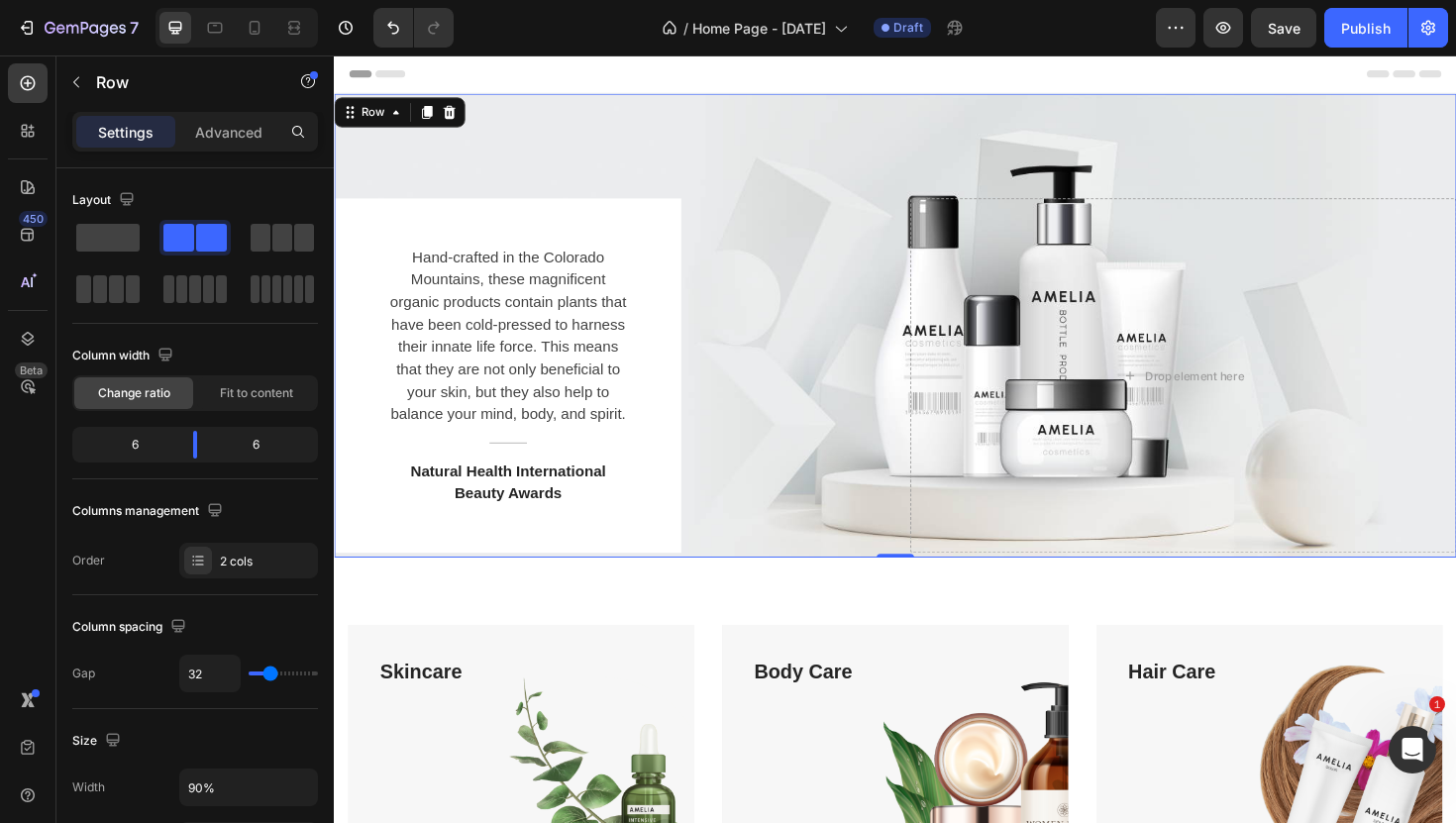 click on "Hand-crafted in the [LOCATION] Mountains, these magnificent organic products contain plants that have been cold-pressed to harness their innate life force. This means that they are not only beneficial to your skin, but they also help to balance your mind, body, and spirit. Text block Title Line Natural Health International Beauty Awards Text block Row" at bounding box center (623, 394) 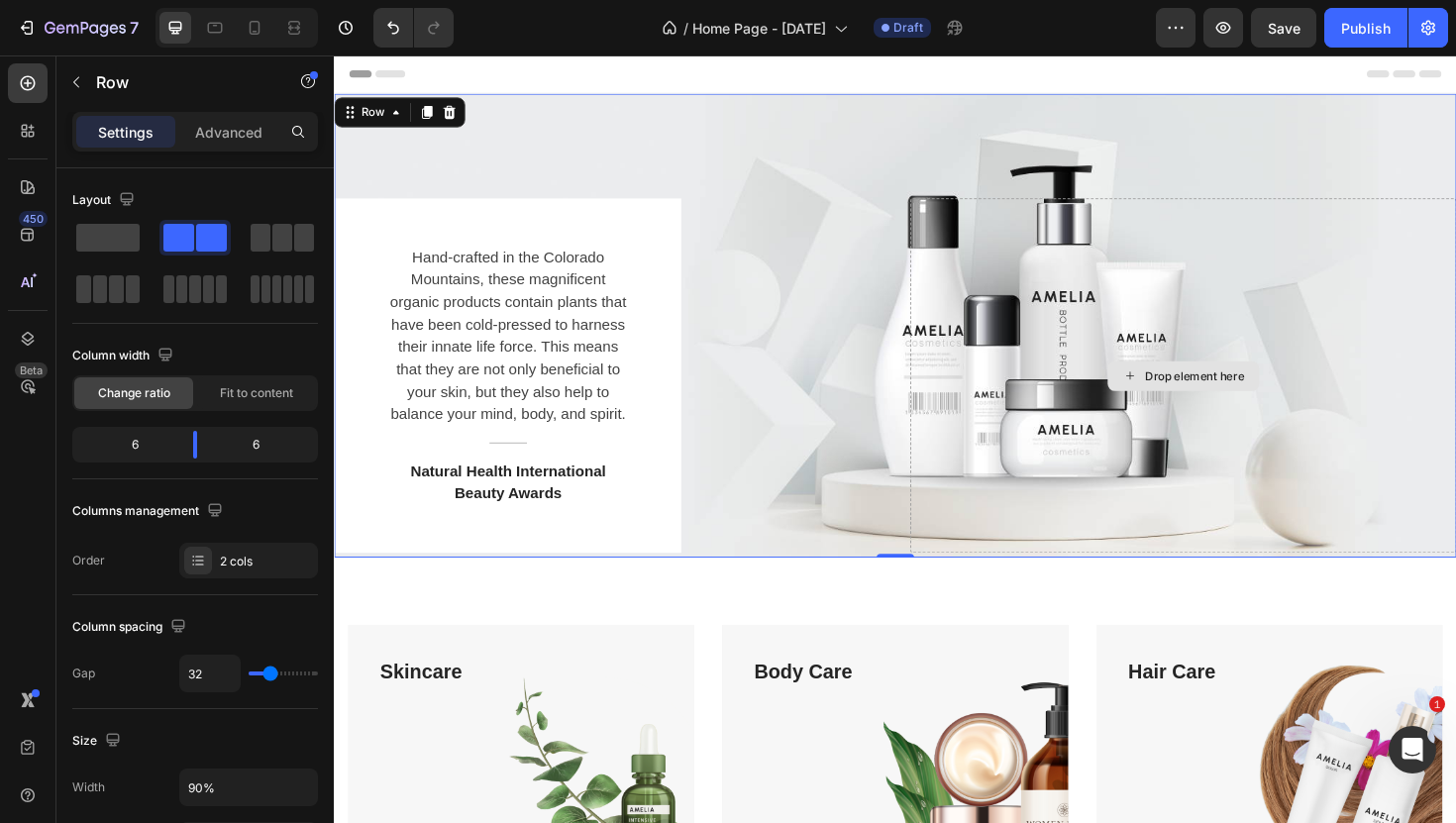 click on "Drop element here" at bounding box center (1233, 394) 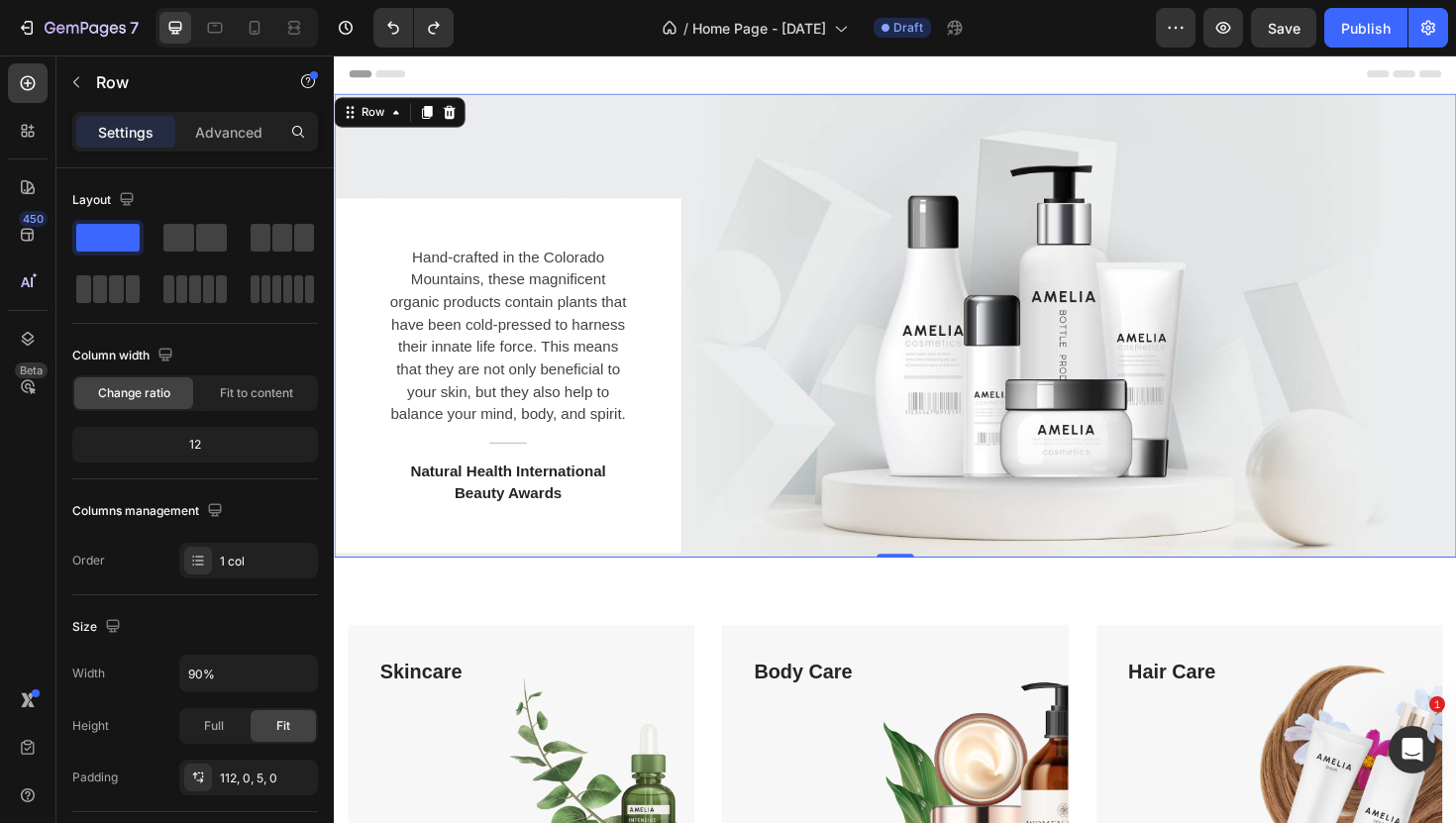 click on "Hand-crafted in the [LOCATION] Mountains, these magnificent organic products contain plants that have been cold-pressed to harness their innate life force. This means that they are not only beneficial to your skin, but they also help to balance your mind, body, and spirit. Text block Title Line Natural Health International Beauty Awards Text block Row" at bounding box center [928, 394] 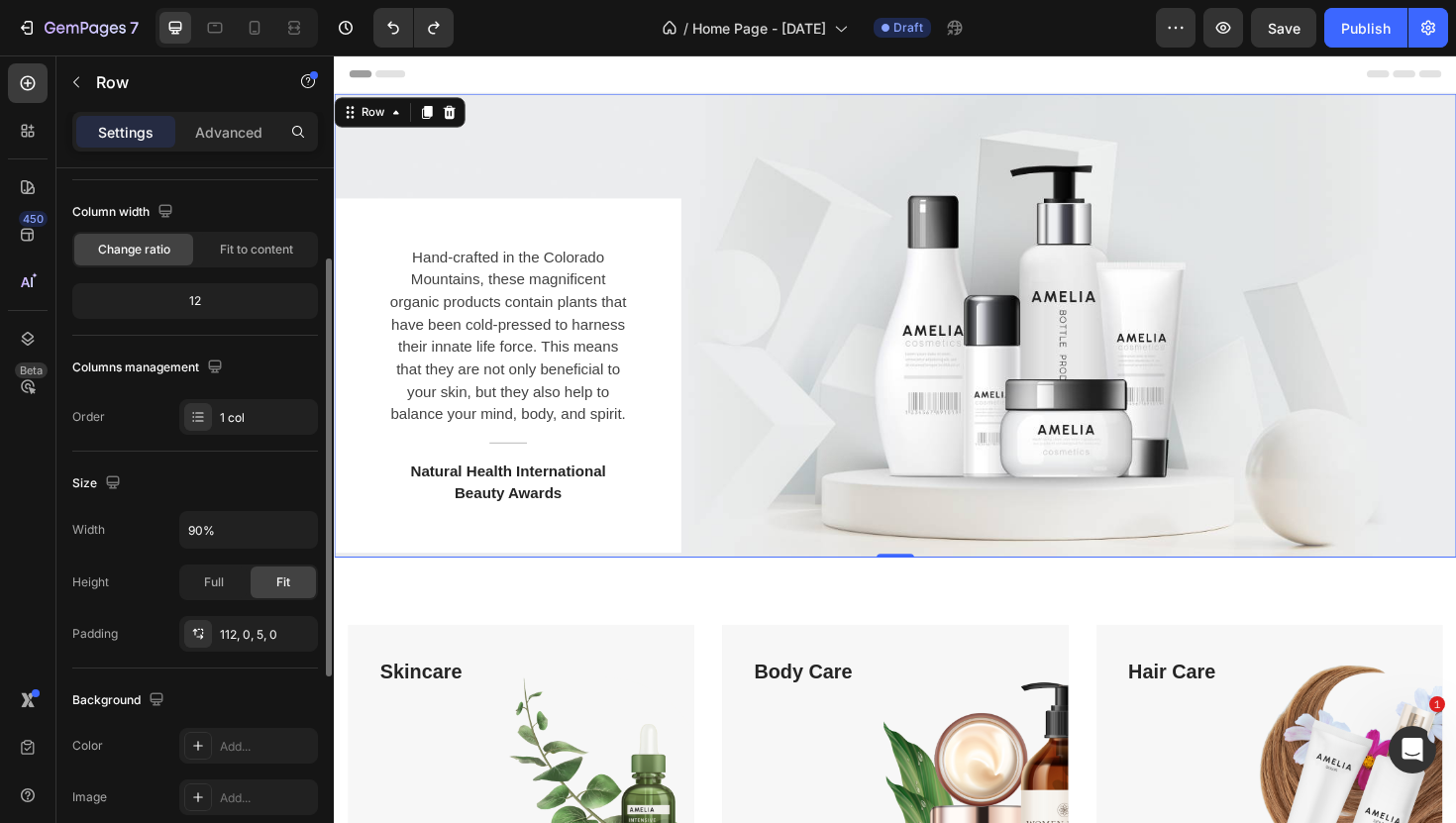 scroll, scrollTop: 148, scrollLeft: 0, axis: vertical 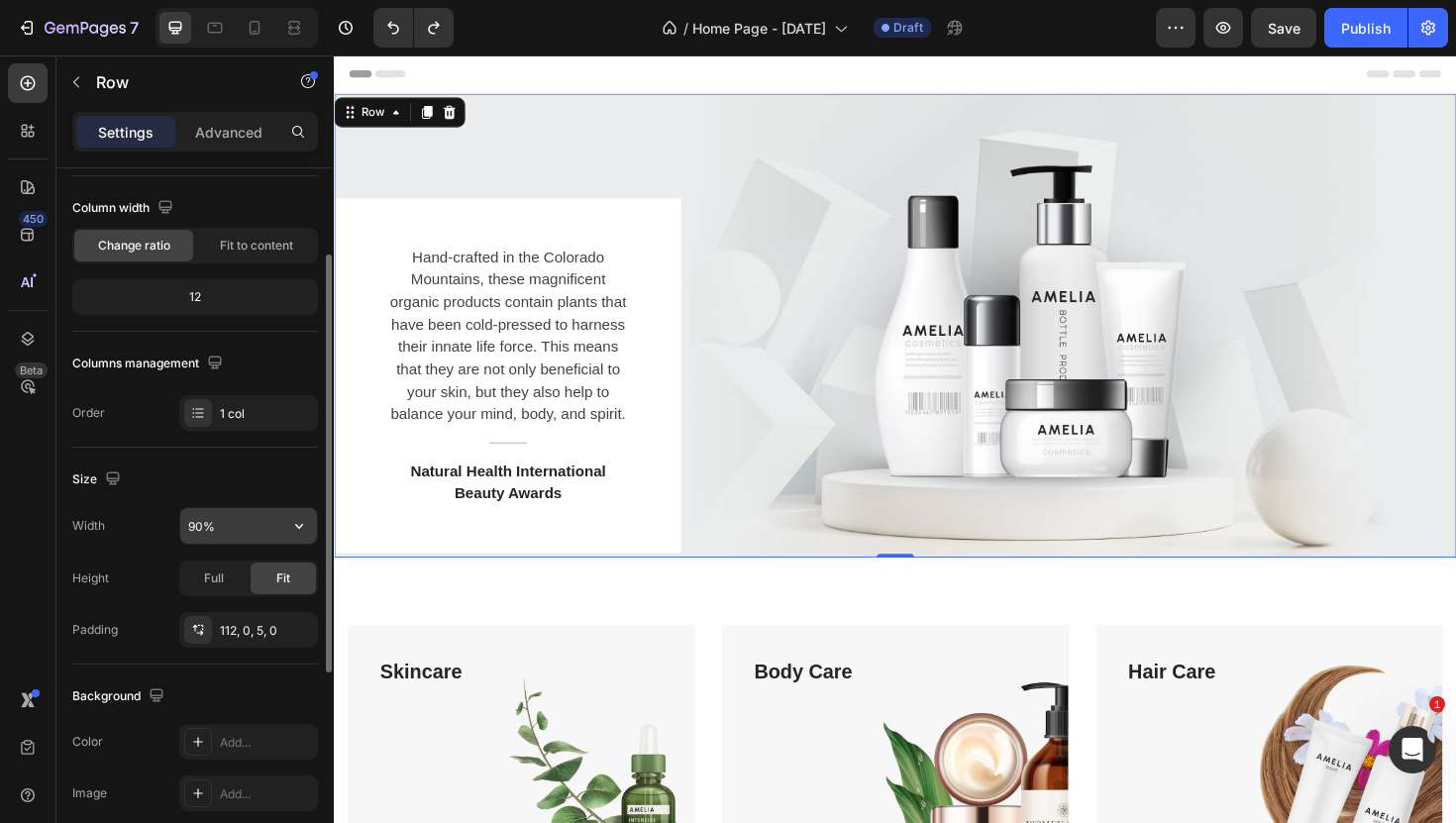 click on "90%" at bounding box center (249, 526) 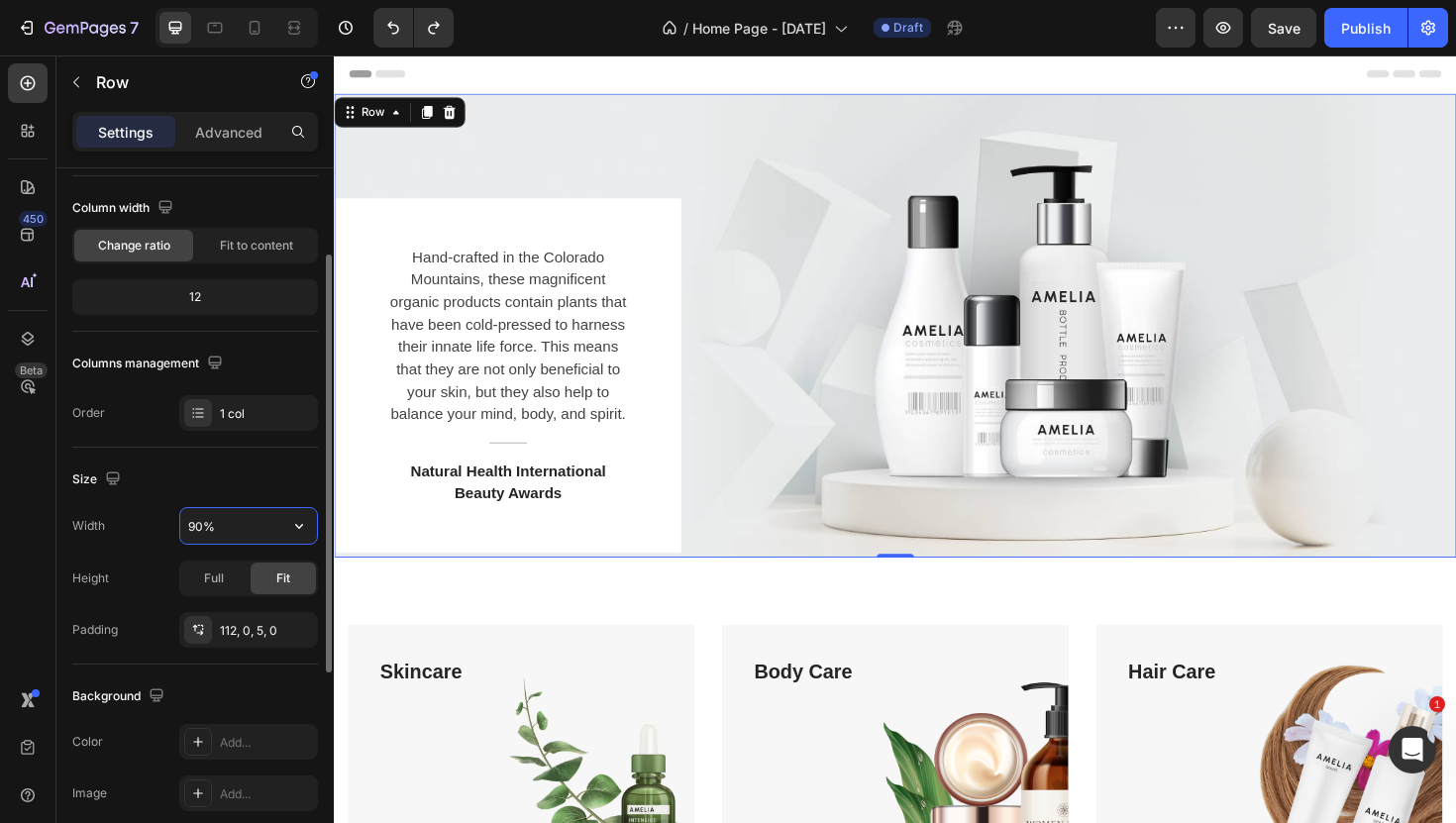 click on "90%" at bounding box center (249, 526) 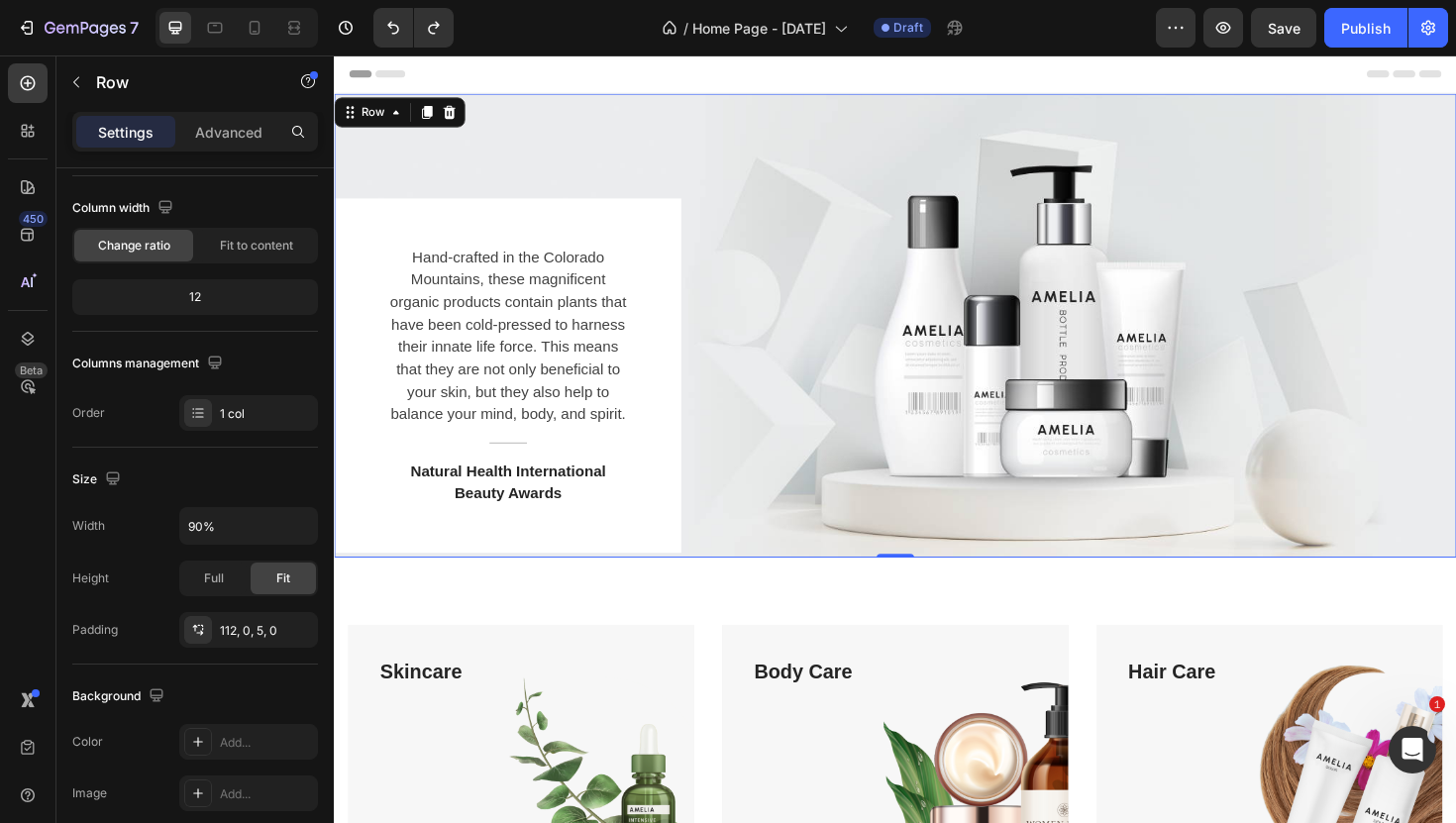 click on "Hand-crafted in the [LOCATION] Mountains, these magnificent organic products contain plants that have been cold-pressed to harness their innate life force. This means that they are not only beneficial to your skin, but they also help to balance your mind, body, and spirit. Text block Title Line Natural Health International Beauty Awards Text block Row" at bounding box center (928, 394) 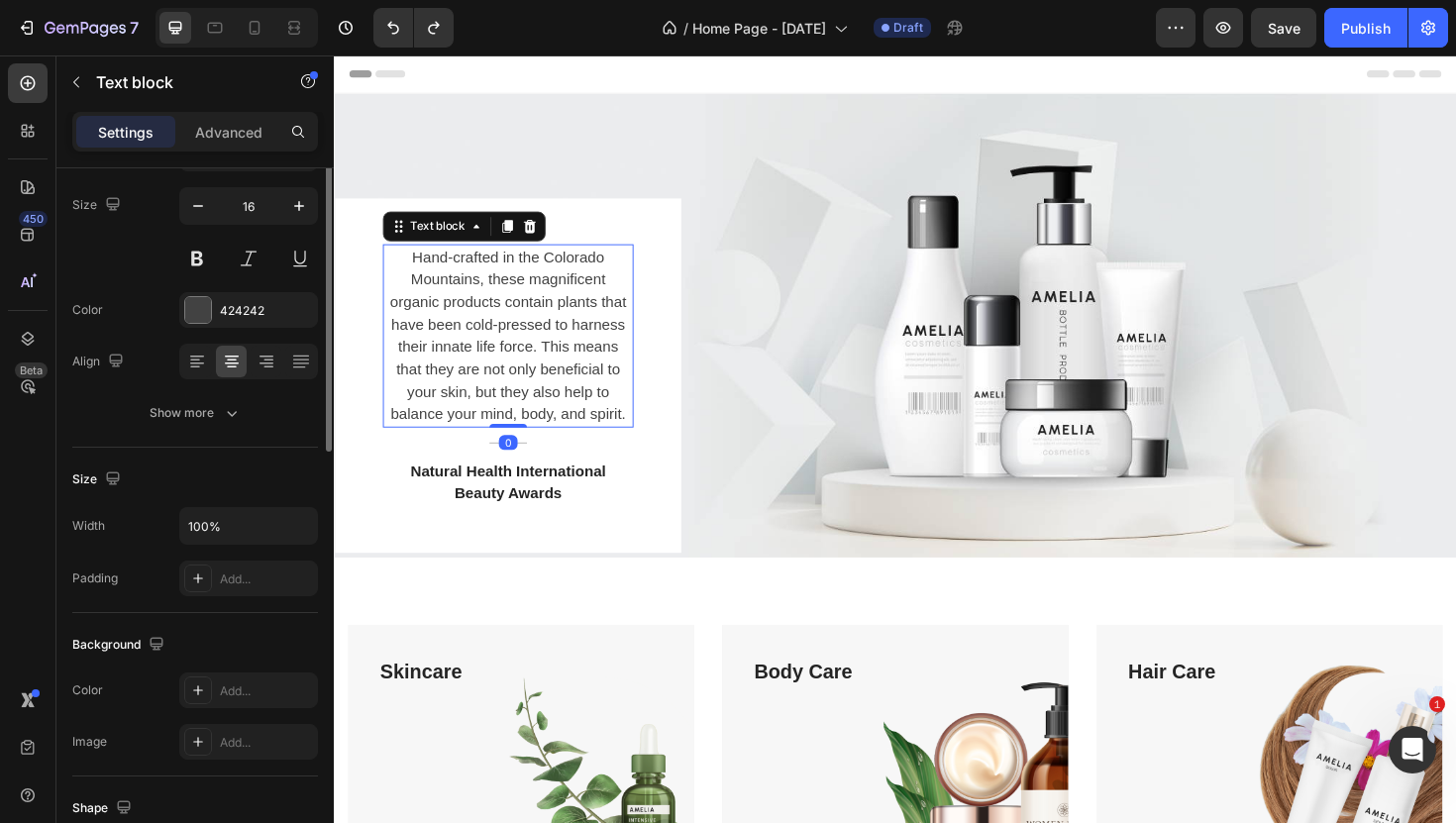 scroll, scrollTop: 0, scrollLeft: 0, axis: both 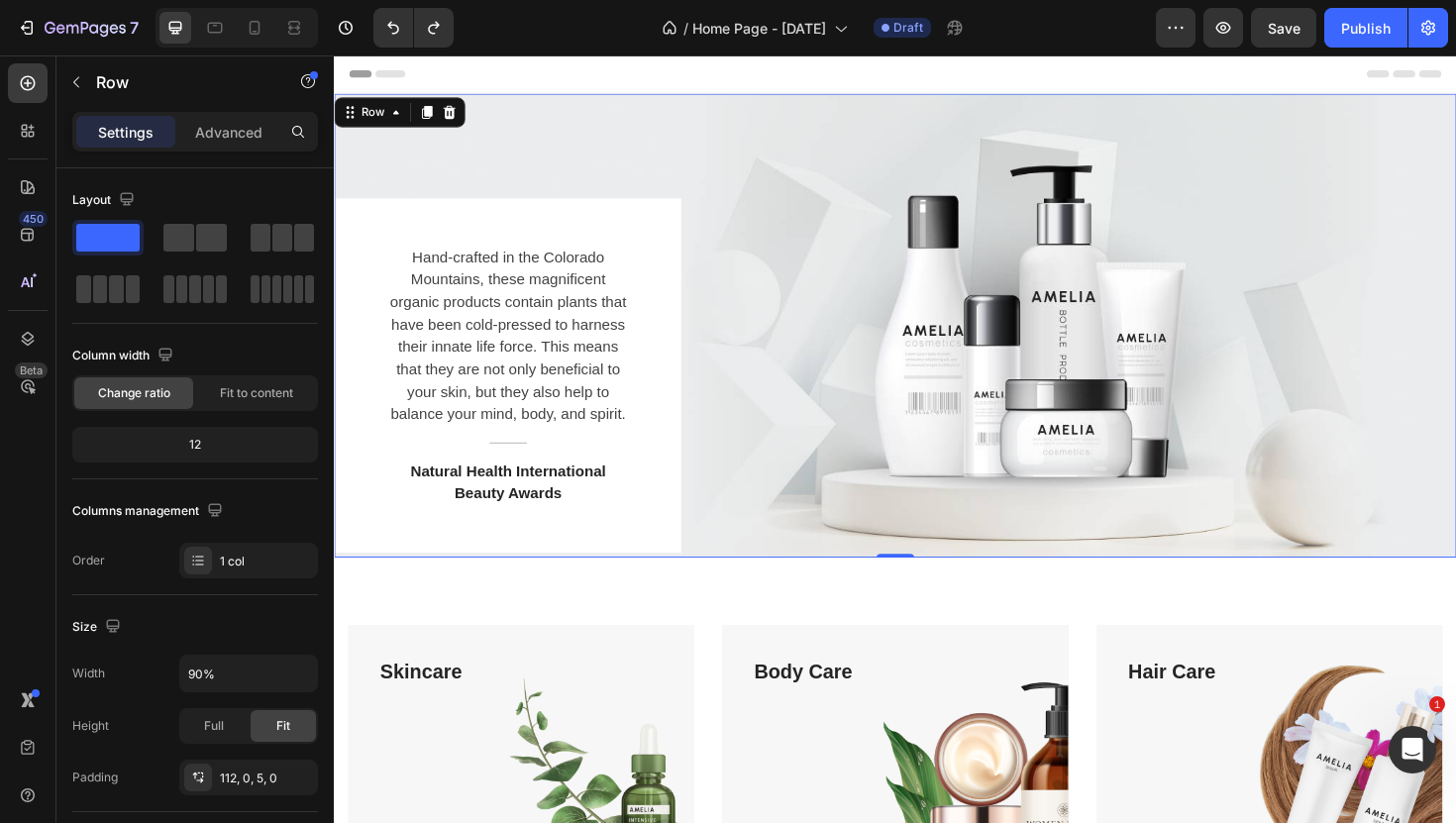 click on "Hand-crafted in the [LOCATION] Mountains, these magnificent organic products contain plants that have been cold-pressed to harness their innate life force. This means that they are not only beneficial to your skin, but they also help to balance your mind, body, and spirit. Text block Title Line Natural Health International Beauty Awards Text block Row" at bounding box center [928, 394] 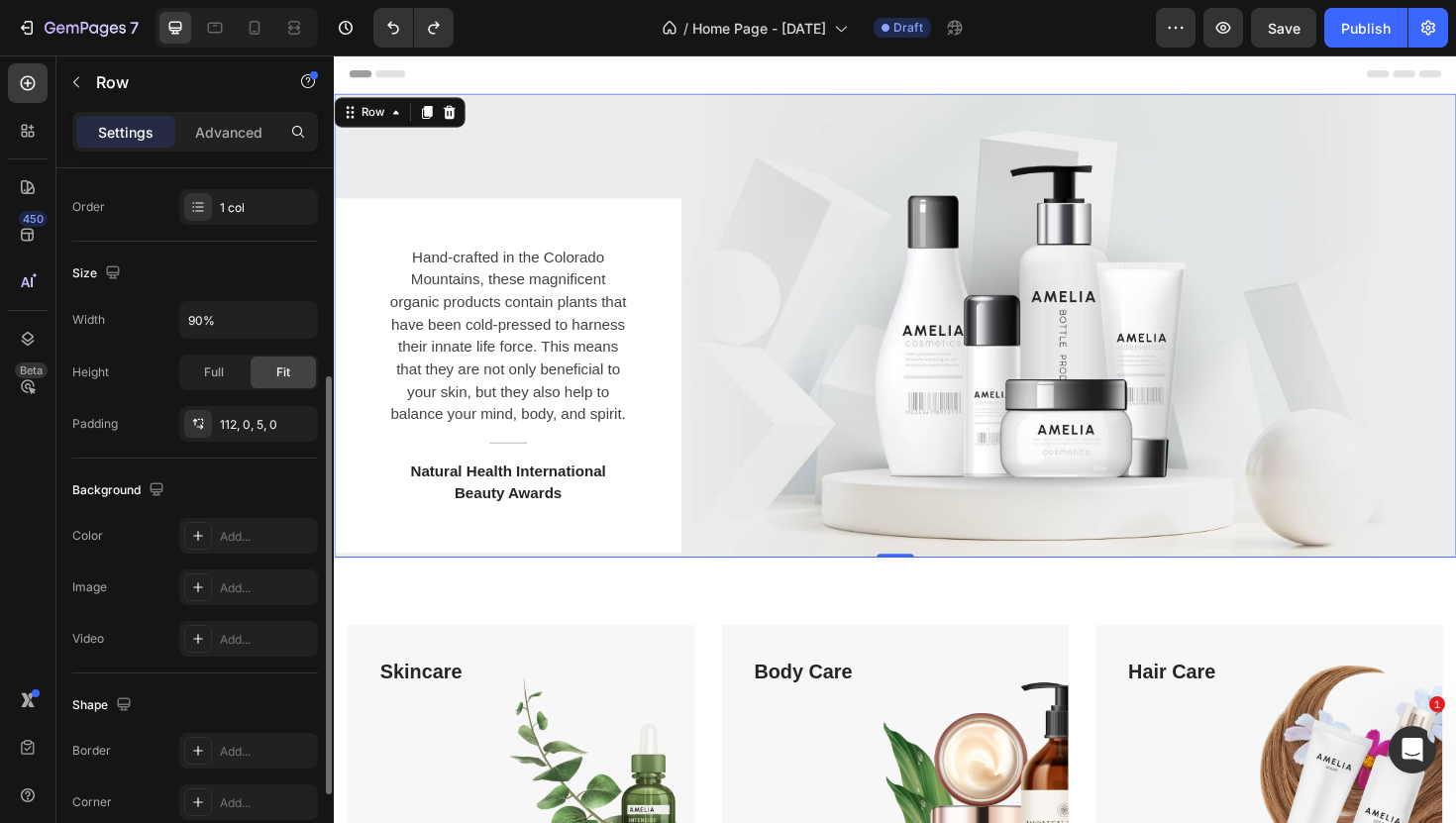 scroll, scrollTop: 497, scrollLeft: 0, axis: vertical 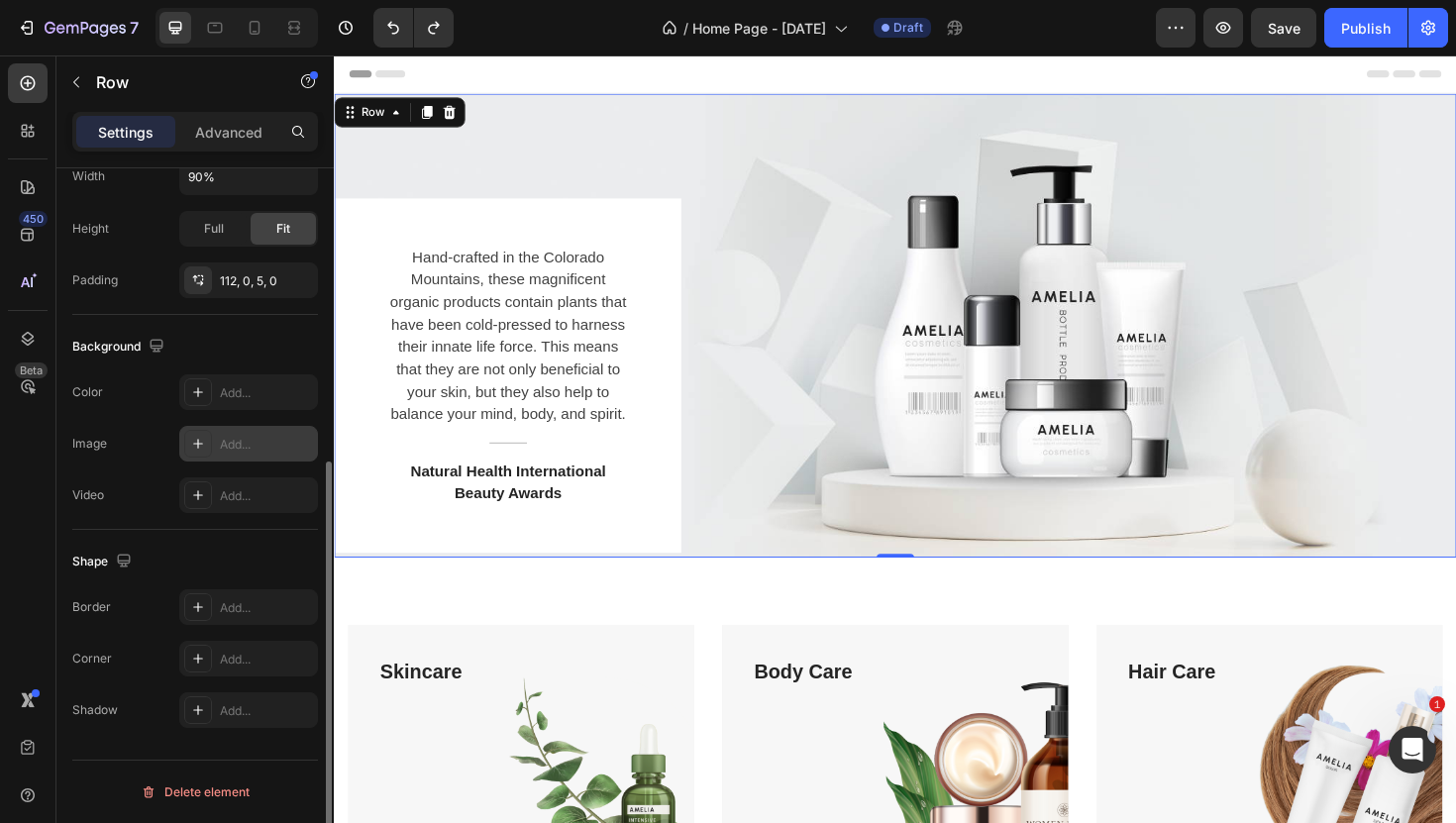 click 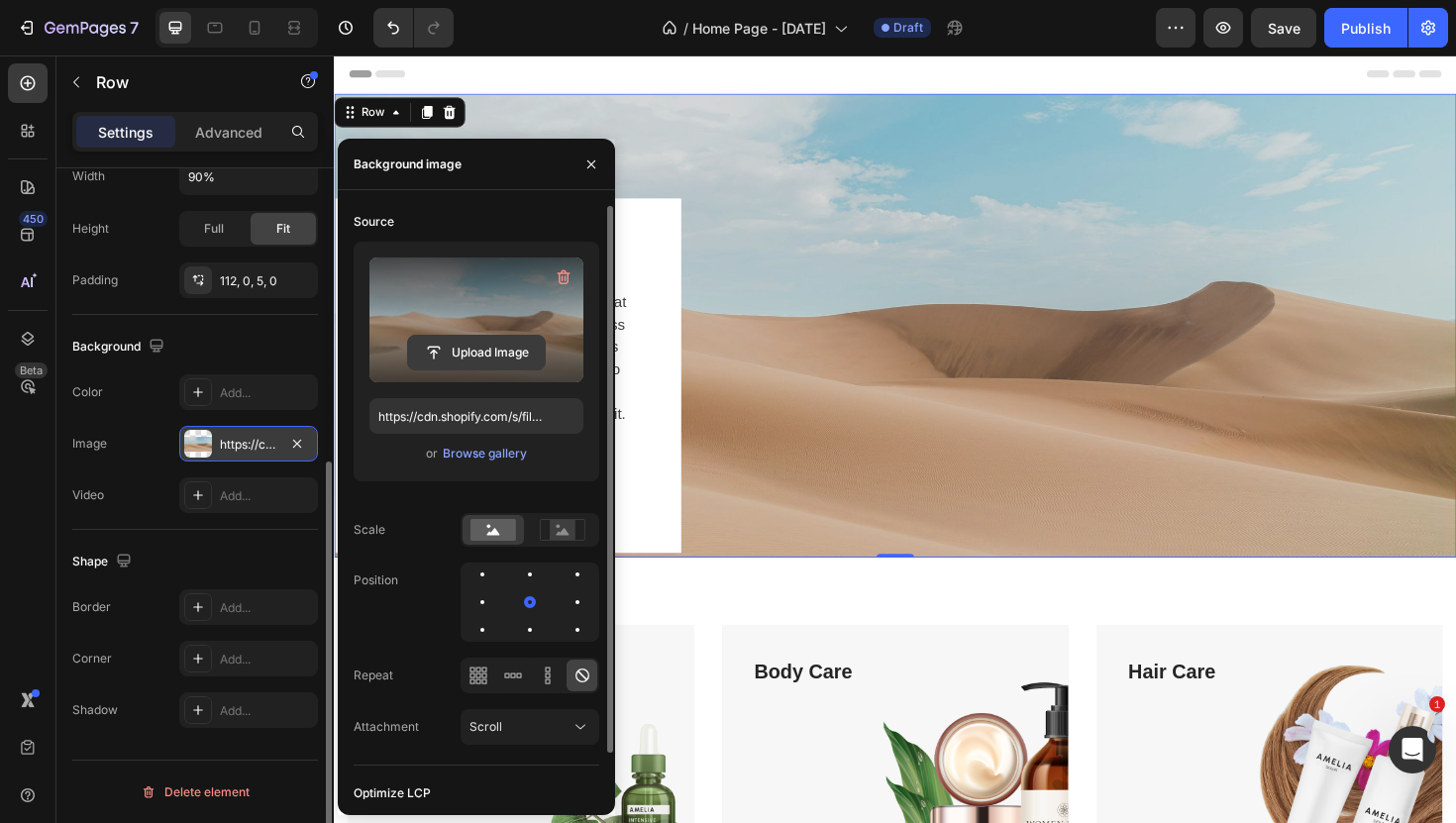 click 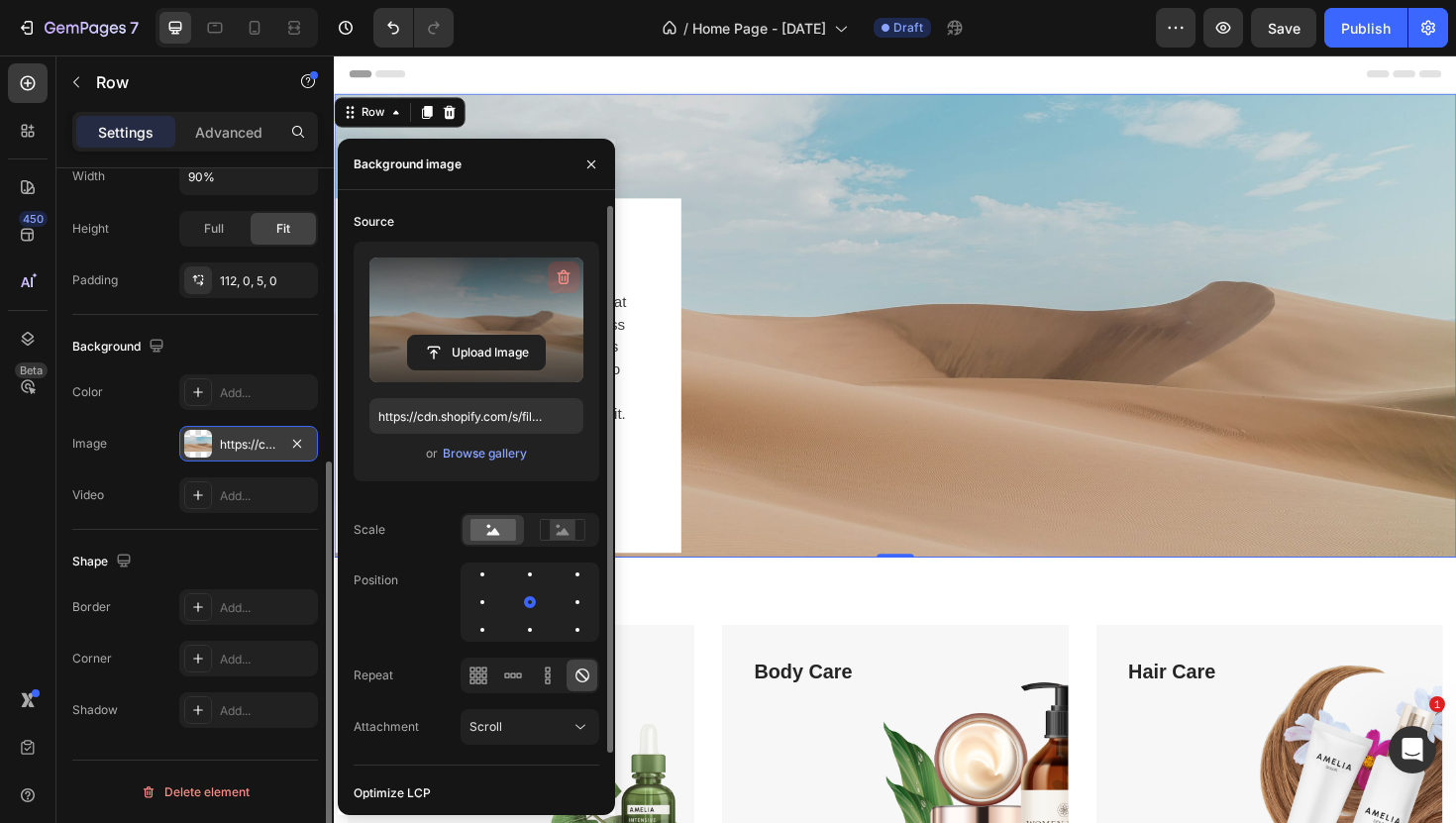 click 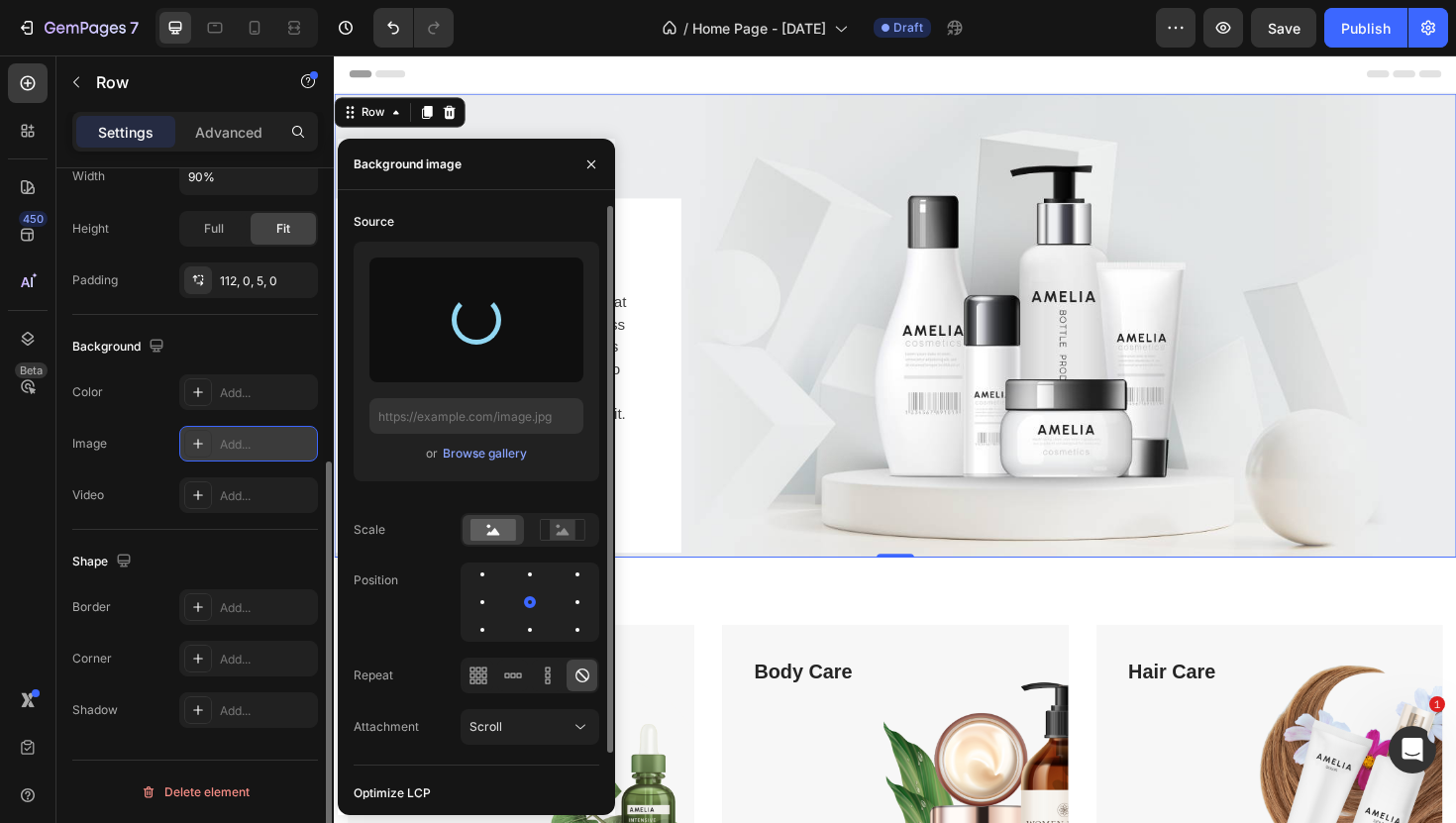 type on "https://cdn.shopify.com/s/files/1/0609/7708/6542/files/gempages_568294126617887681-0604a9b9-b413-414e-8029-a356981a16d1.jpg" 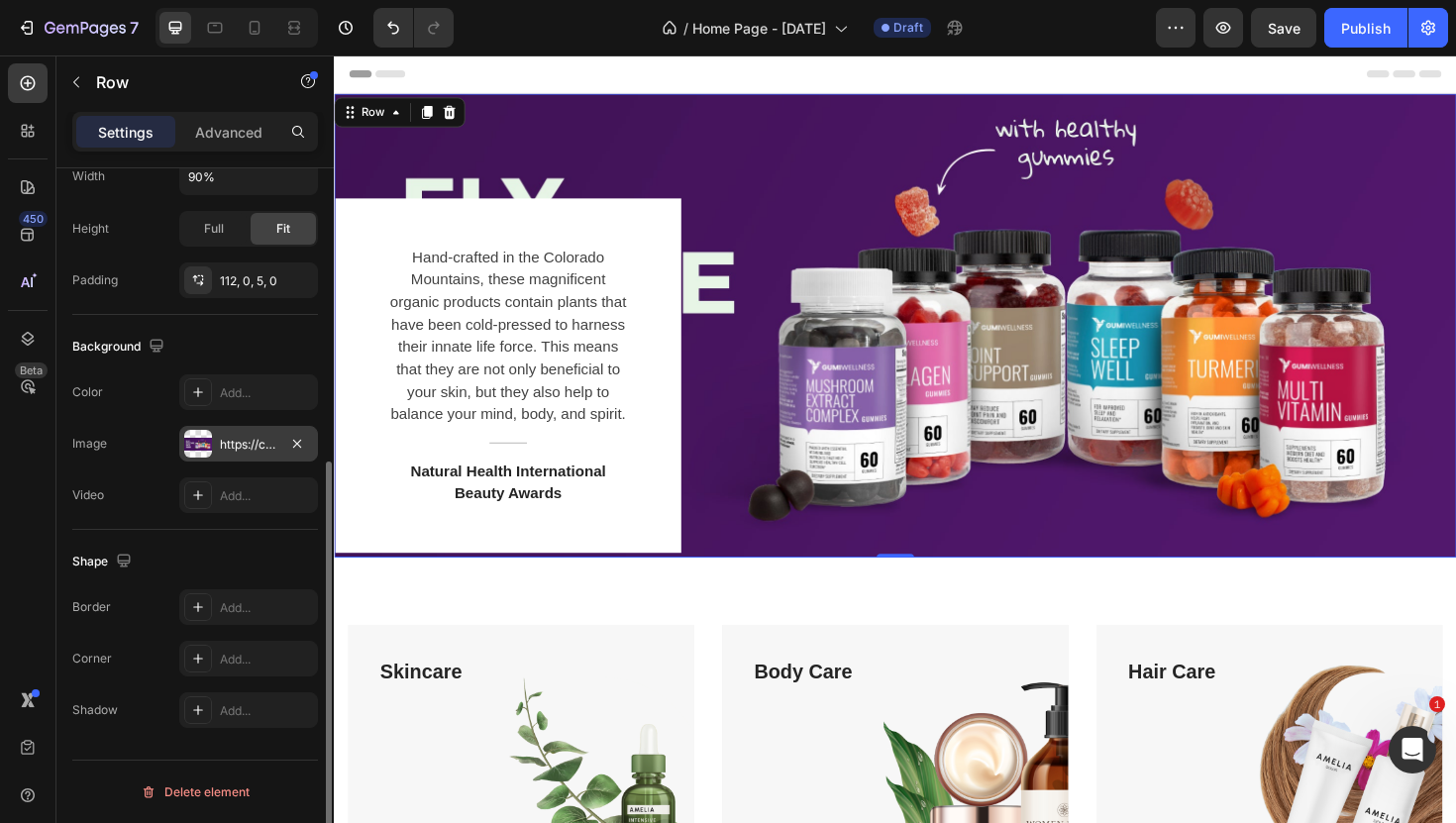 click on "Hand-crafted in the [LOCATION] Mountains, these magnificent organic products contain plants that have been cold-pressed to harness their innate life force. This means that they are not only beneficial to your skin, but they also help to balance your mind, body, and spirit. Text block Title Line Natural Health International Beauty Awards Text block Row" at bounding box center [928, 394] 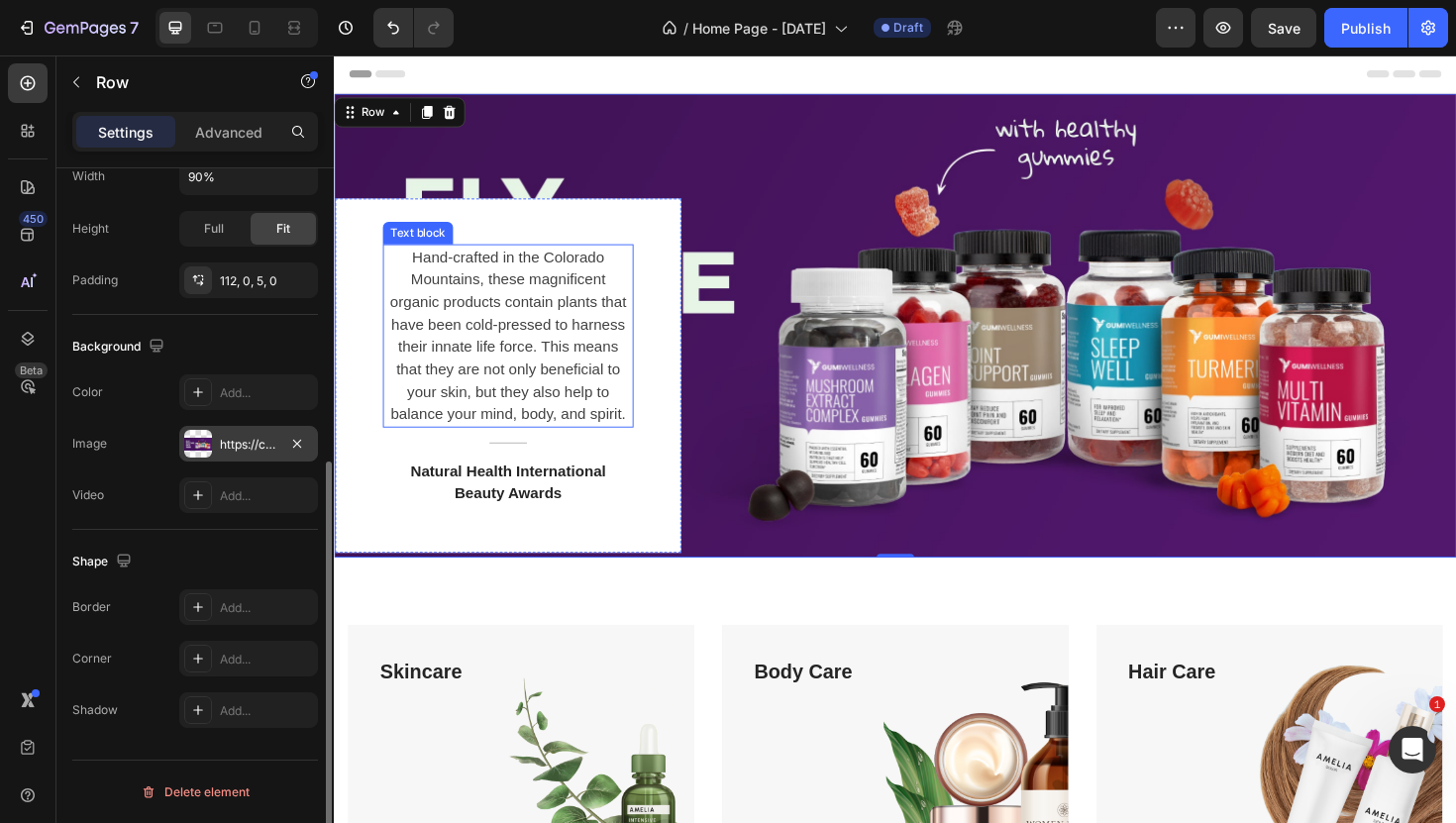 click on "Hand-crafted in the Colorado Mountains, these magnificent organic products contain plants that have been cold-pressed to harness their innate life force. This means that they are not only beneficial to your skin, but they also help to balance your mind, body, and spirit." at bounding box center [518, 353] 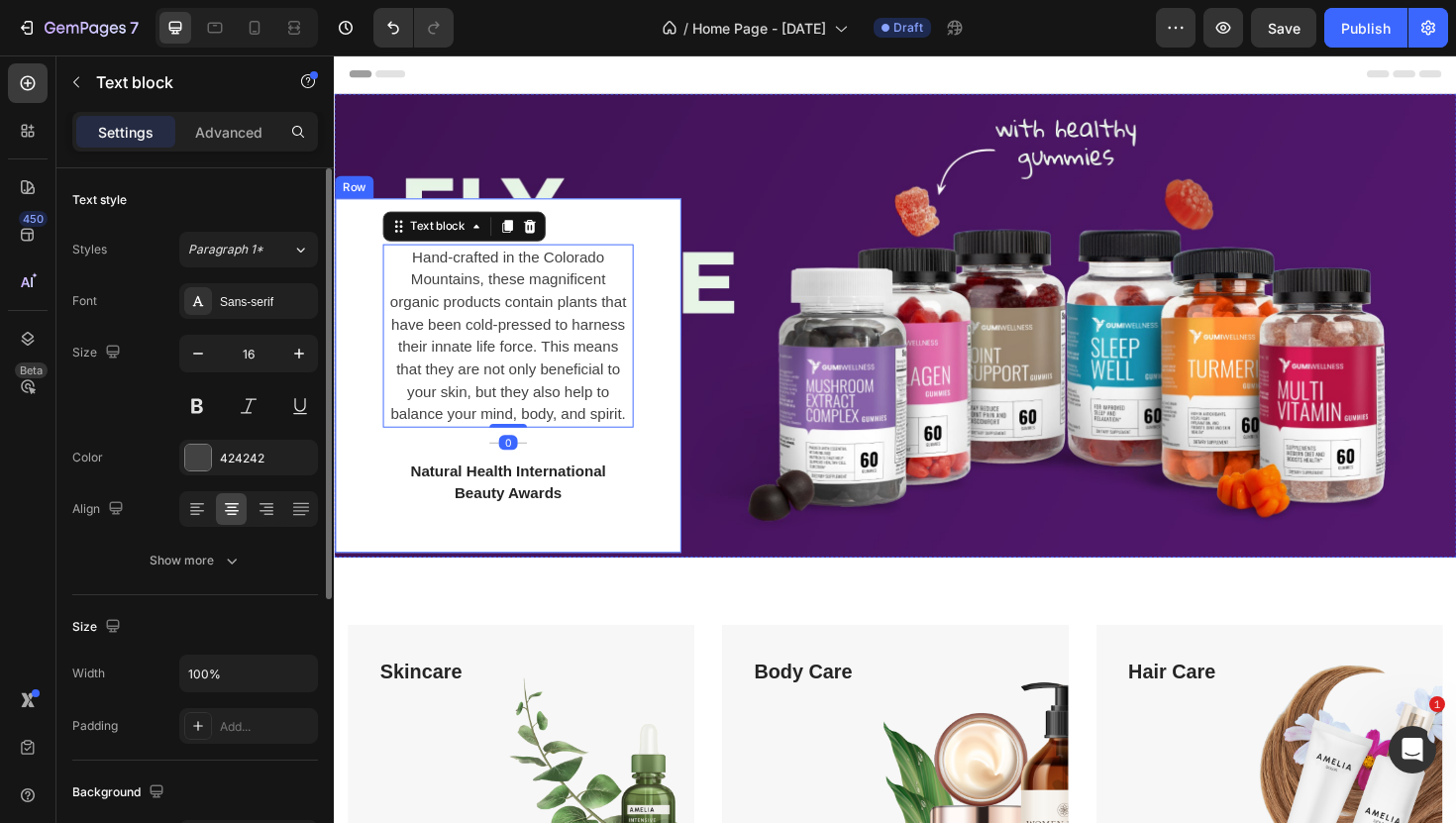 click on "Hand-crafted in the [LOCATION] Mountains, these magnificent organic products contain plants that have been cold-pressed to harness their innate life force. This means that they are not only beneficial to your skin, but they also help to balance your mind, body, and spirit. Text block   0                Title Line Natural Health International Beauty Awards Text block Row" at bounding box center (518, 394) 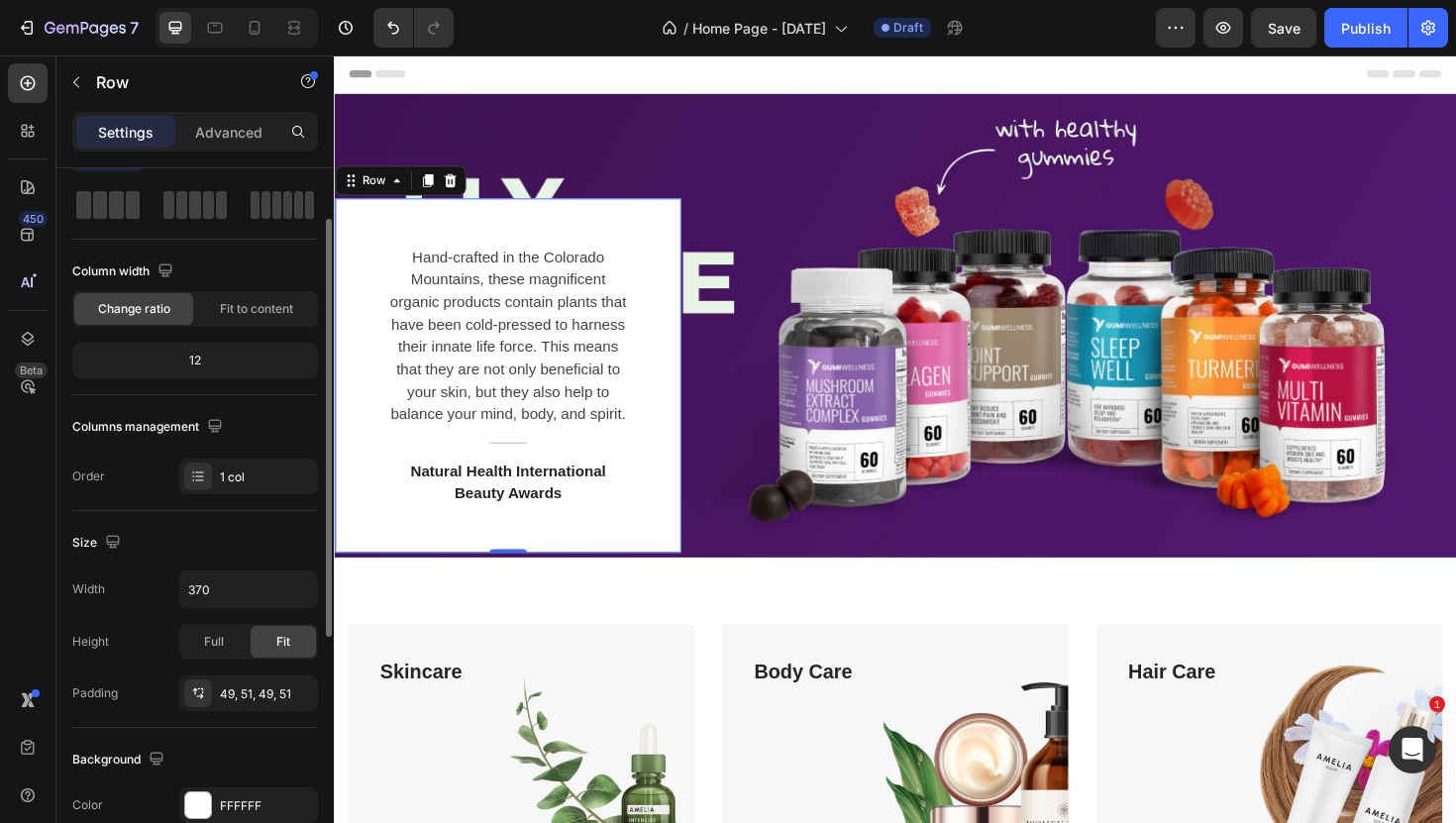 scroll, scrollTop: 86, scrollLeft: 0, axis: vertical 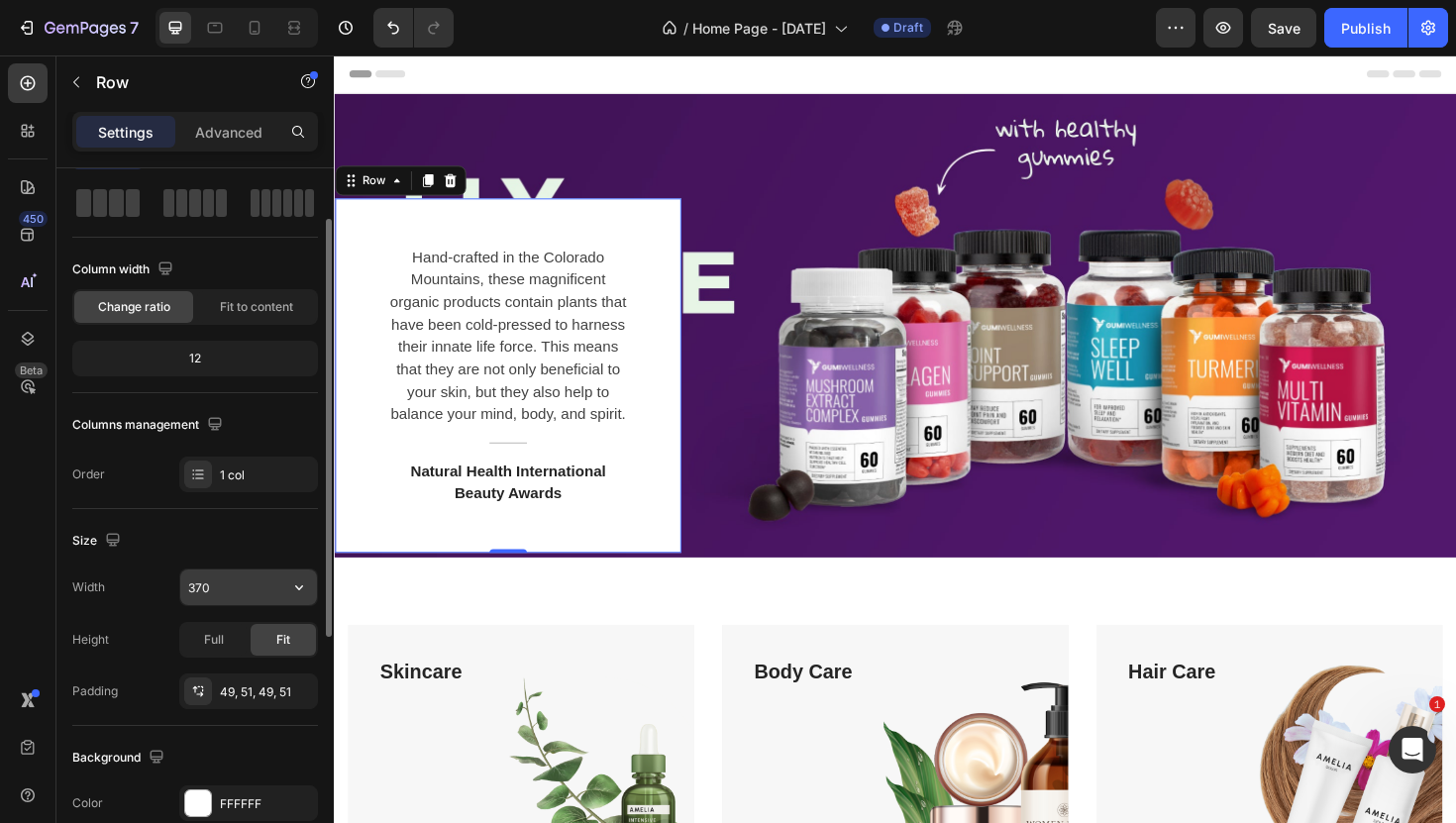 click on "370" at bounding box center [249, 587] 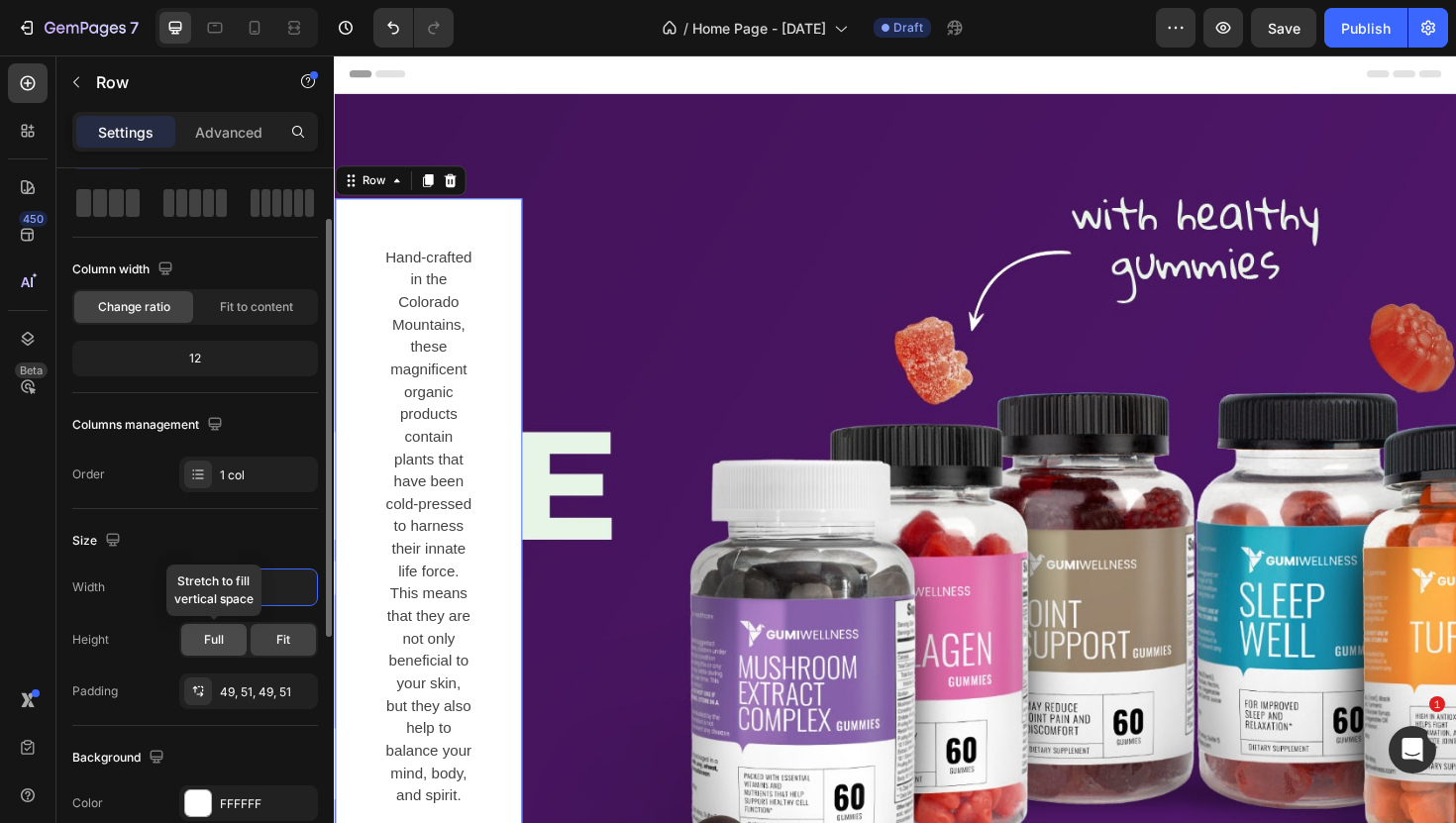 click on "Full" 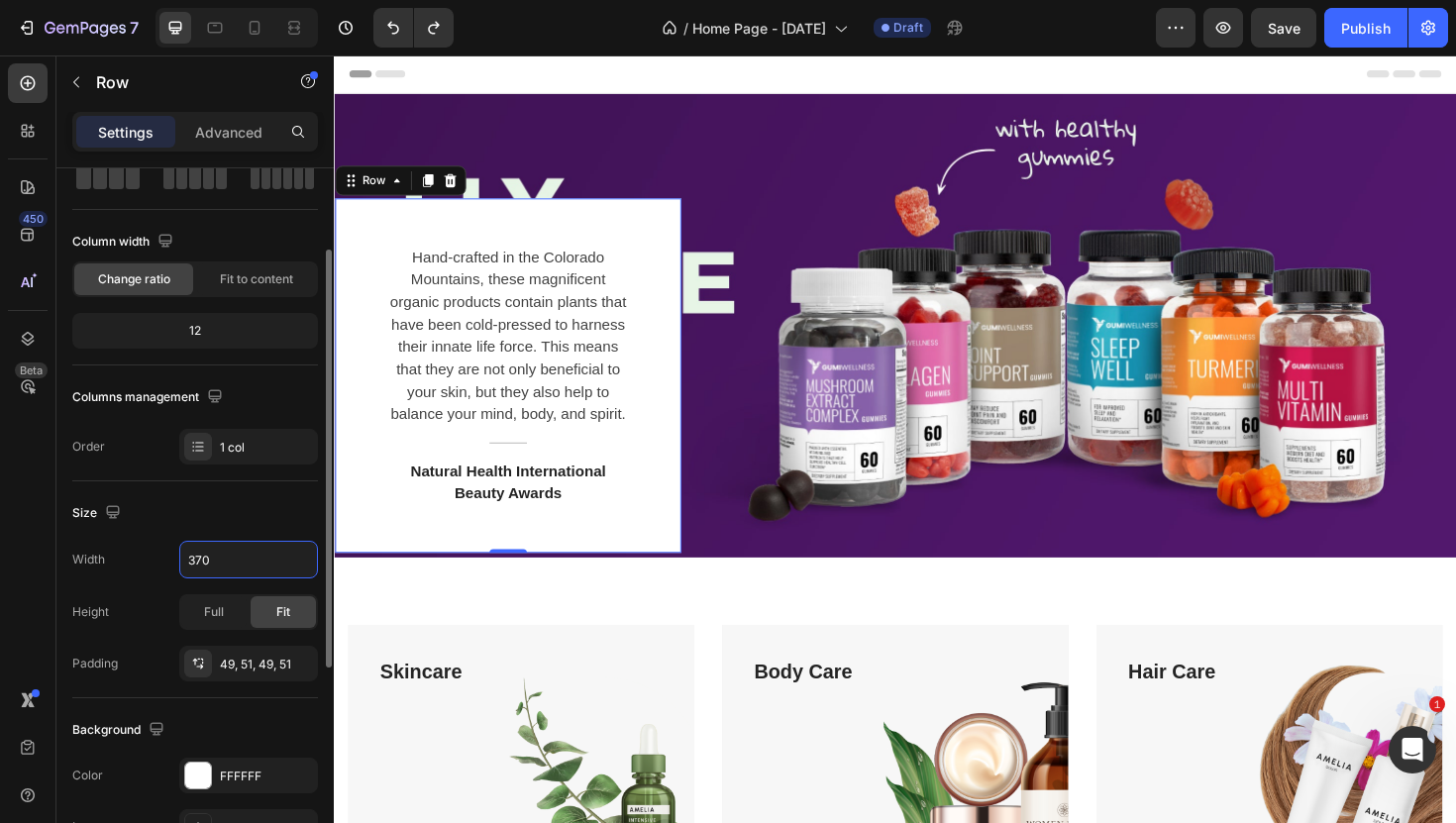 scroll, scrollTop: 128, scrollLeft: 0, axis: vertical 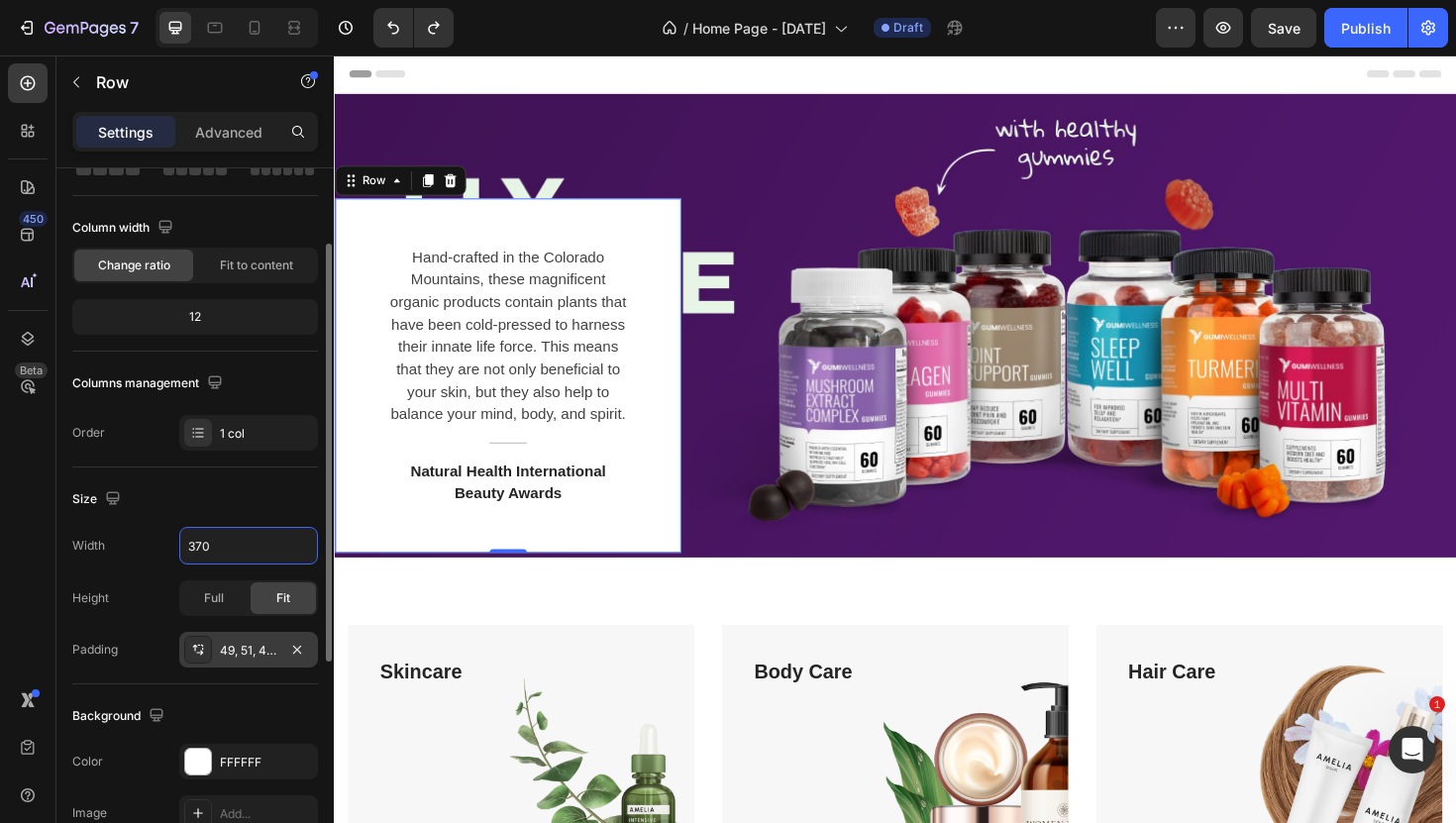 type on "370" 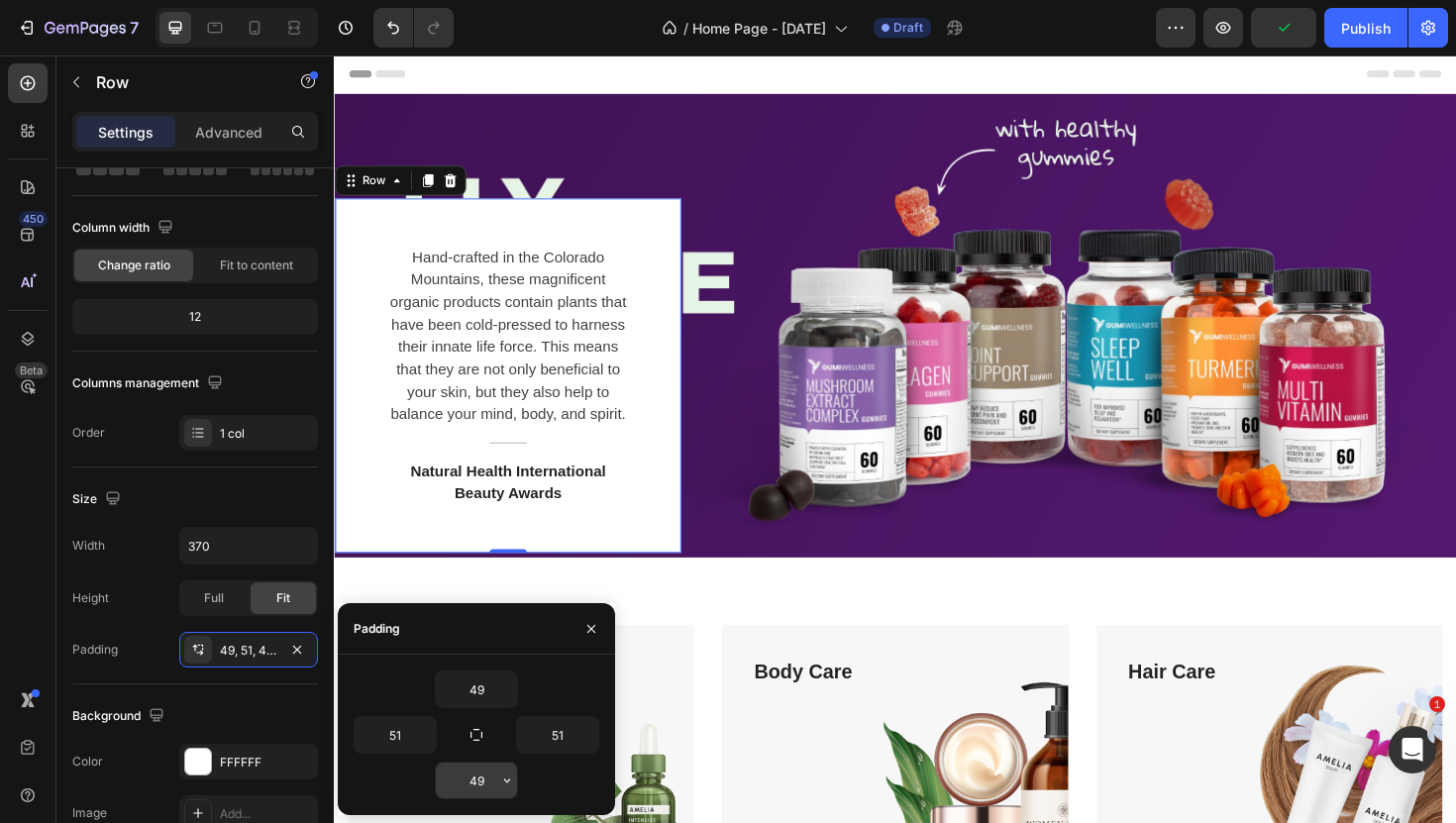 drag, startPoint x: 483, startPoint y: 738, endPoint x: 477, endPoint y: 787, distance: 49.36598 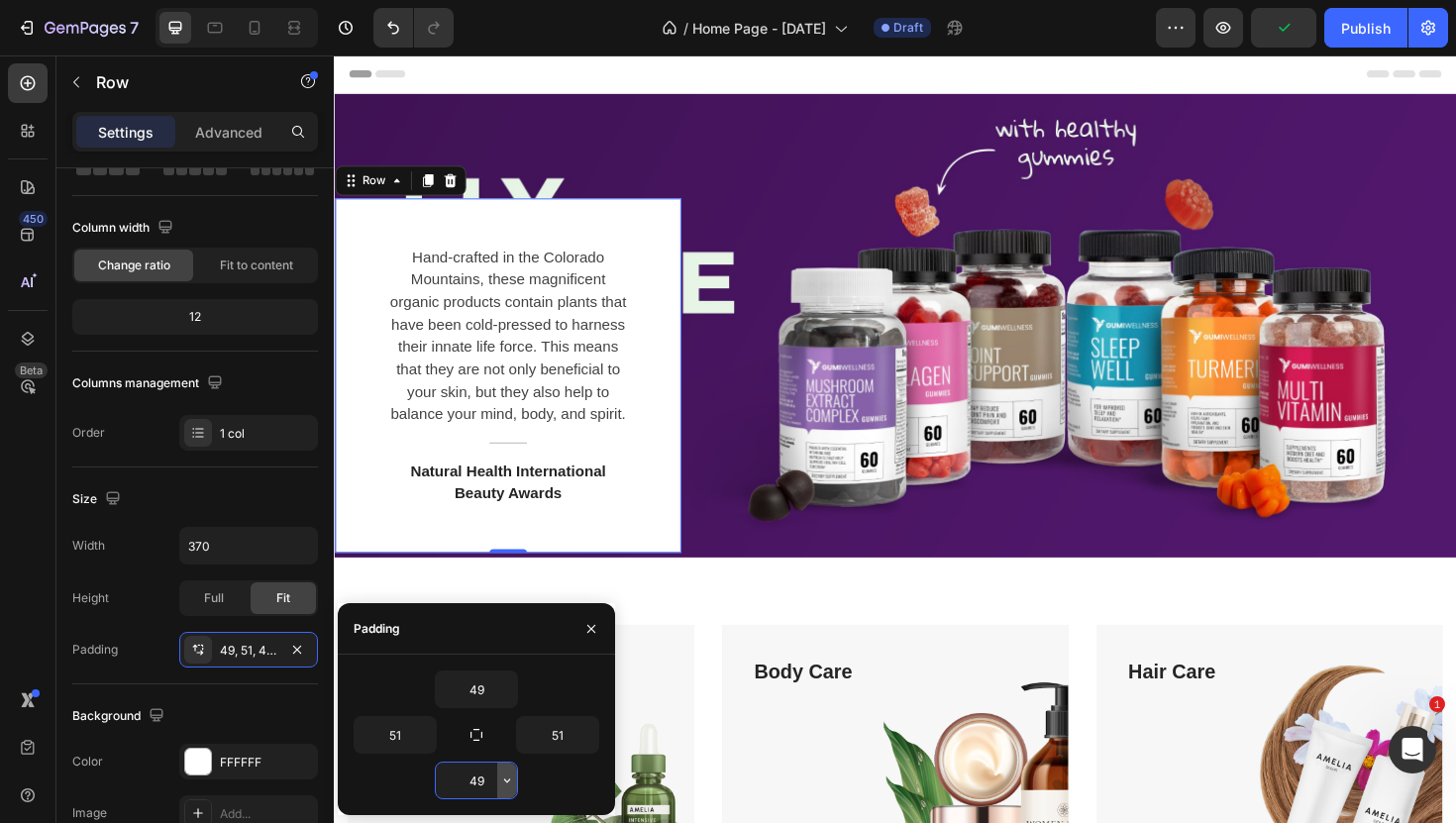 click 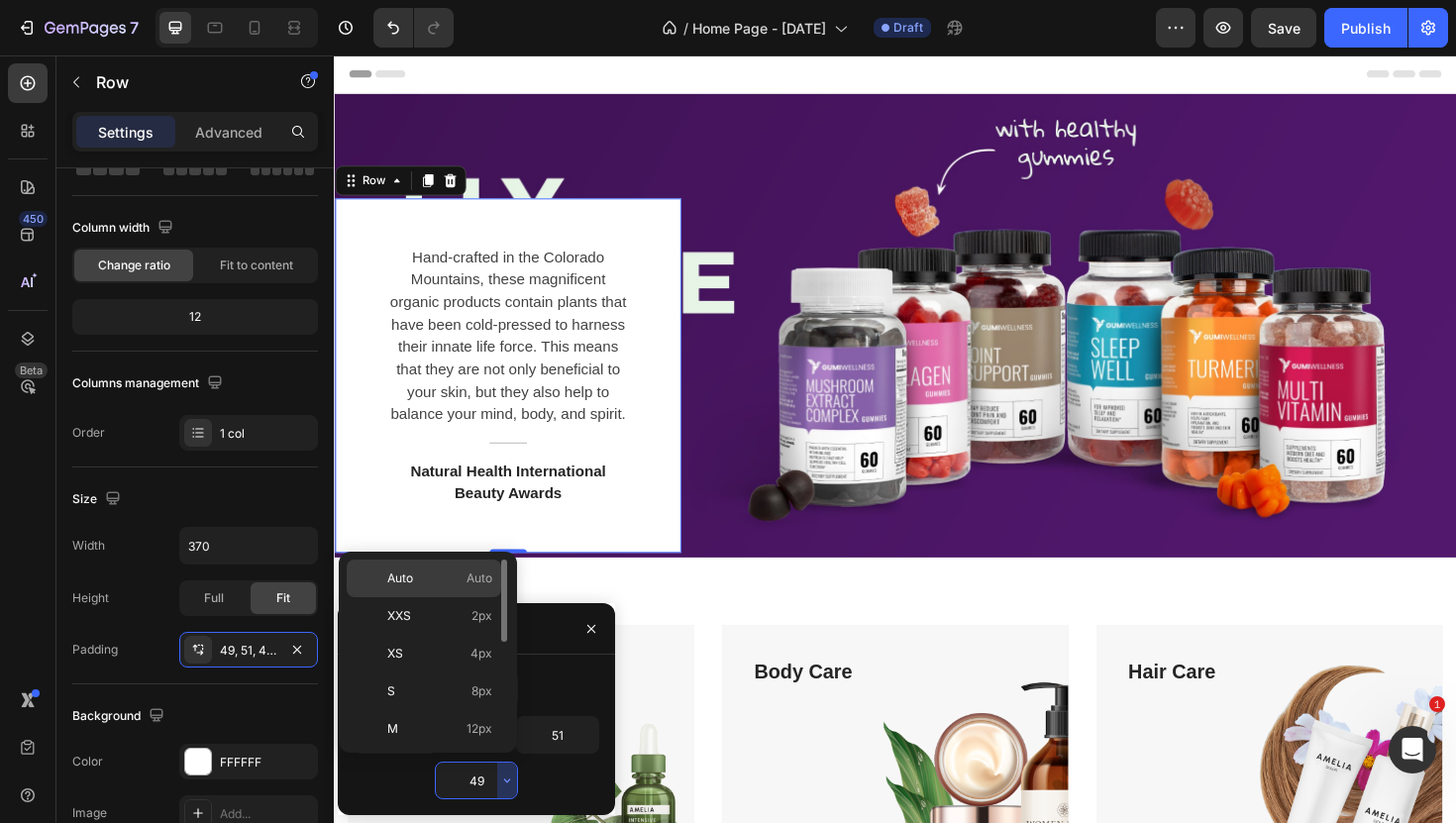 click on "Auto" at bounding box center [400, 578] 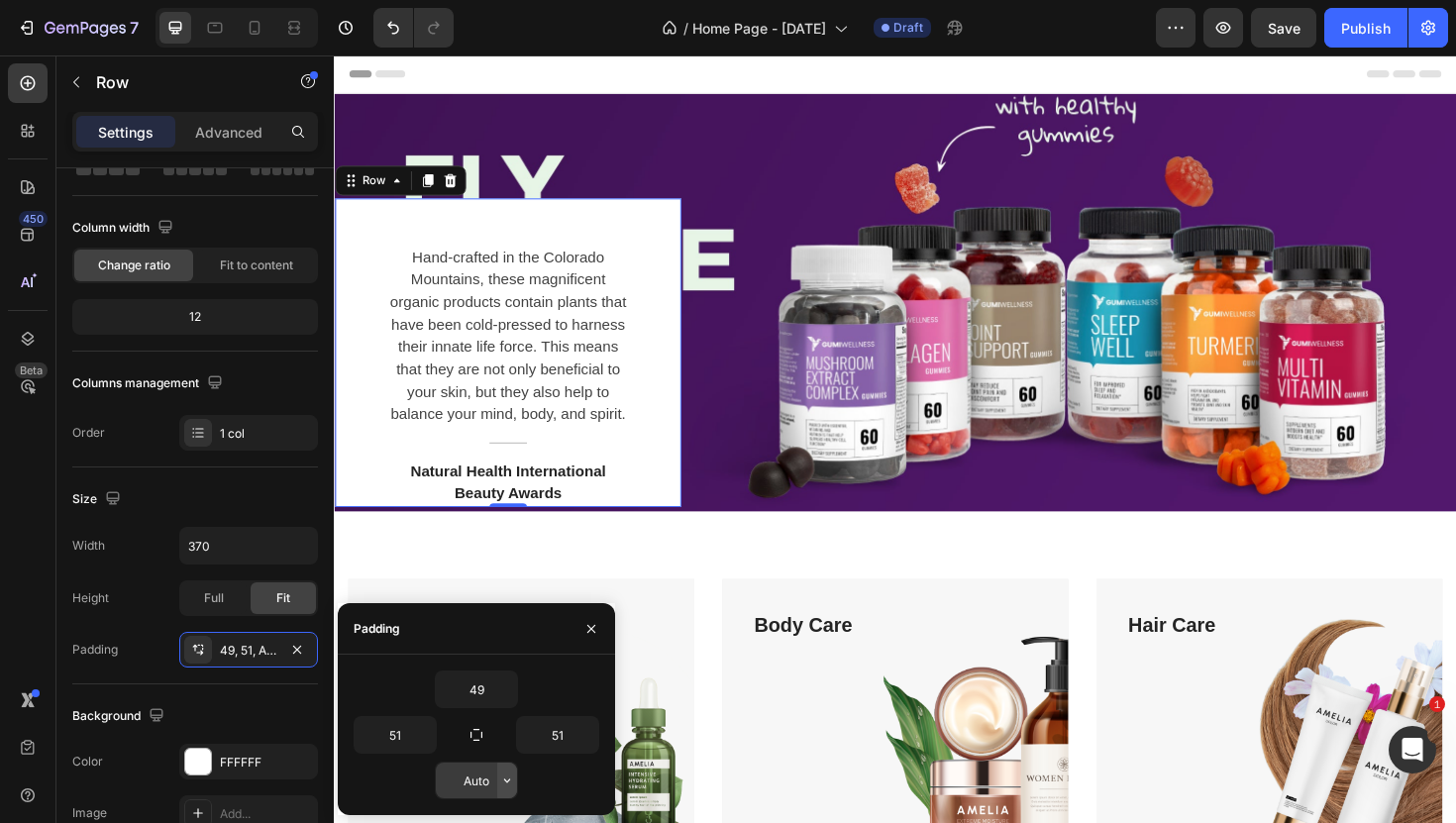 click 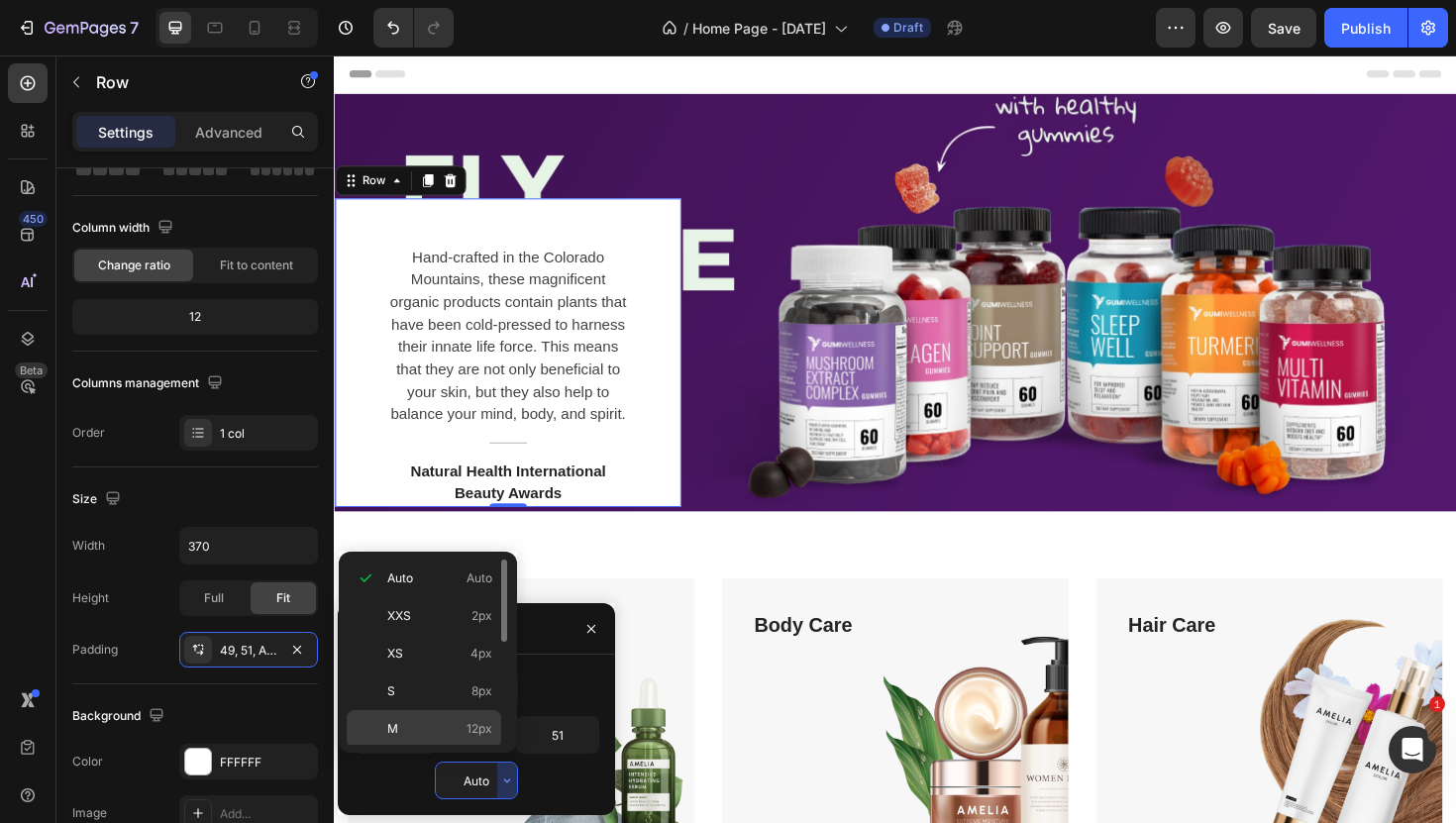 click on "M 12px" 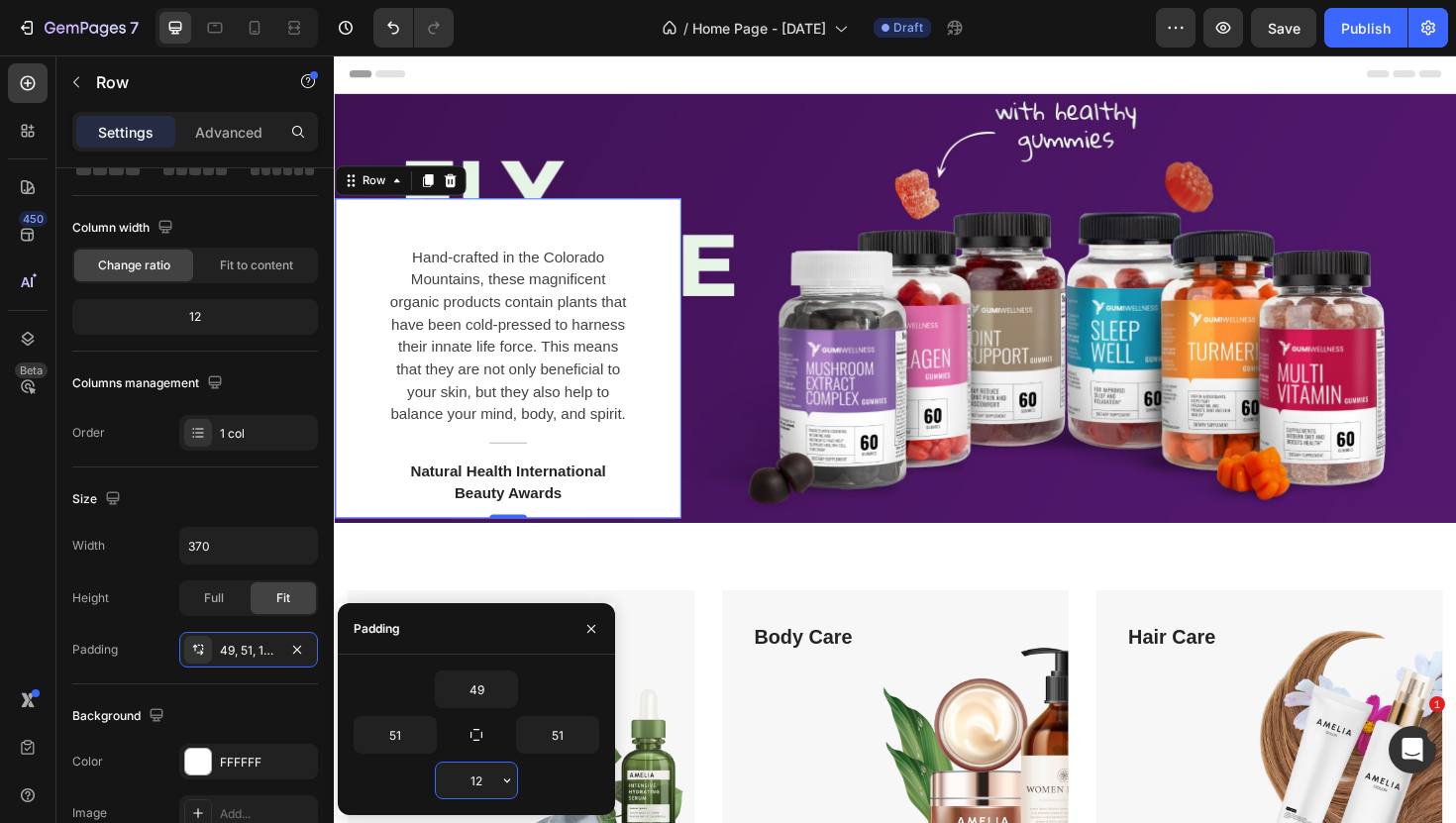 click on "12" at bounding box center (476, 780) 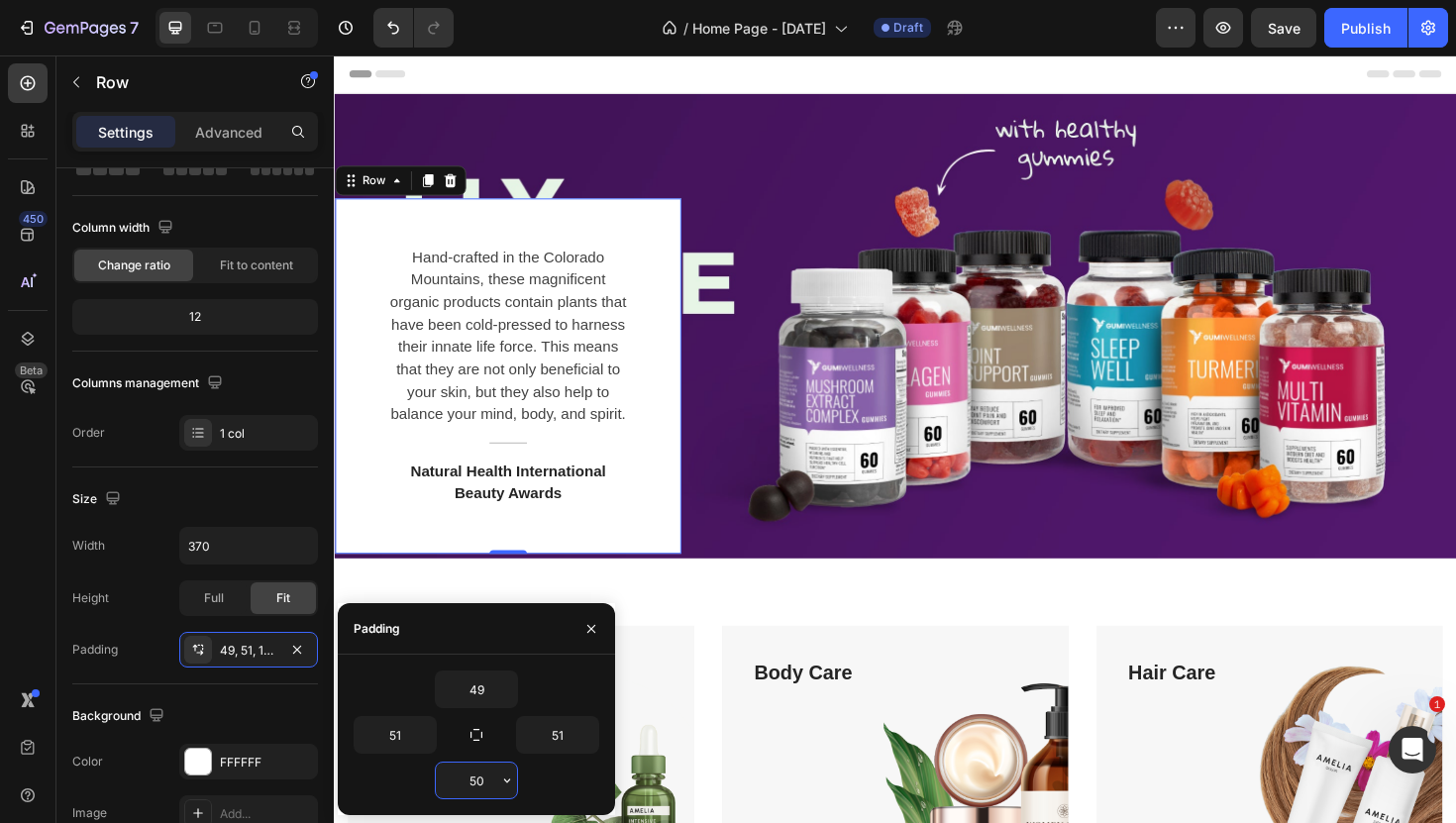 type on "50" 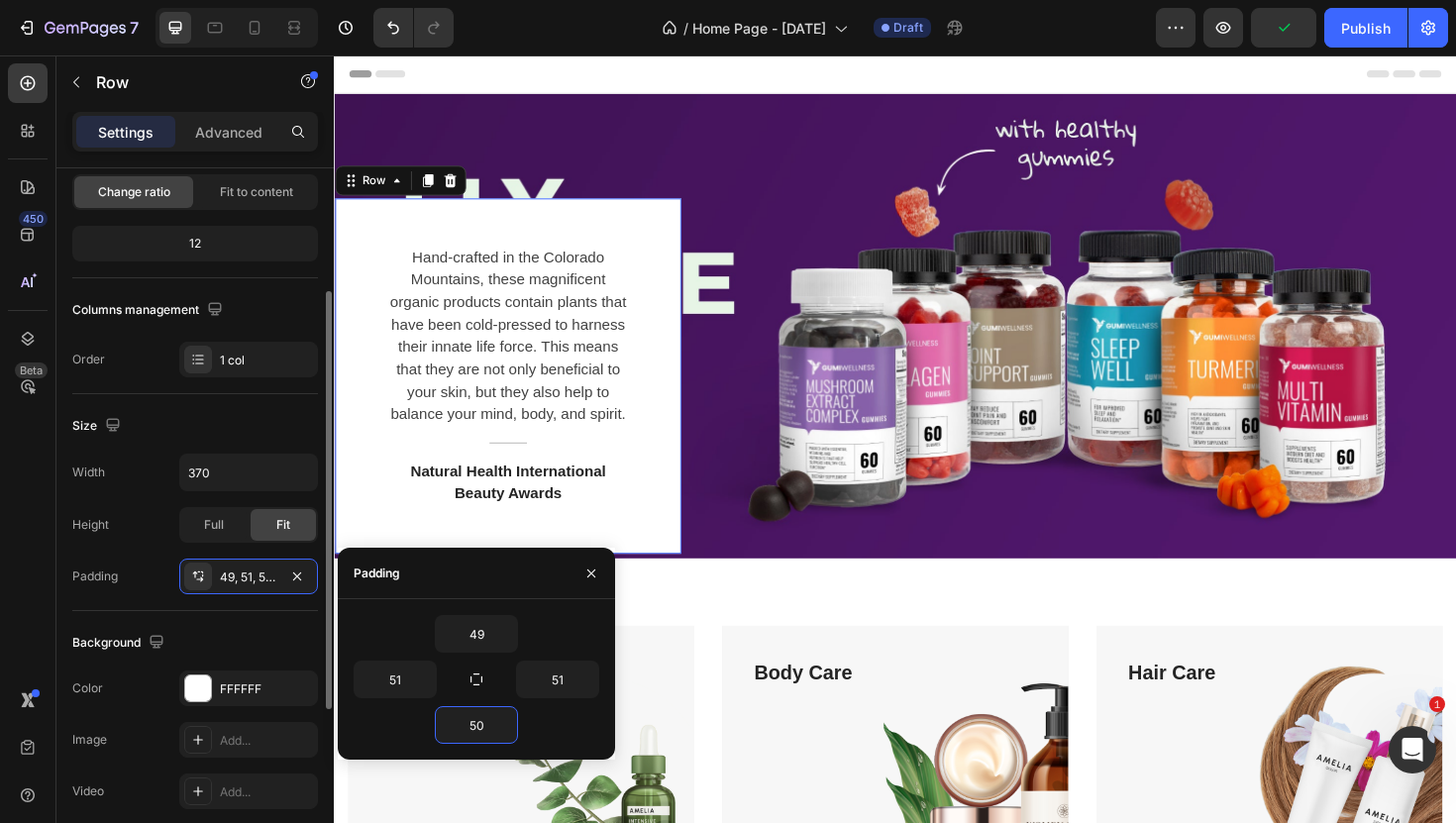 scroll, scrollTop: 204, scrollLeft: 0, axis: vertical 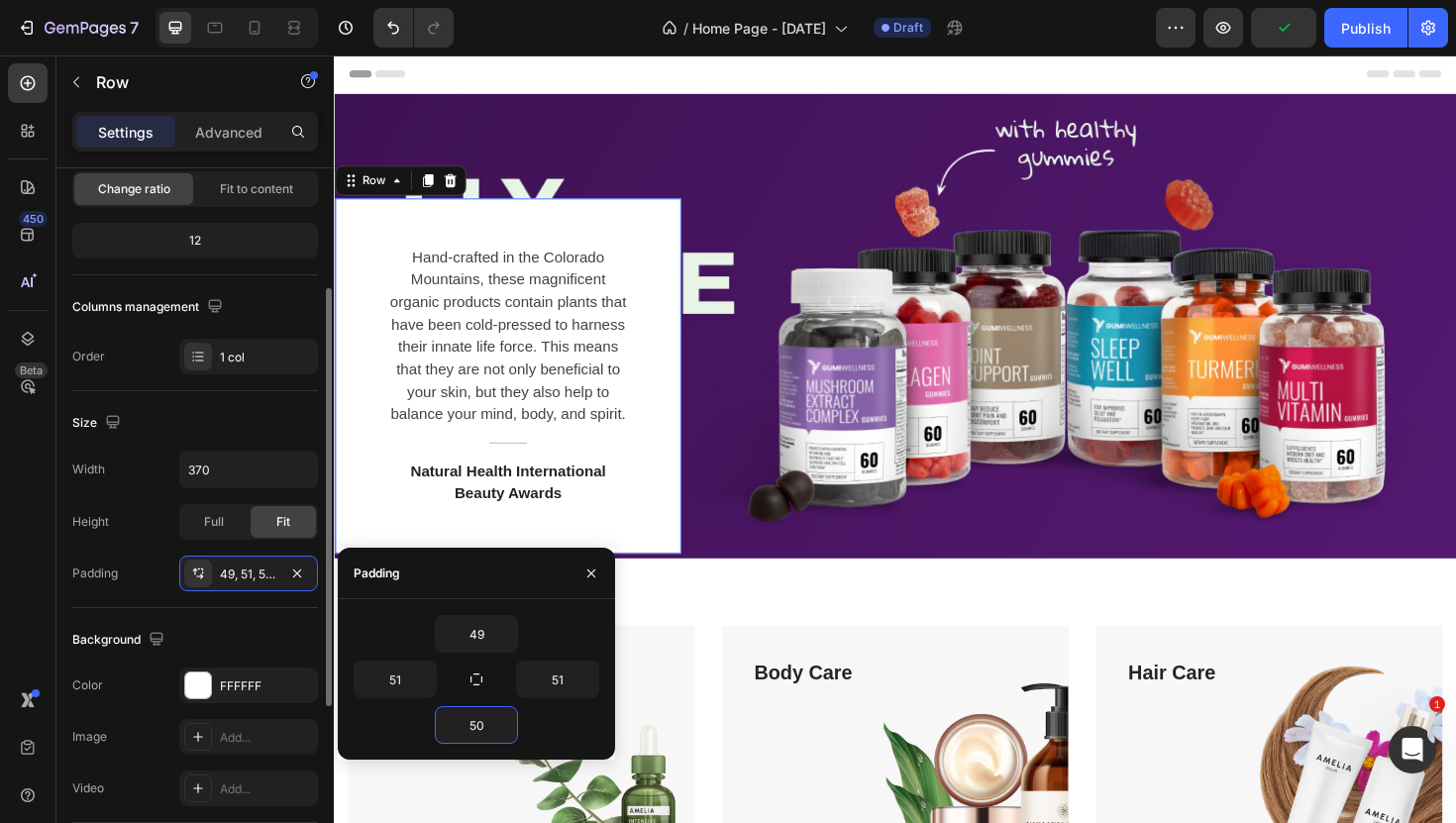click on "Background" at bounding box center (195, 640) 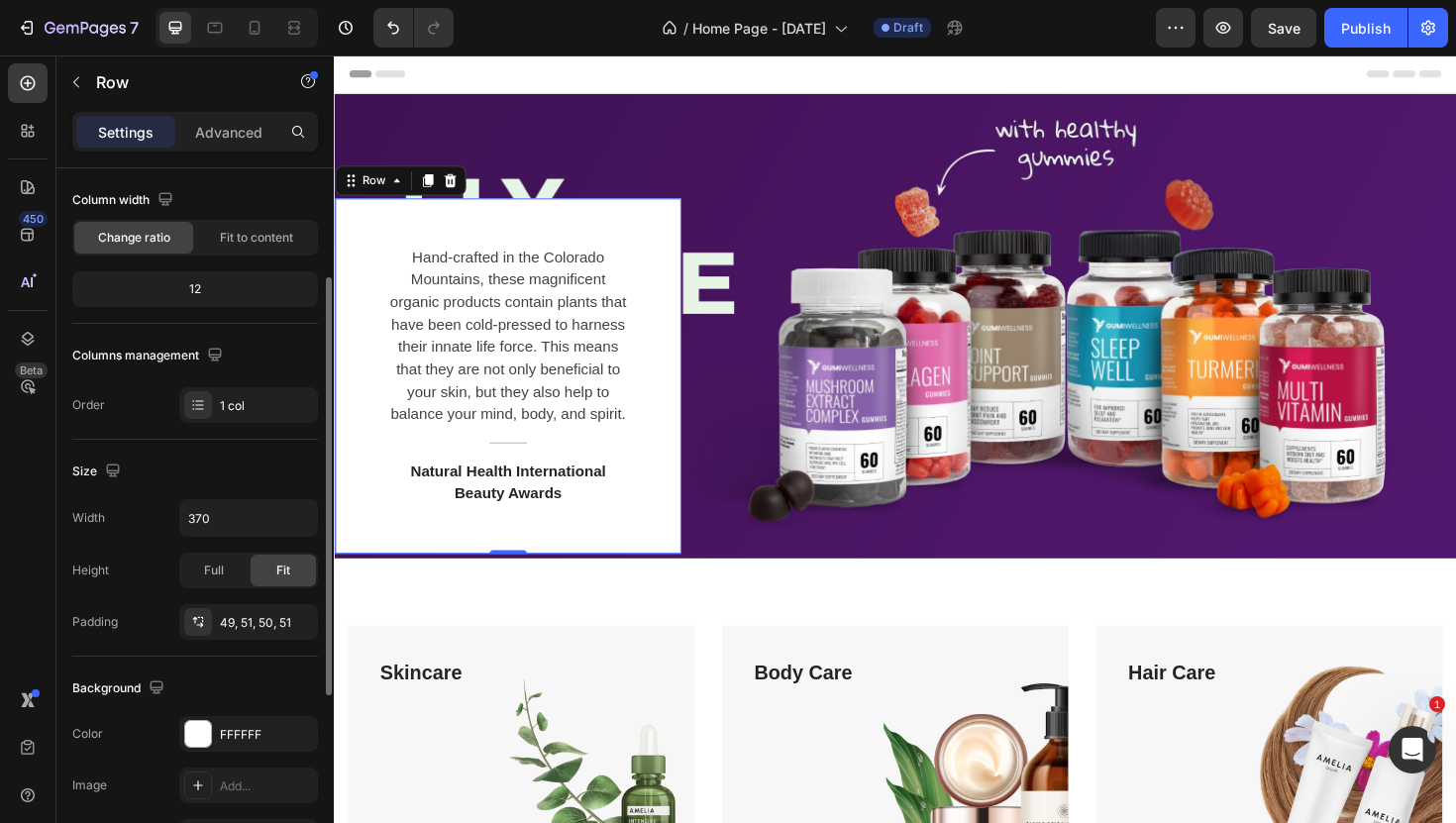 scroll, scrollTop: 152, scrollLeft: 0, axis: vertical 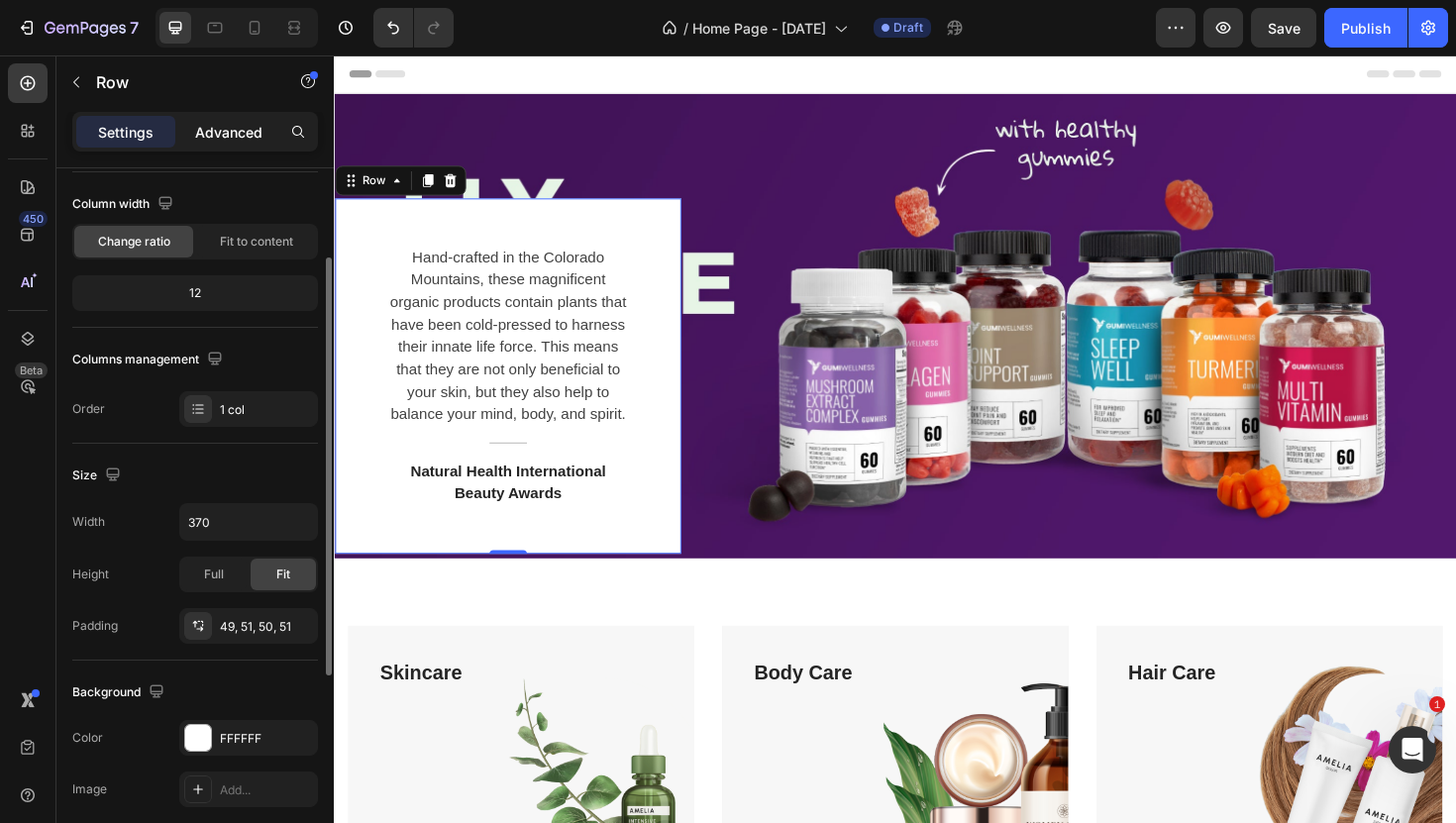 click on "Advanced" at bounding box center (229, 132) 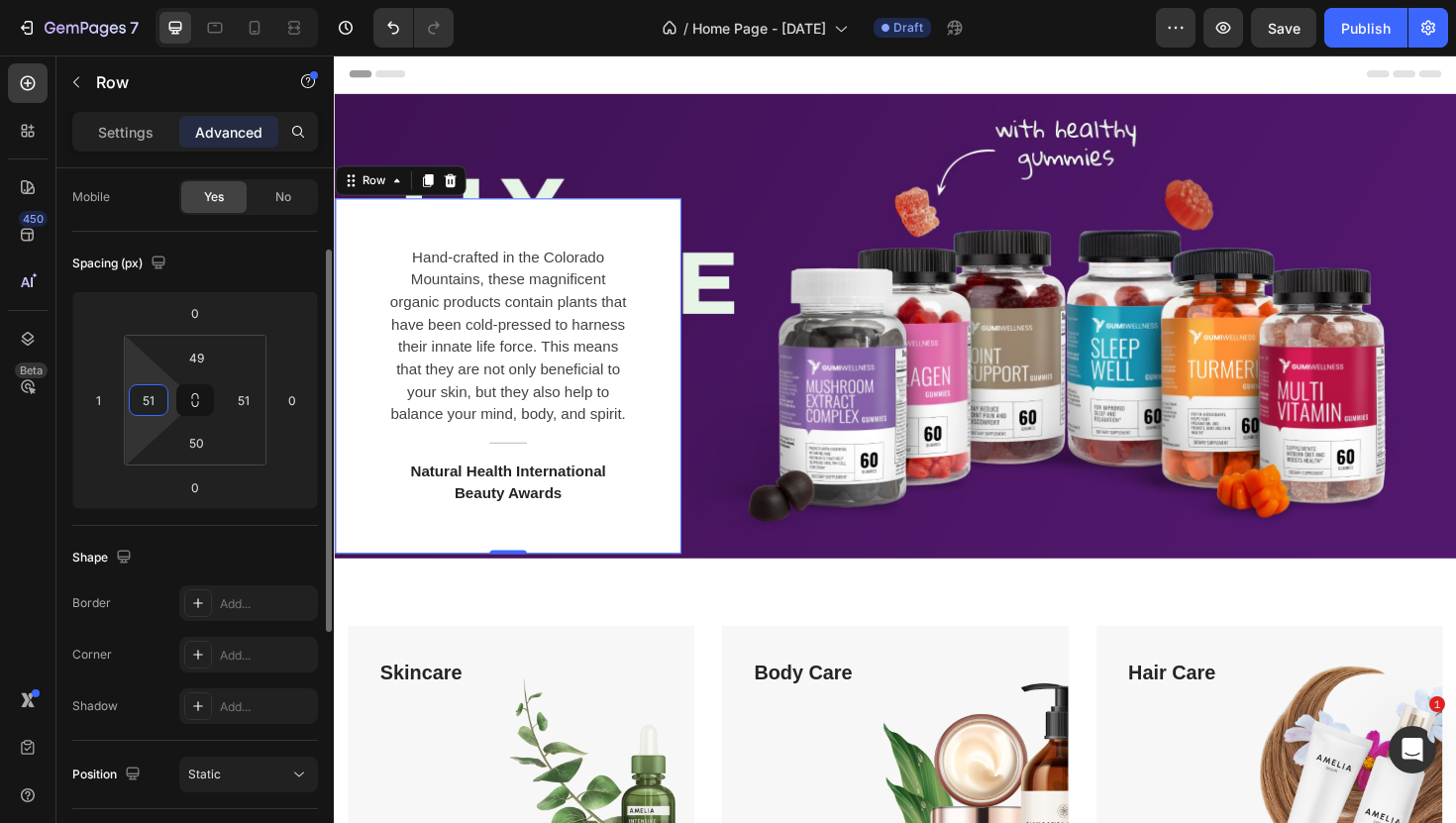 click on "51" at bounding box center (149, 400) 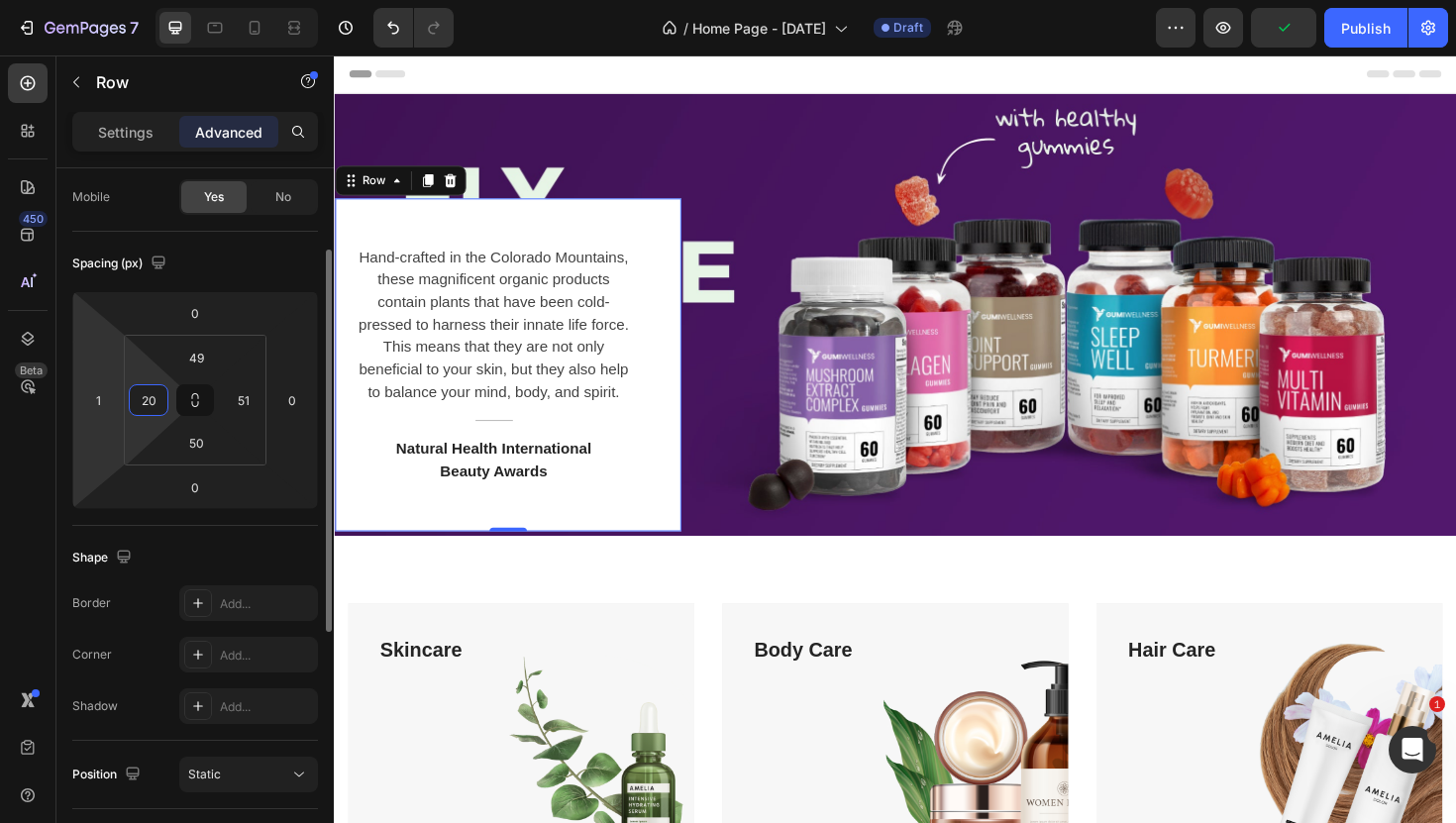 type on "51" 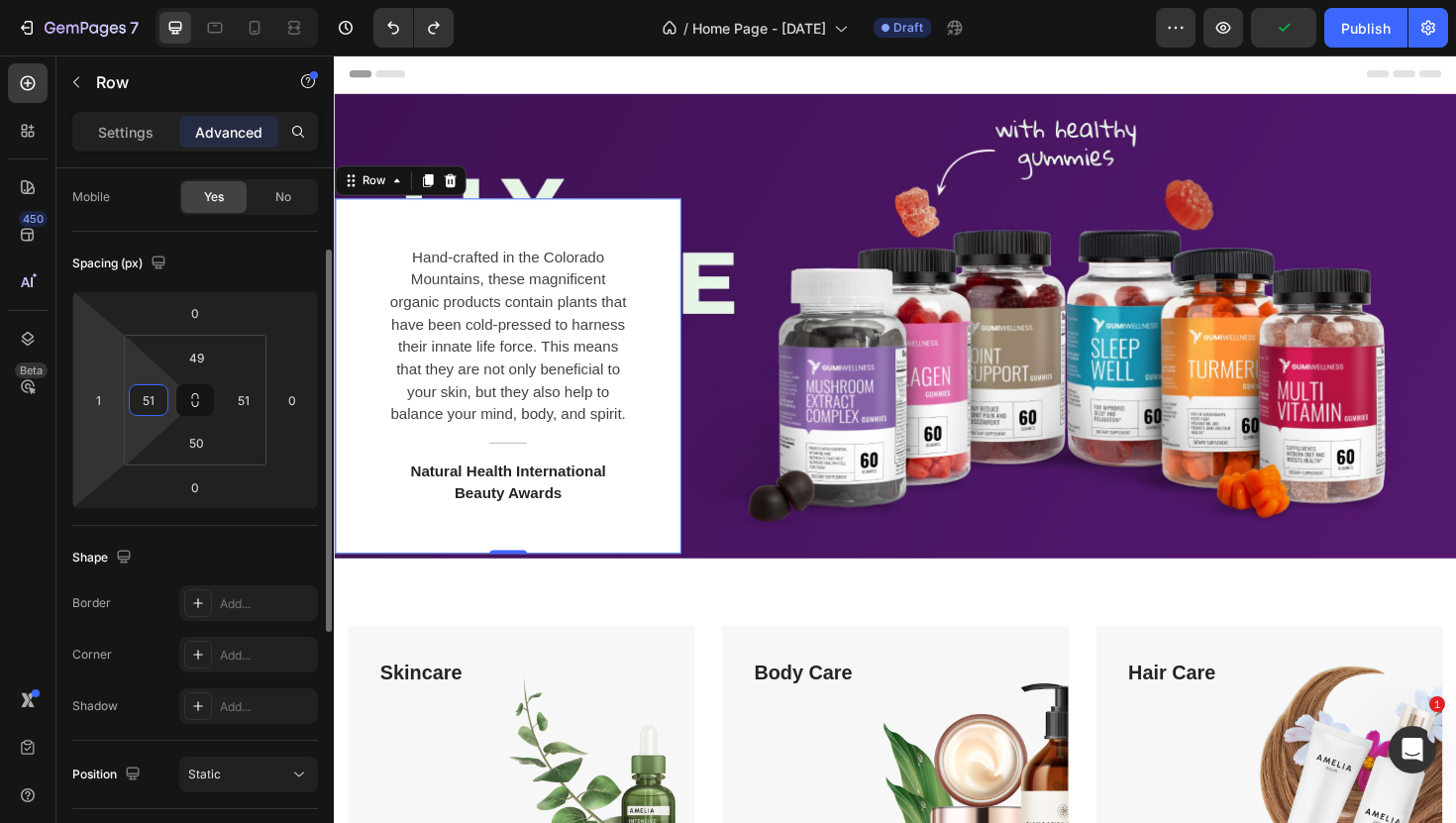 type on "12" 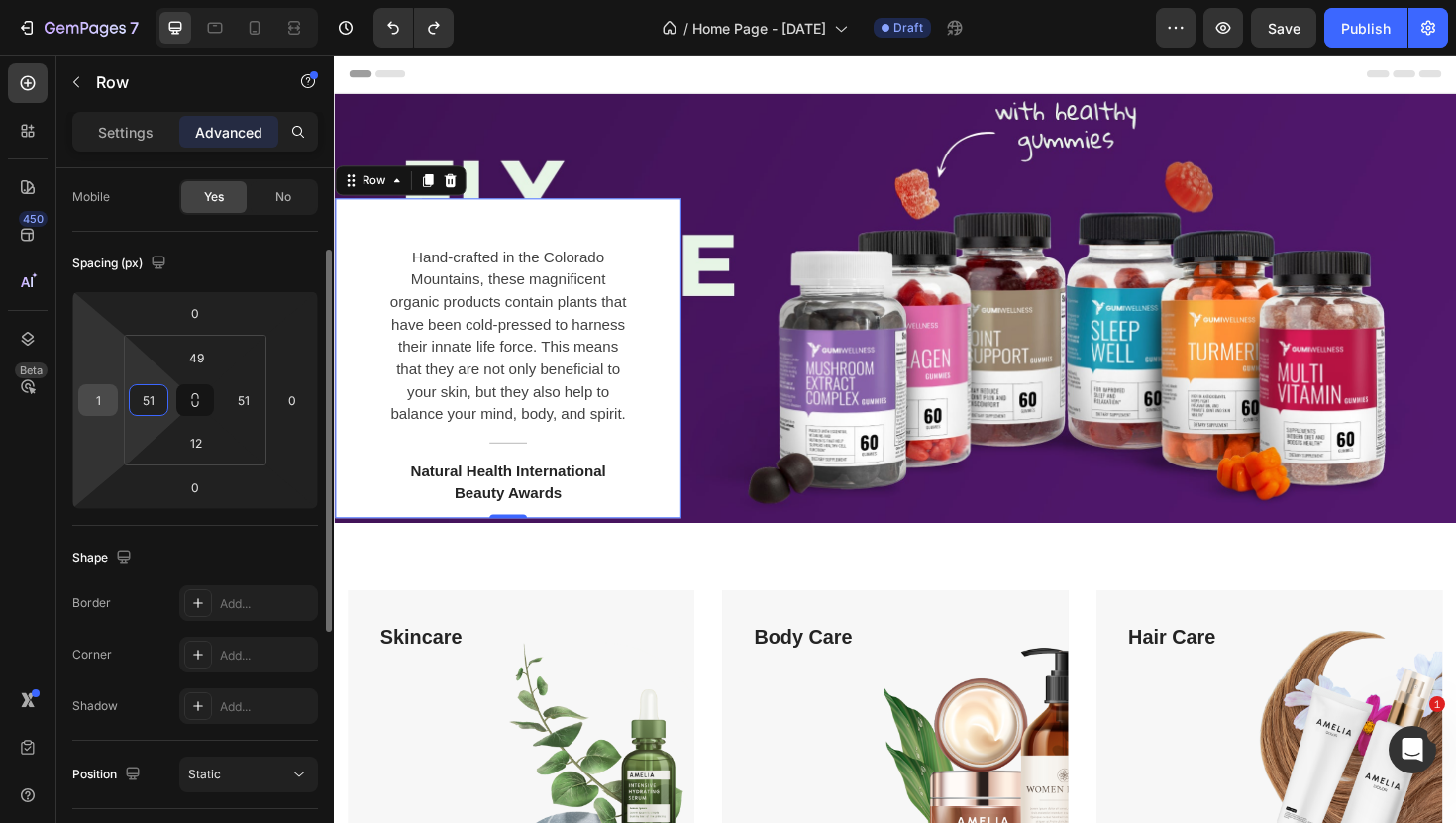 click on "1" at bounding box center (98, 400) 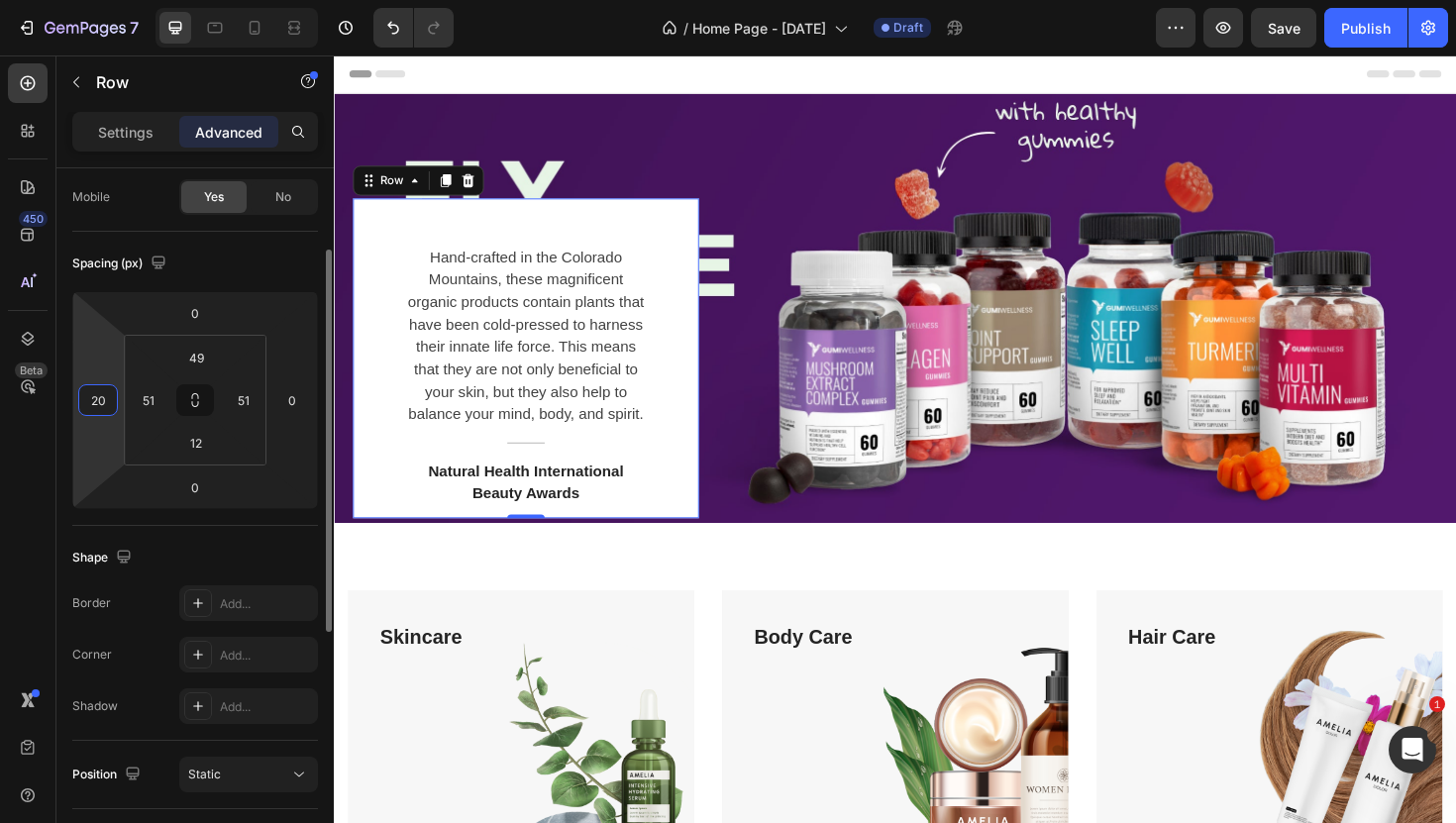 click on "20" at bounding box center [98, 400] 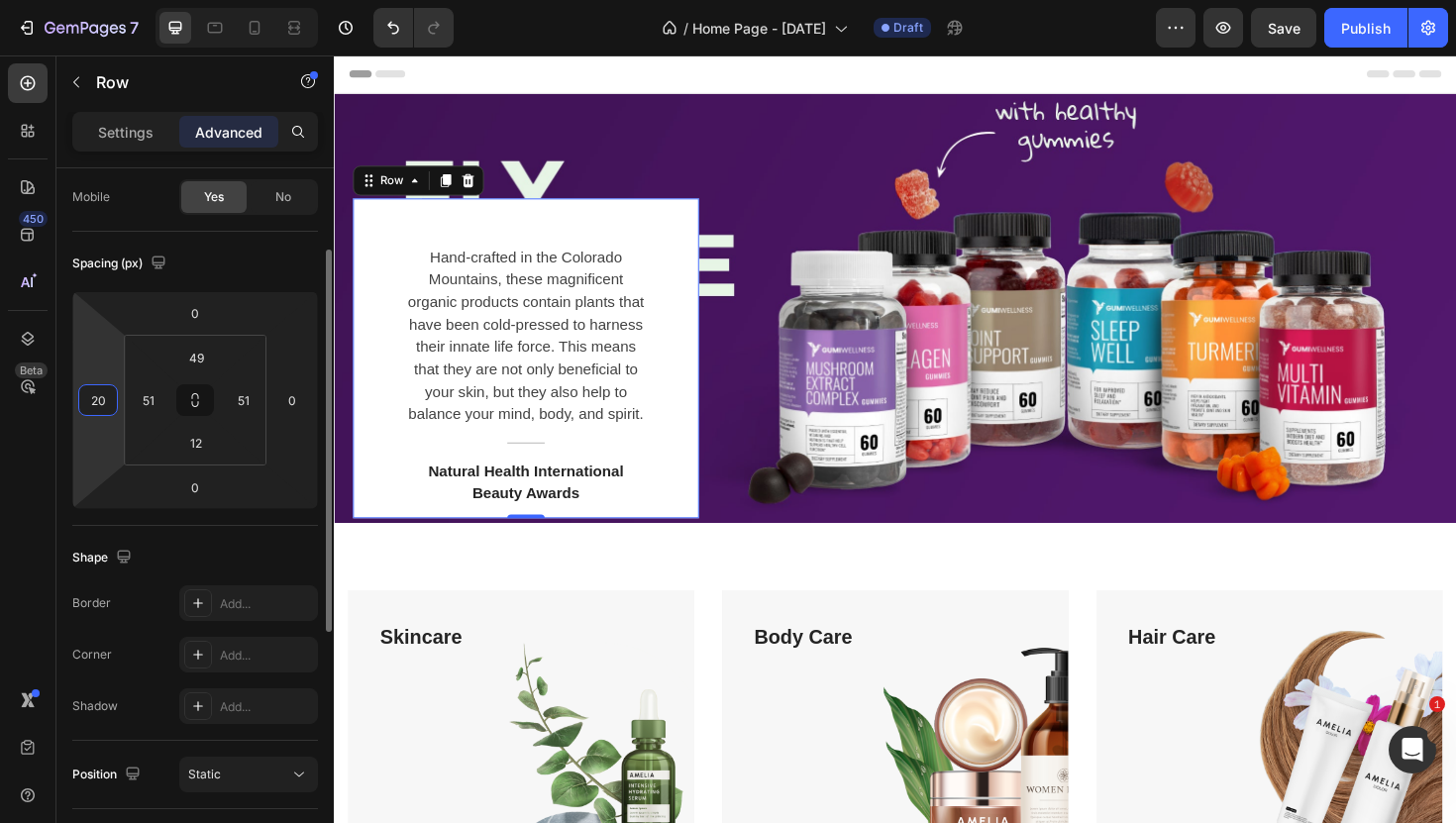 click on "20" at bounding box center (98, 400) 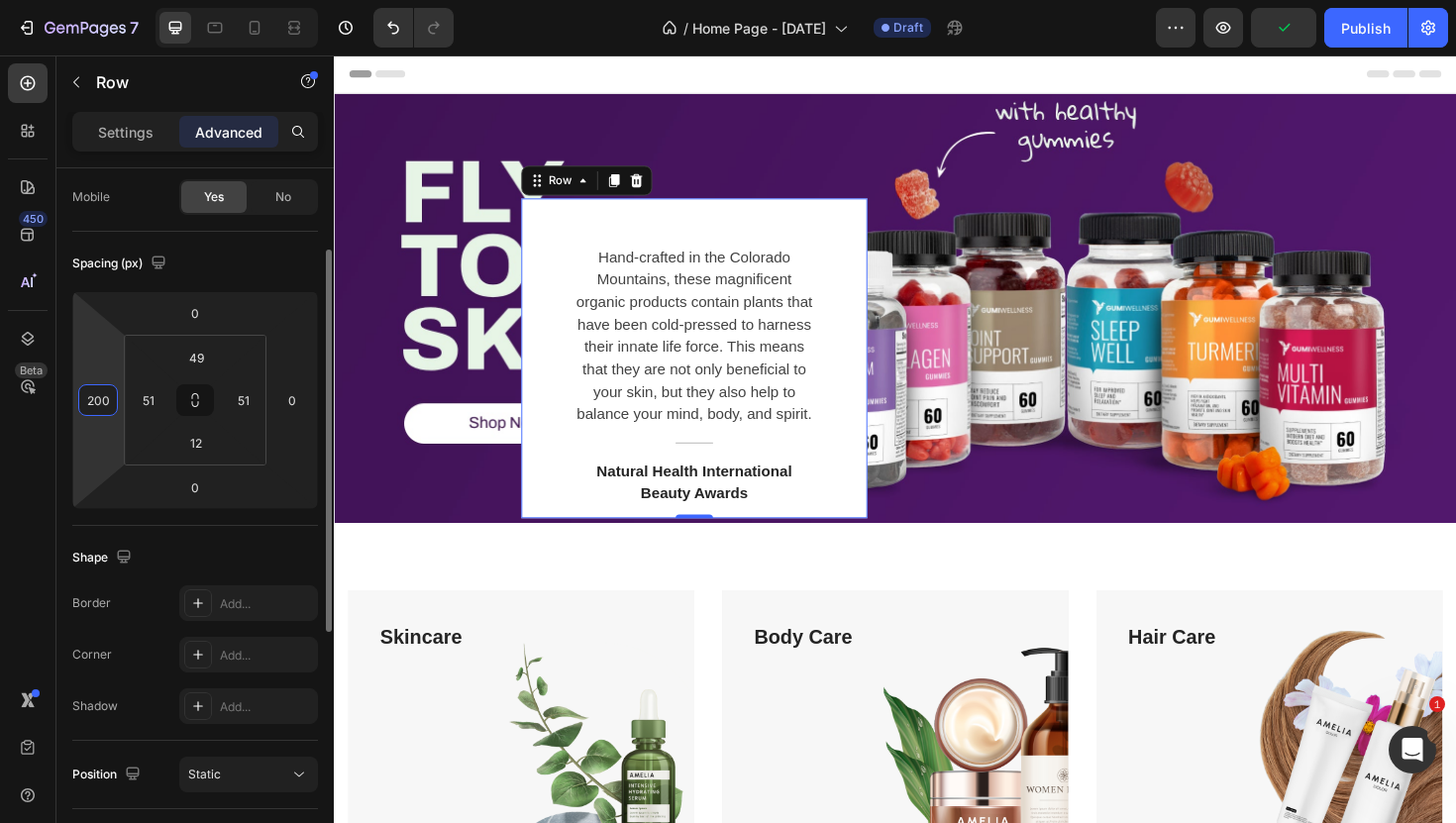 click on "200" at bounding box center (98, 400) 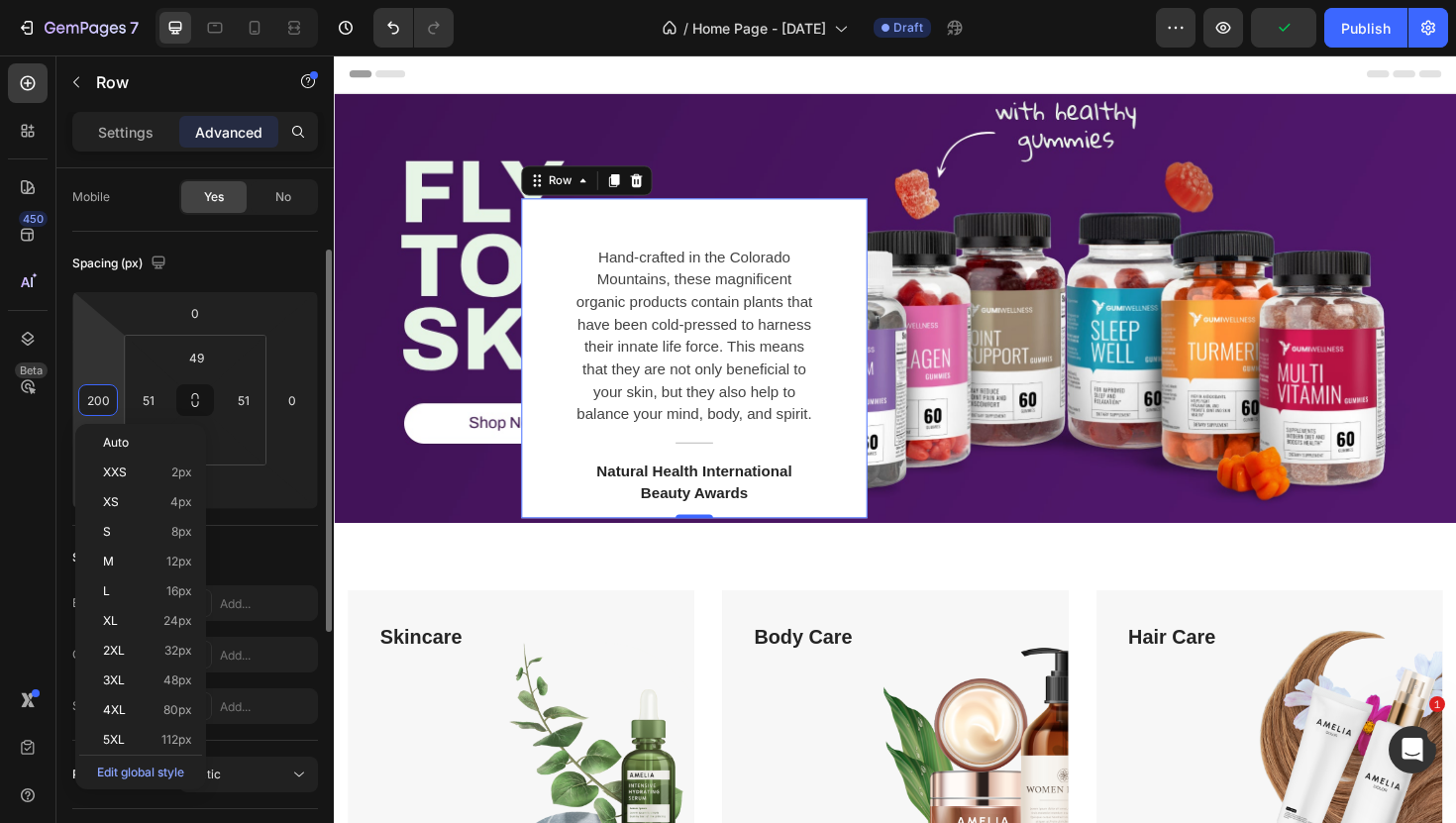 click on "200" at bounding box center [98, 400] 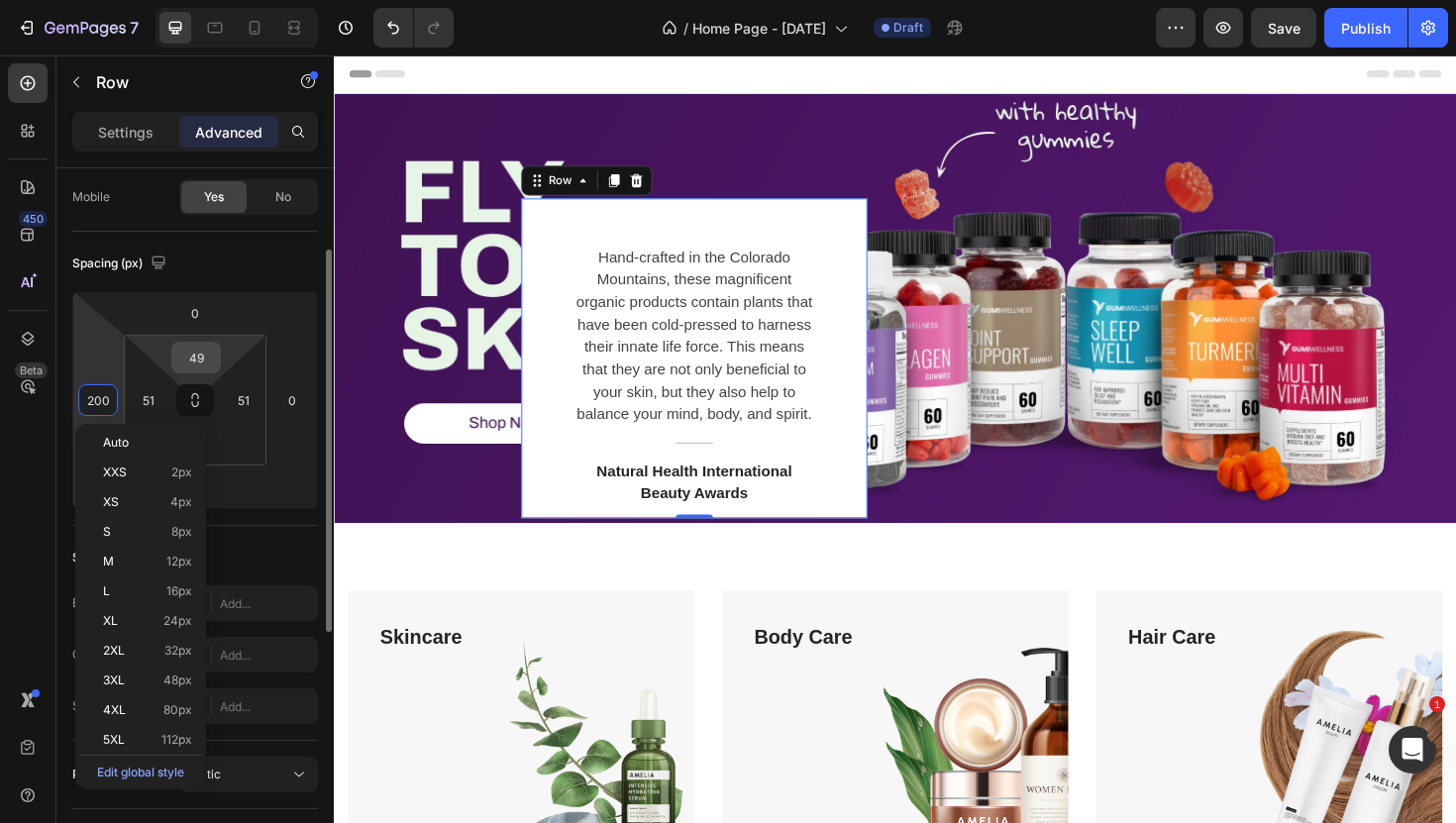type on "200" 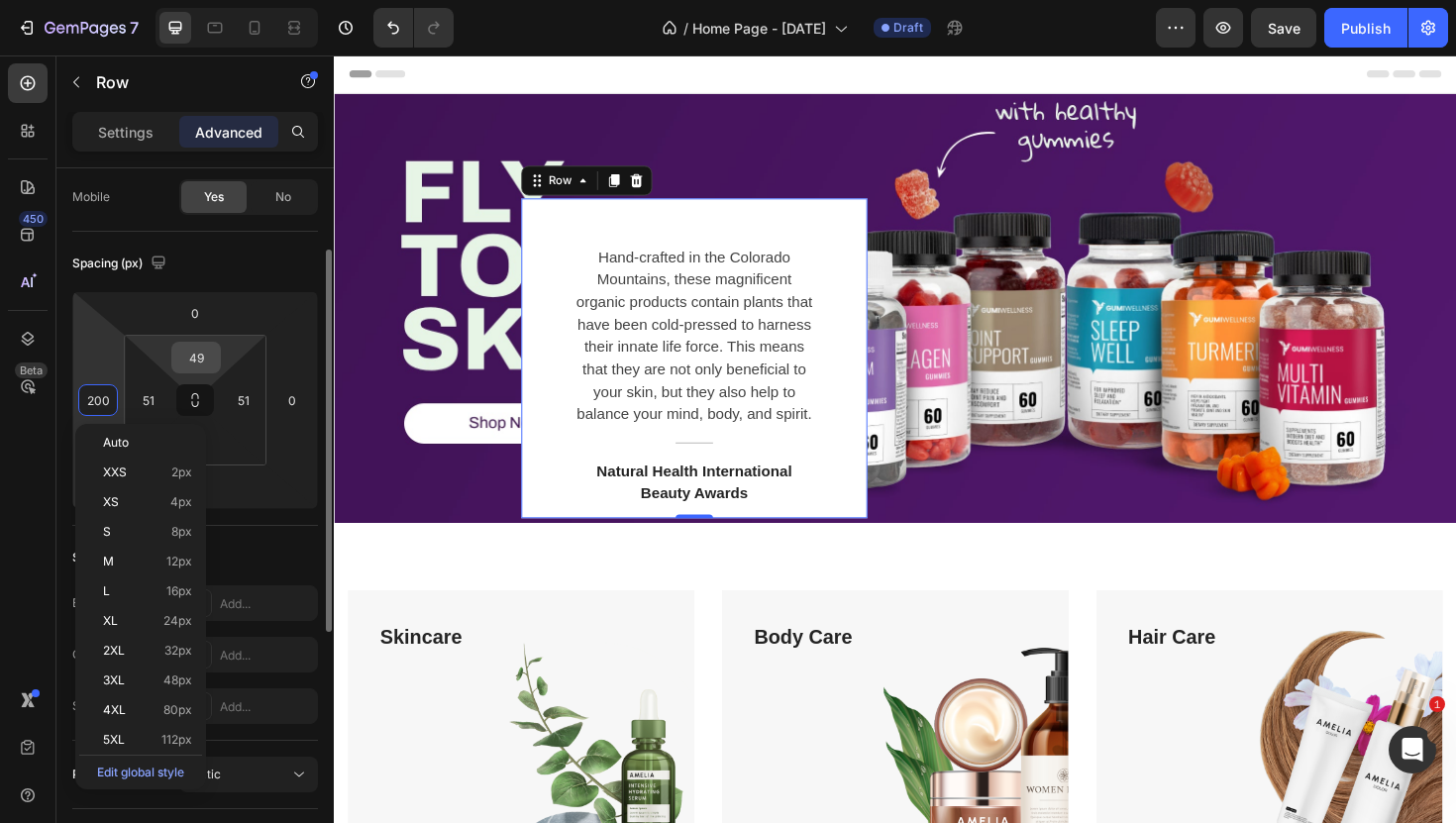 click on "49" at bounding box center [196, 358] 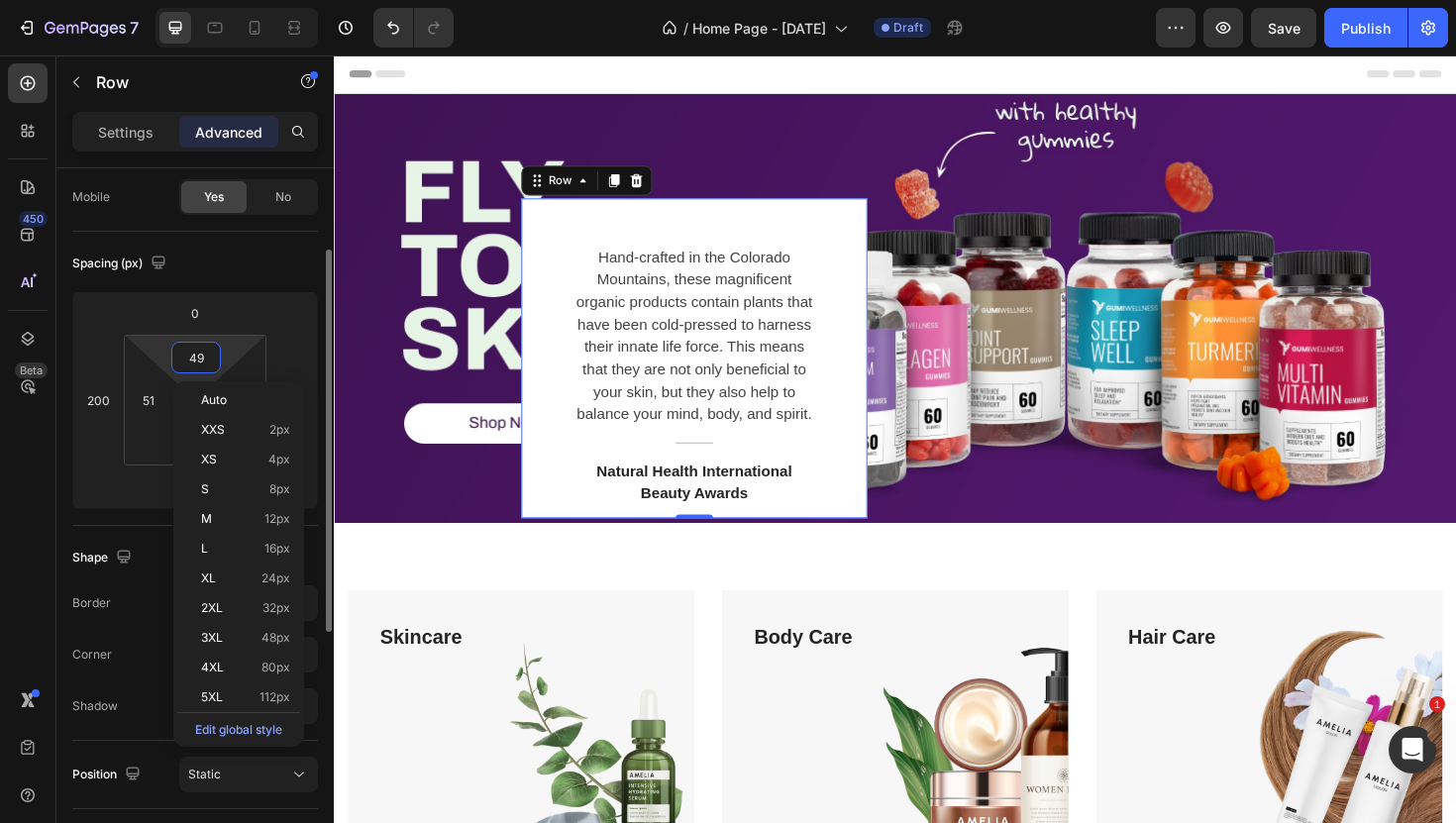 click on "49" at bounding box center [196, 358] 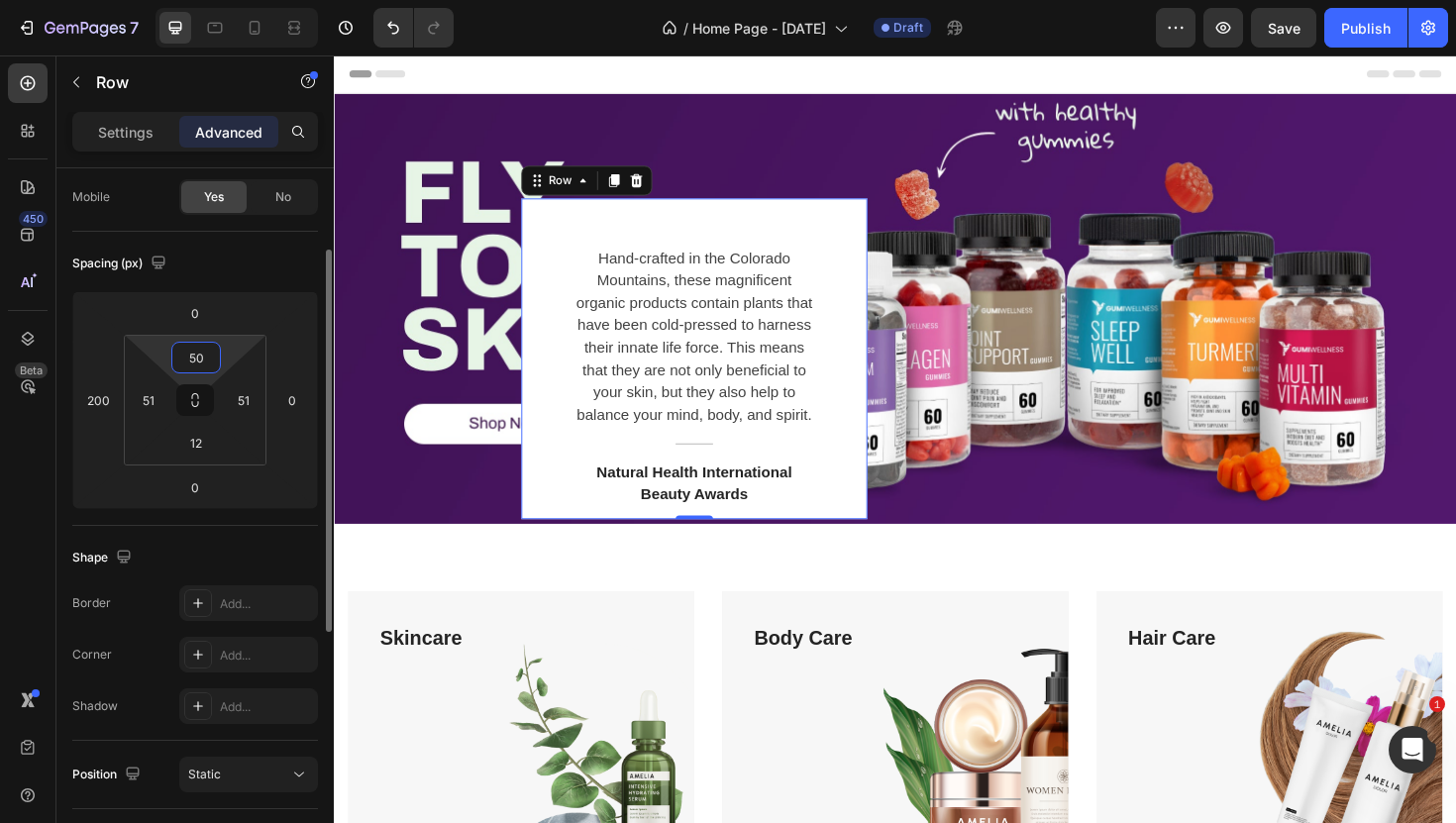 type on "5" 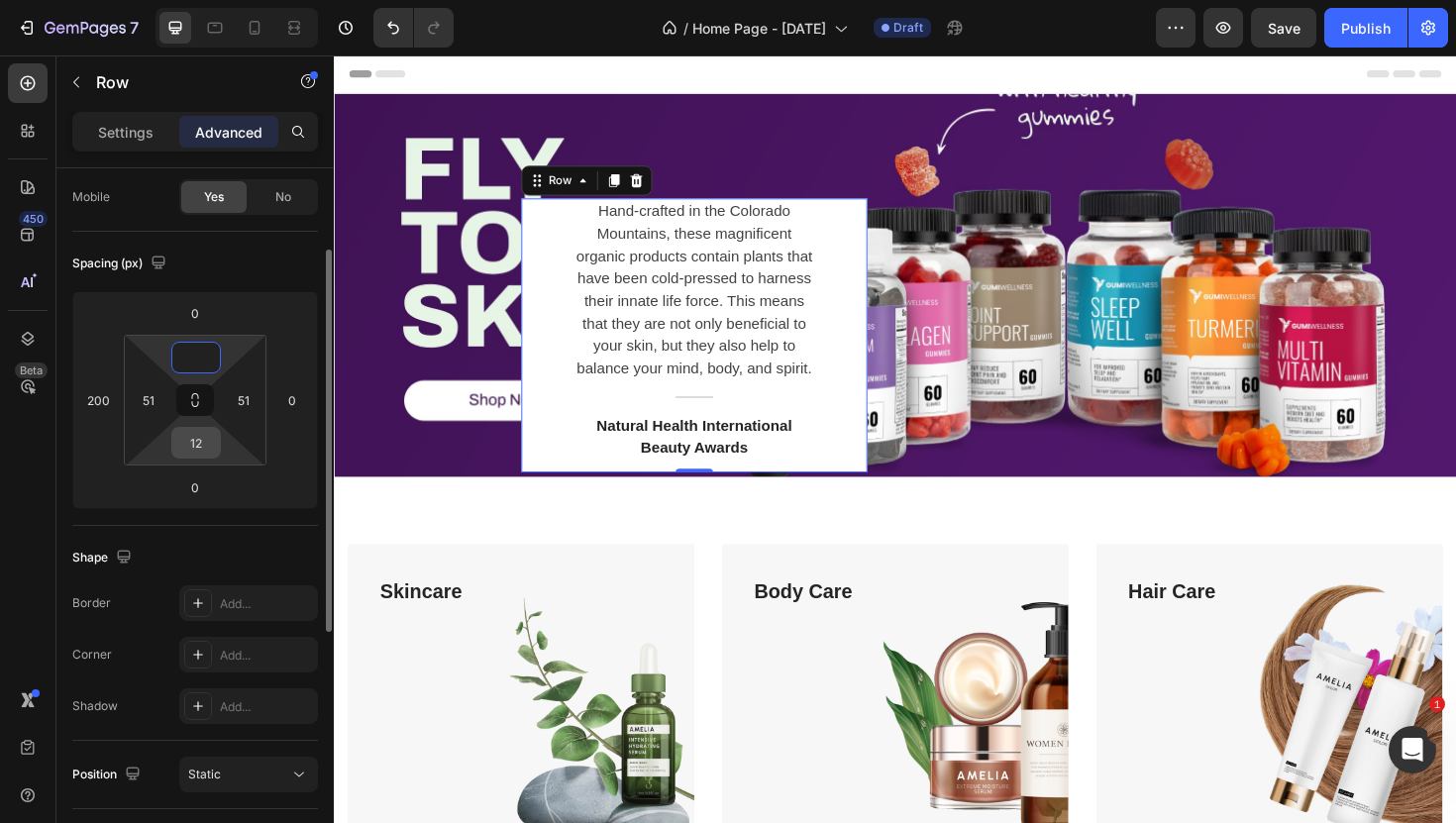 type on "0" 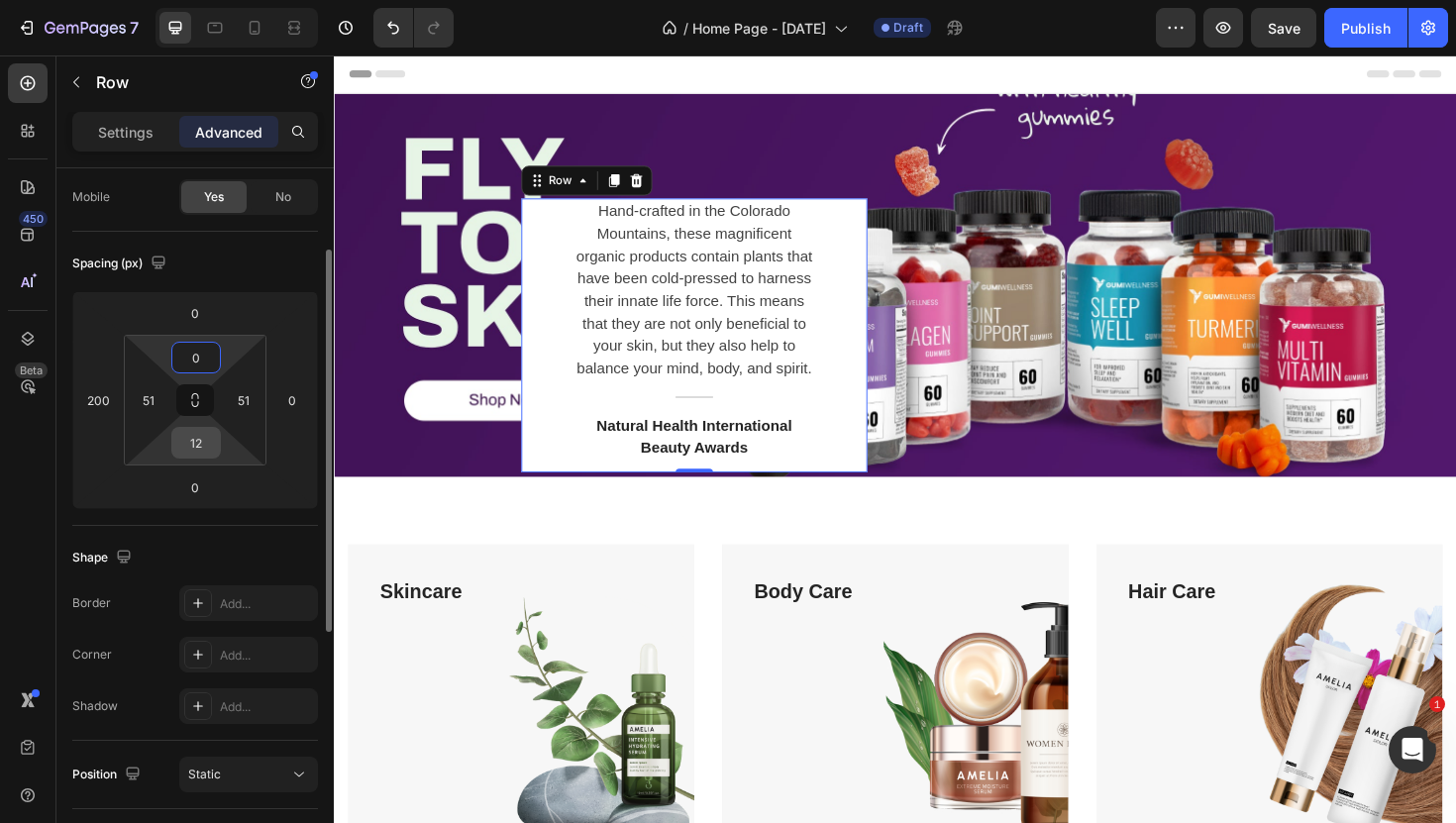click on "12" at bounding box center (196, 443) 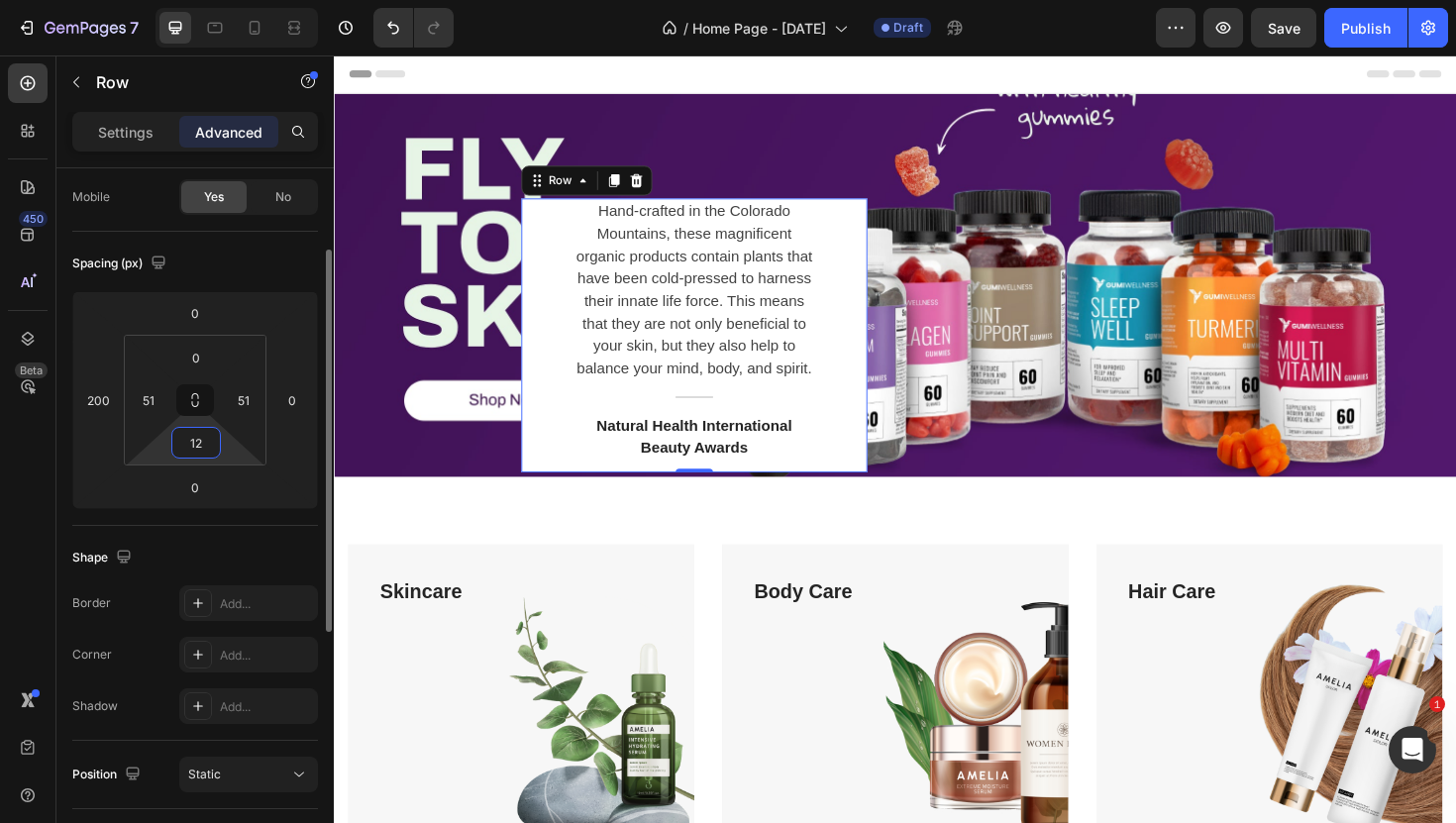 click on "12" at bounding box center (196, 443) 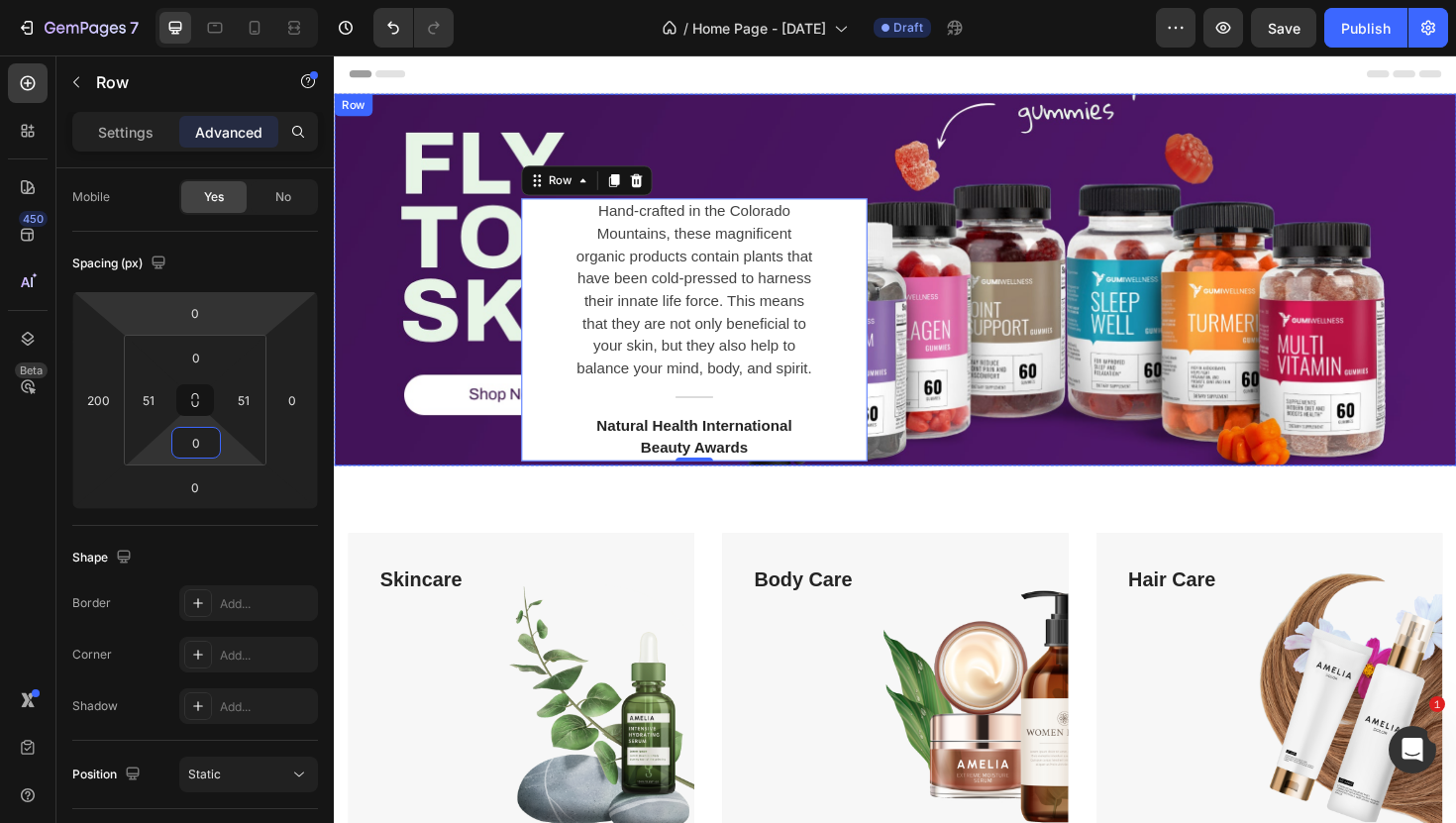 type on "12" 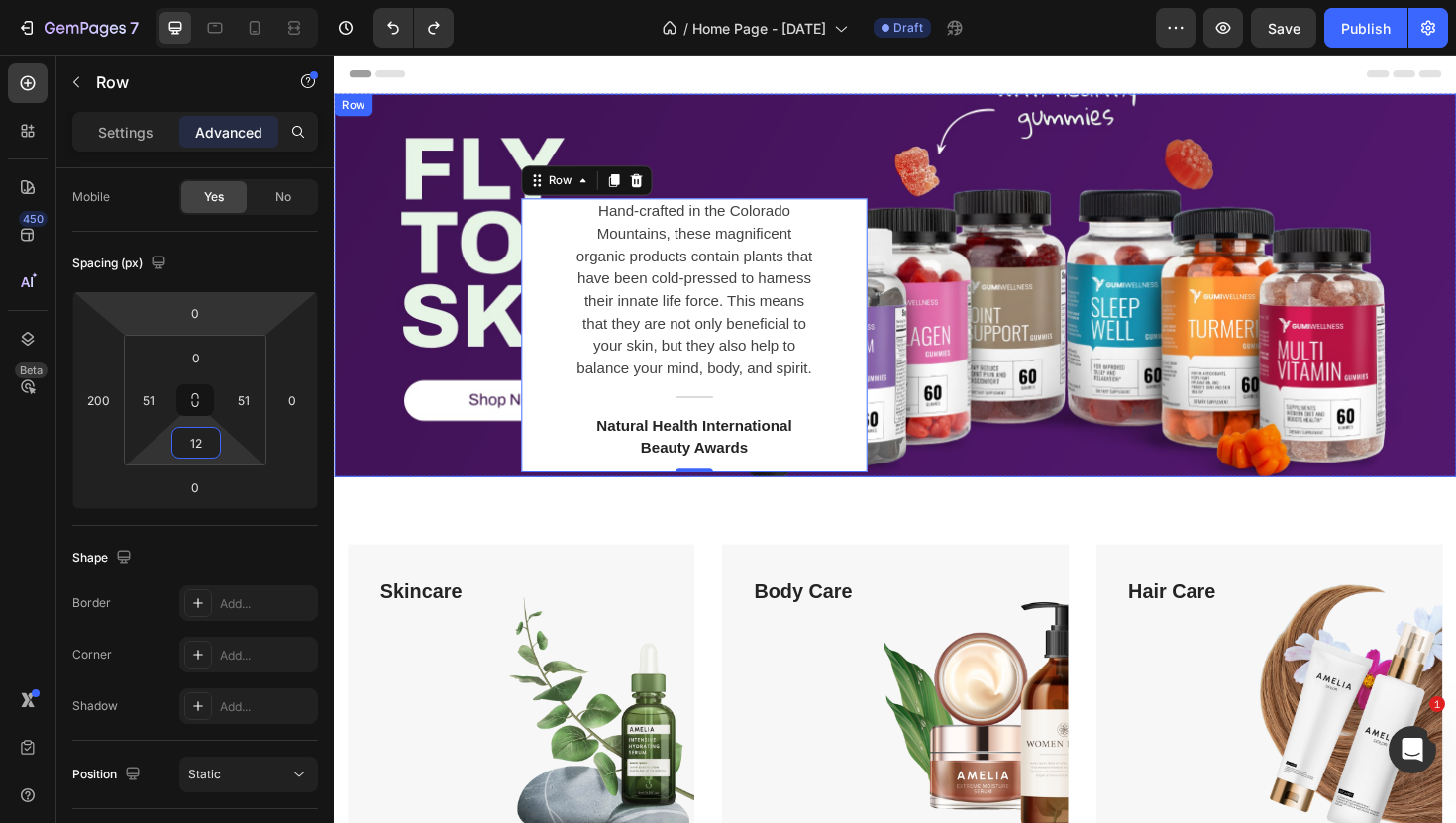 type on "49" 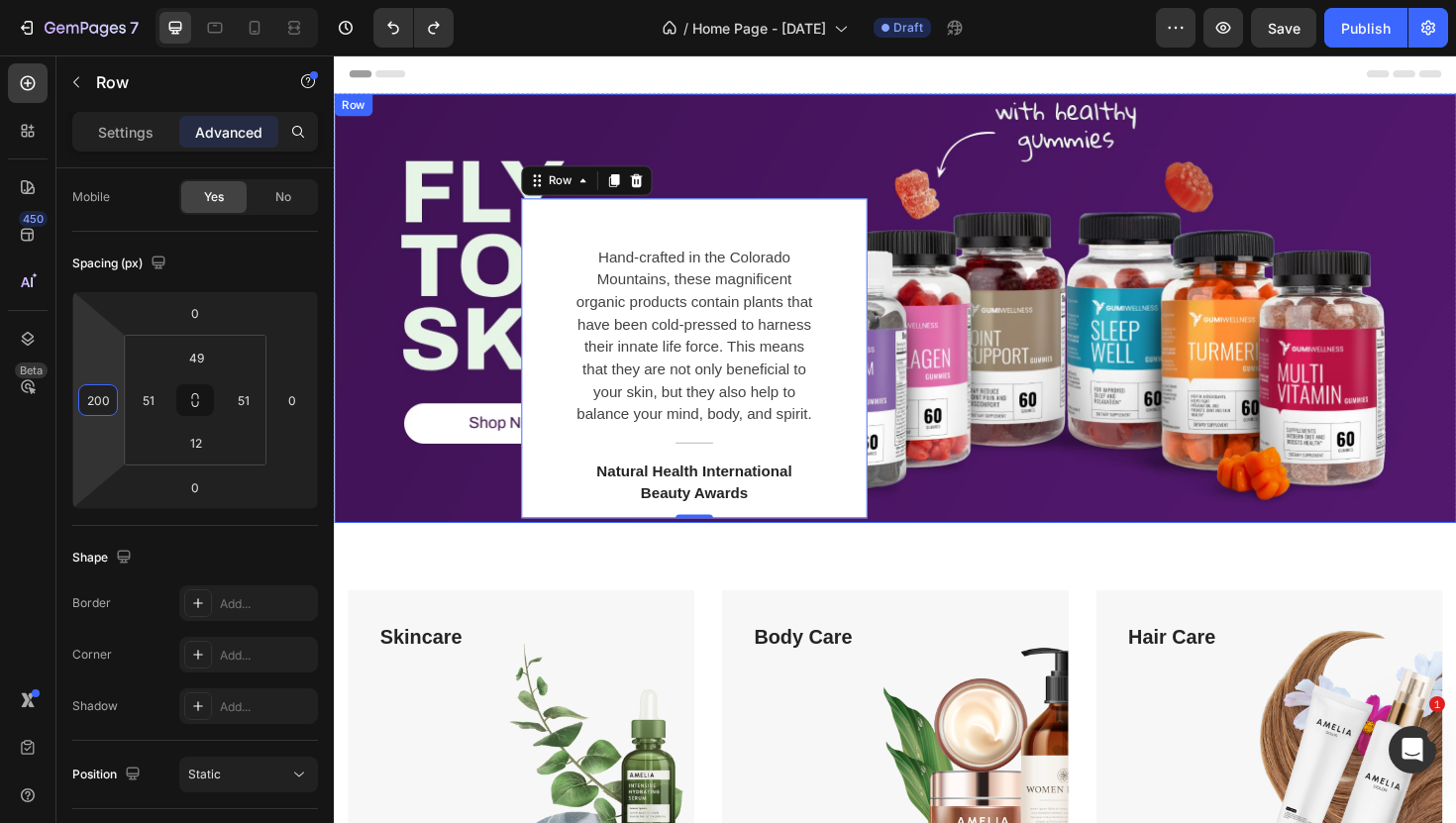 type on "1" 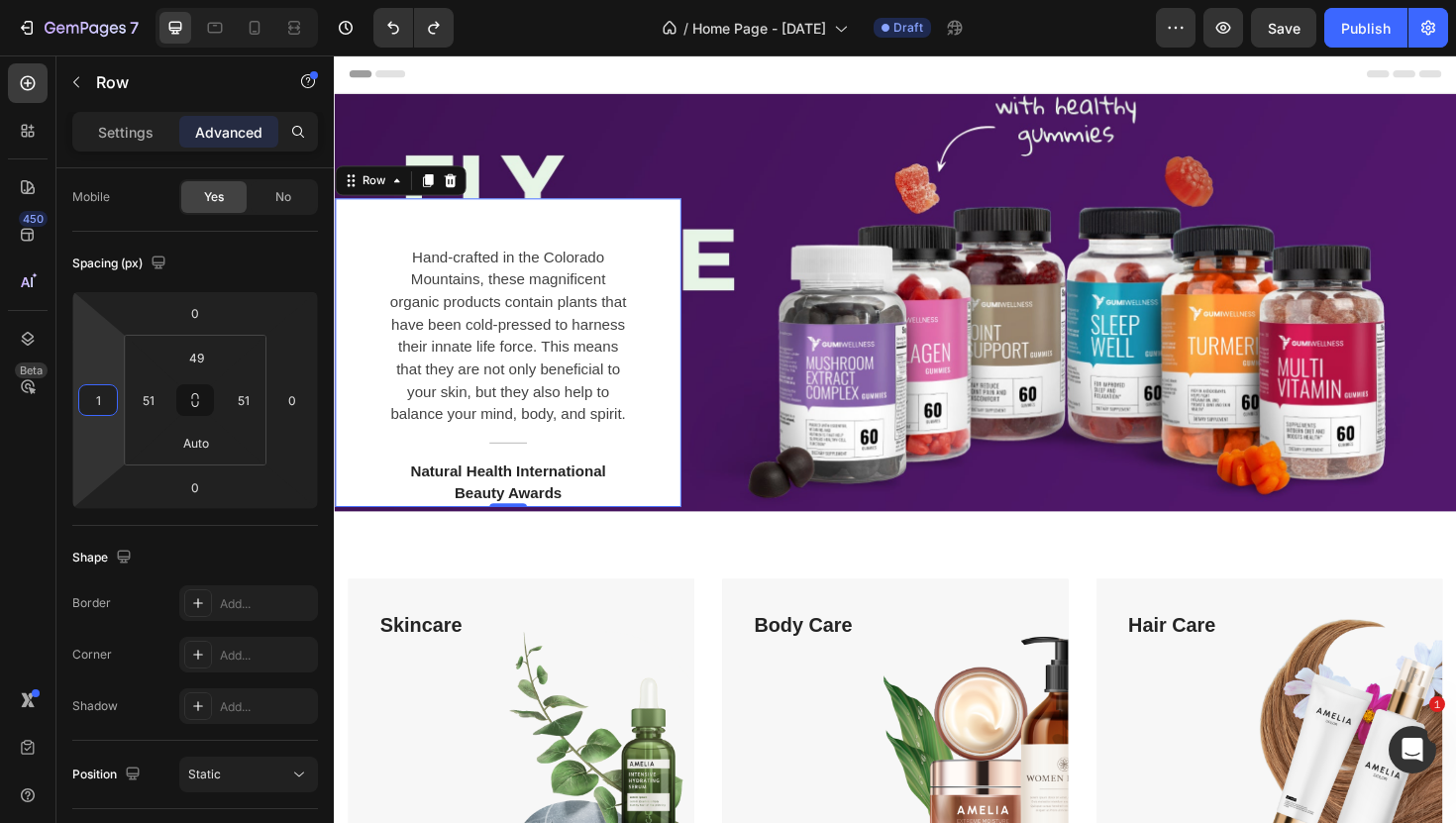 type on "49" 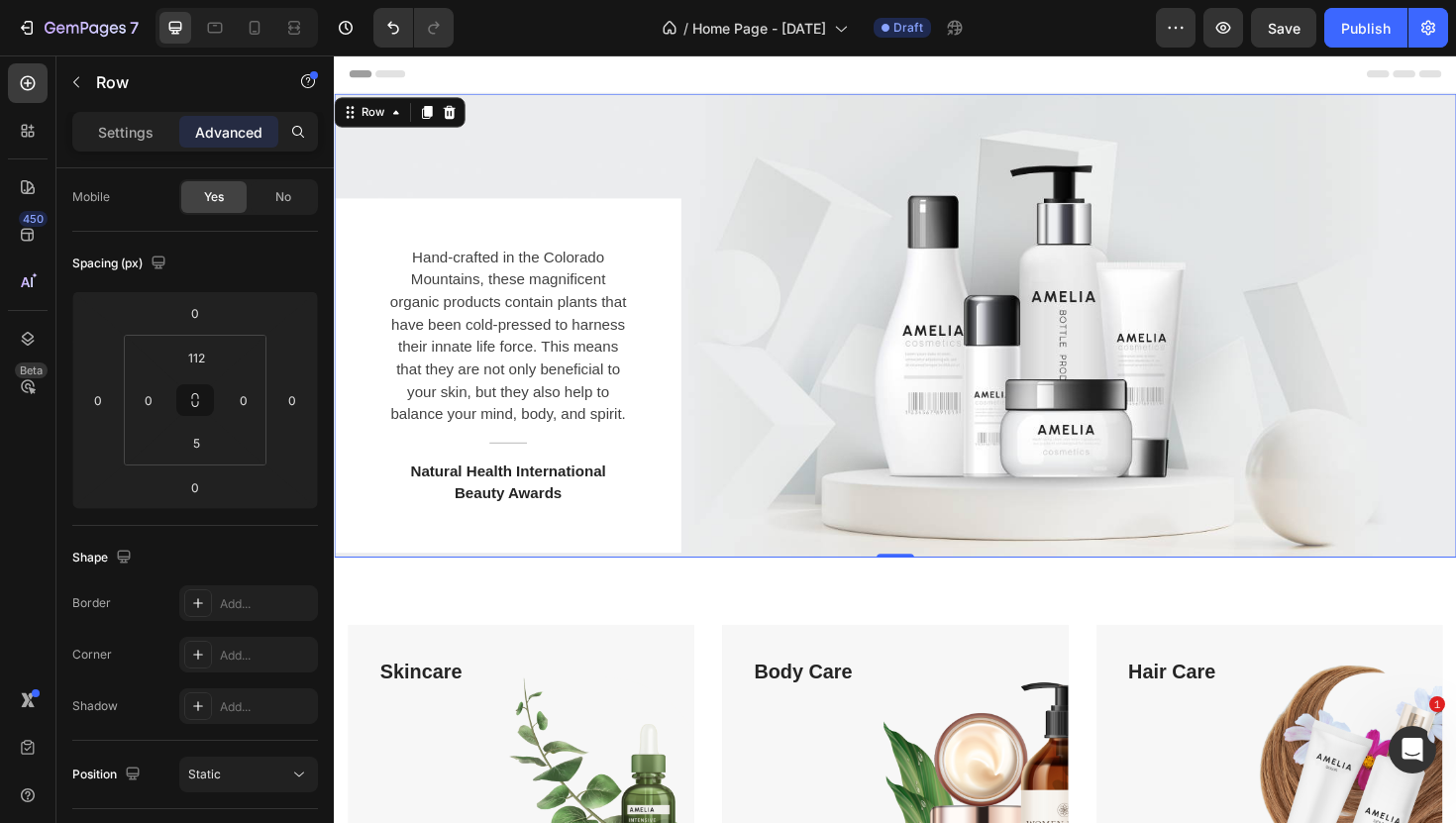 click on "Hand-crafted in the [LOCATION] Mountains, these magnificent organic products contain plants that have been cold-pressed to harness their innate life force. This means that they are not only beneficial to your skin, but they also help to balance your mind, body, and spirit. Text block Title Line Natural Health International Beauty Awards Text block Row" at bounding box center [928, 394] 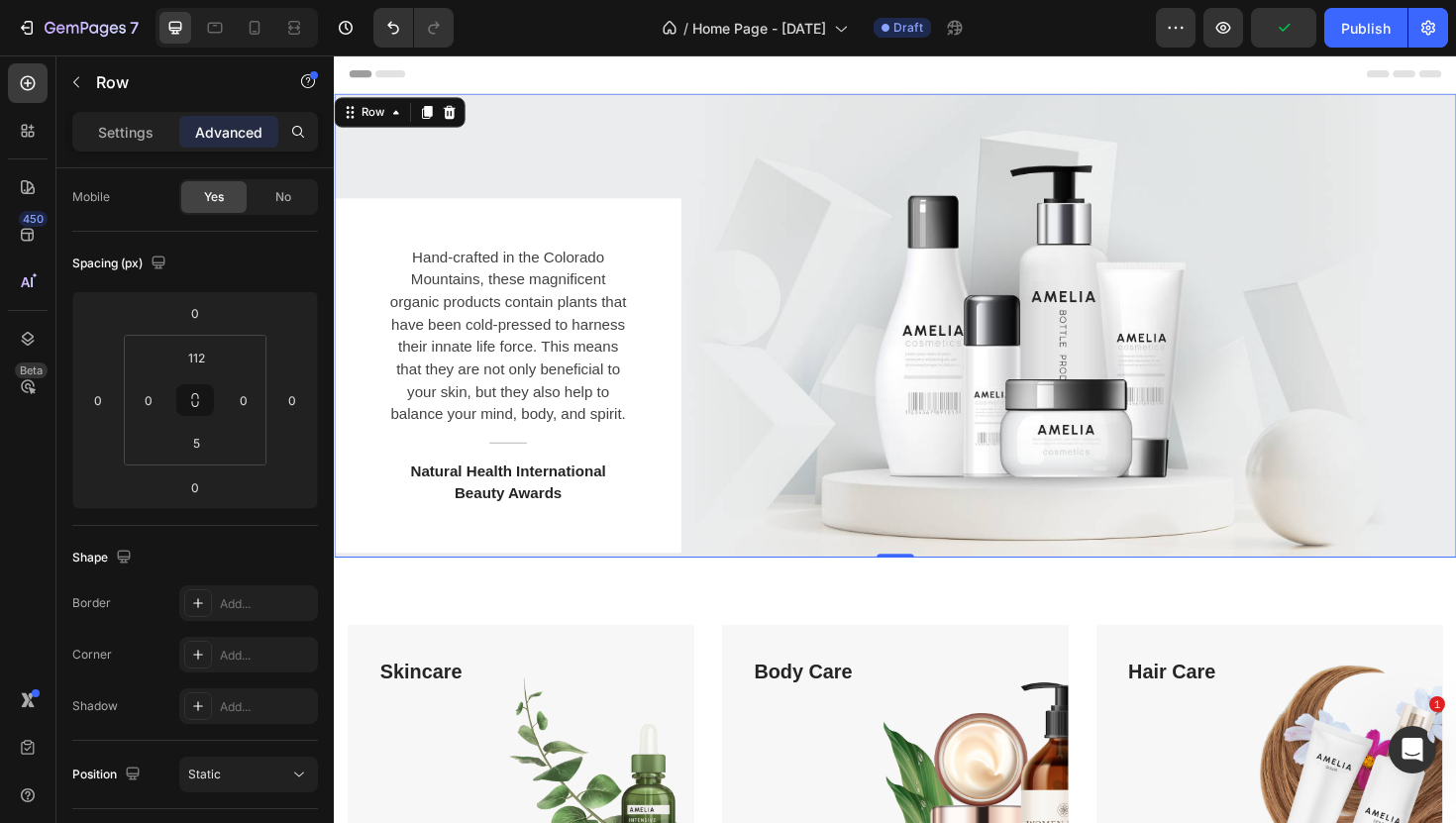 click on "Hand-crafted in the [LOCATION] Mountains, these magnificent organic products contain plants that have been cold-pressed to harness their innate life force. This means that they are not only beneficial to your skin, but they also help to balance your mind, body, and spirit. Text block Title Line Natural Health International Beauty Awards Text block Row Row   0" at bounding box center [928, 342] 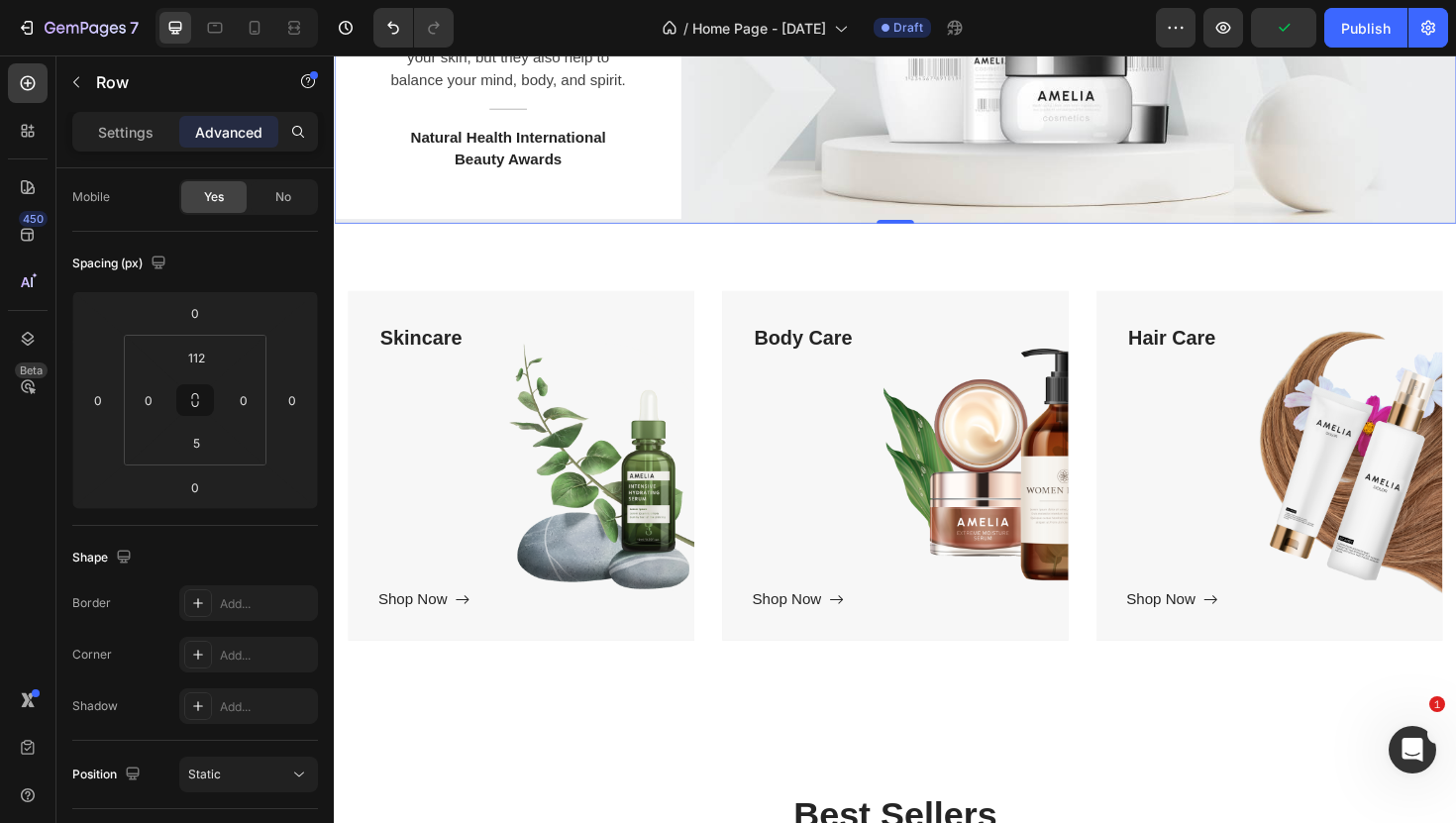 scroll, scrollTop: 360, scrollLeft: 0, axis: vertical 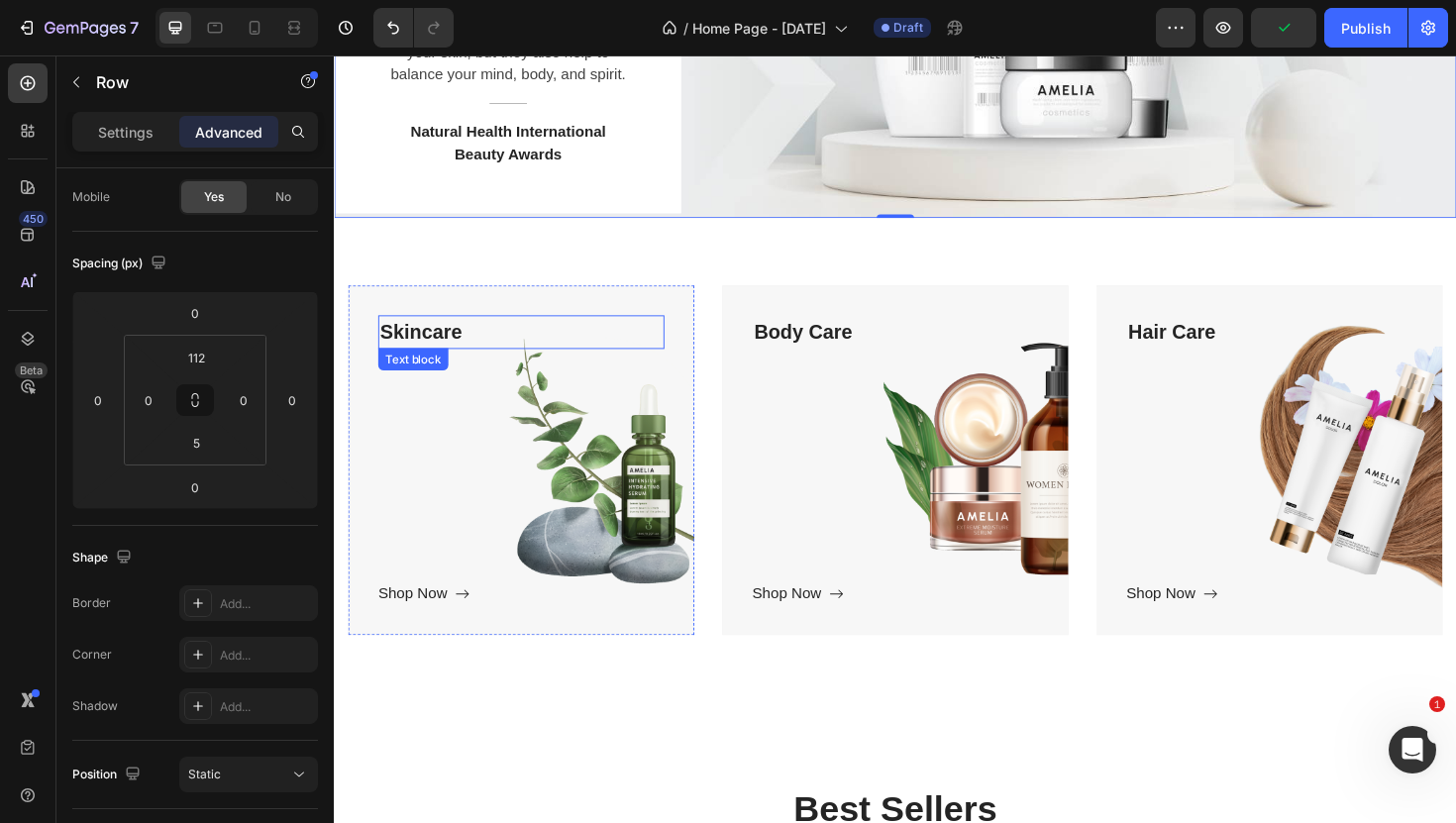 click on "Skincare Text block
Shop Now Button" at bounding box center (532, 484) 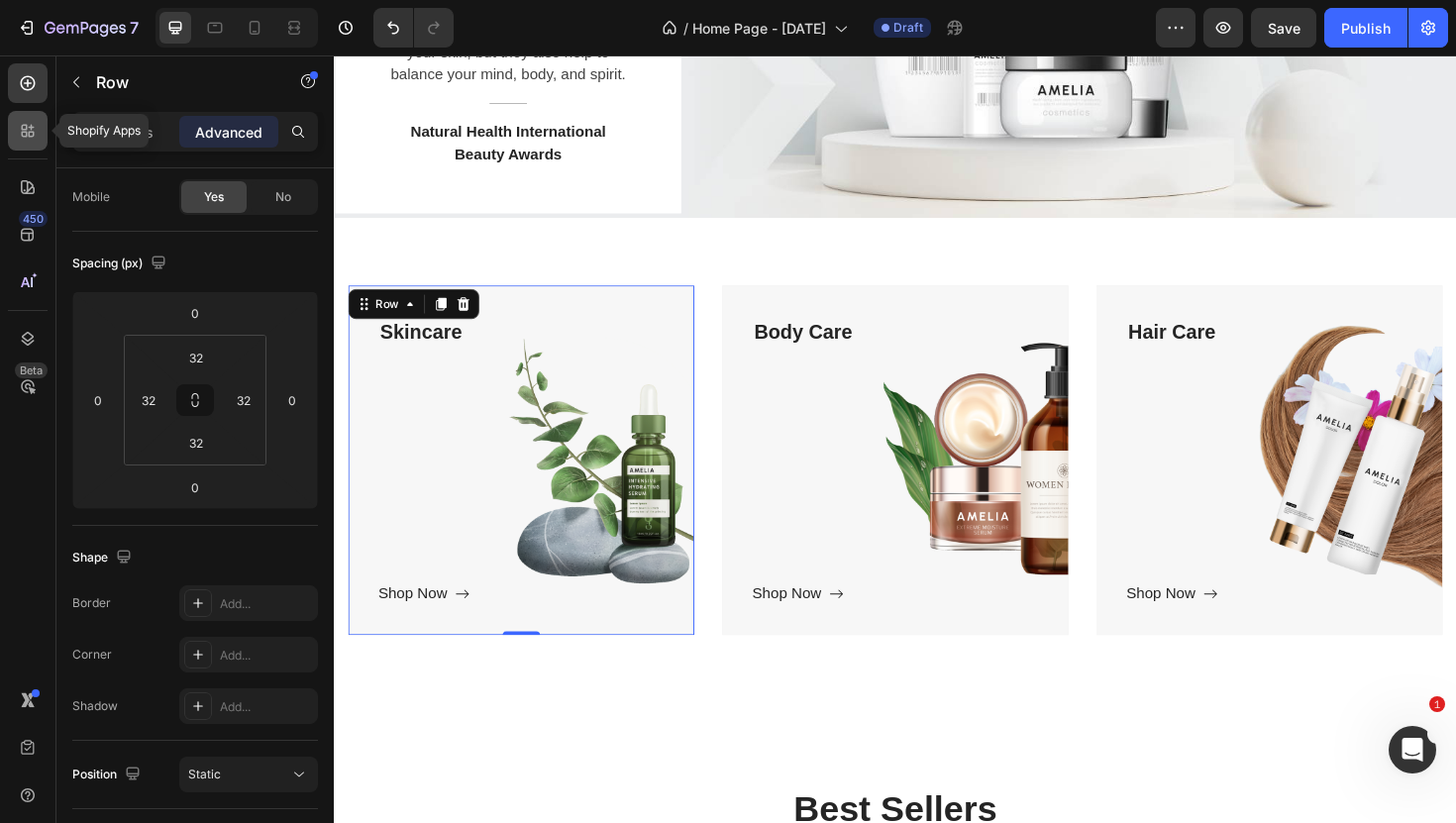 click 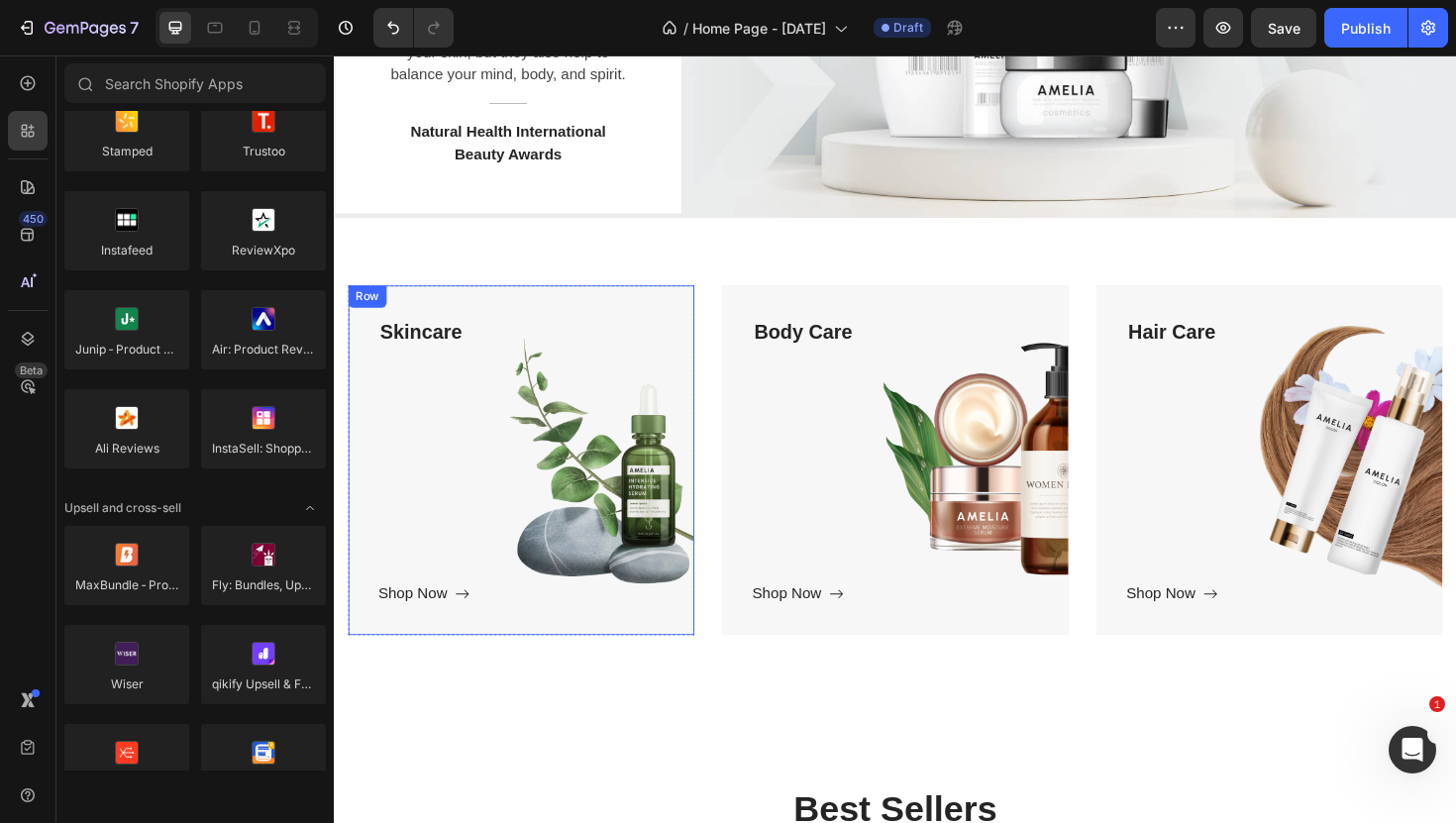 click on "Skincare Text block
Shop Now Button" at bounding box center (532, 484) 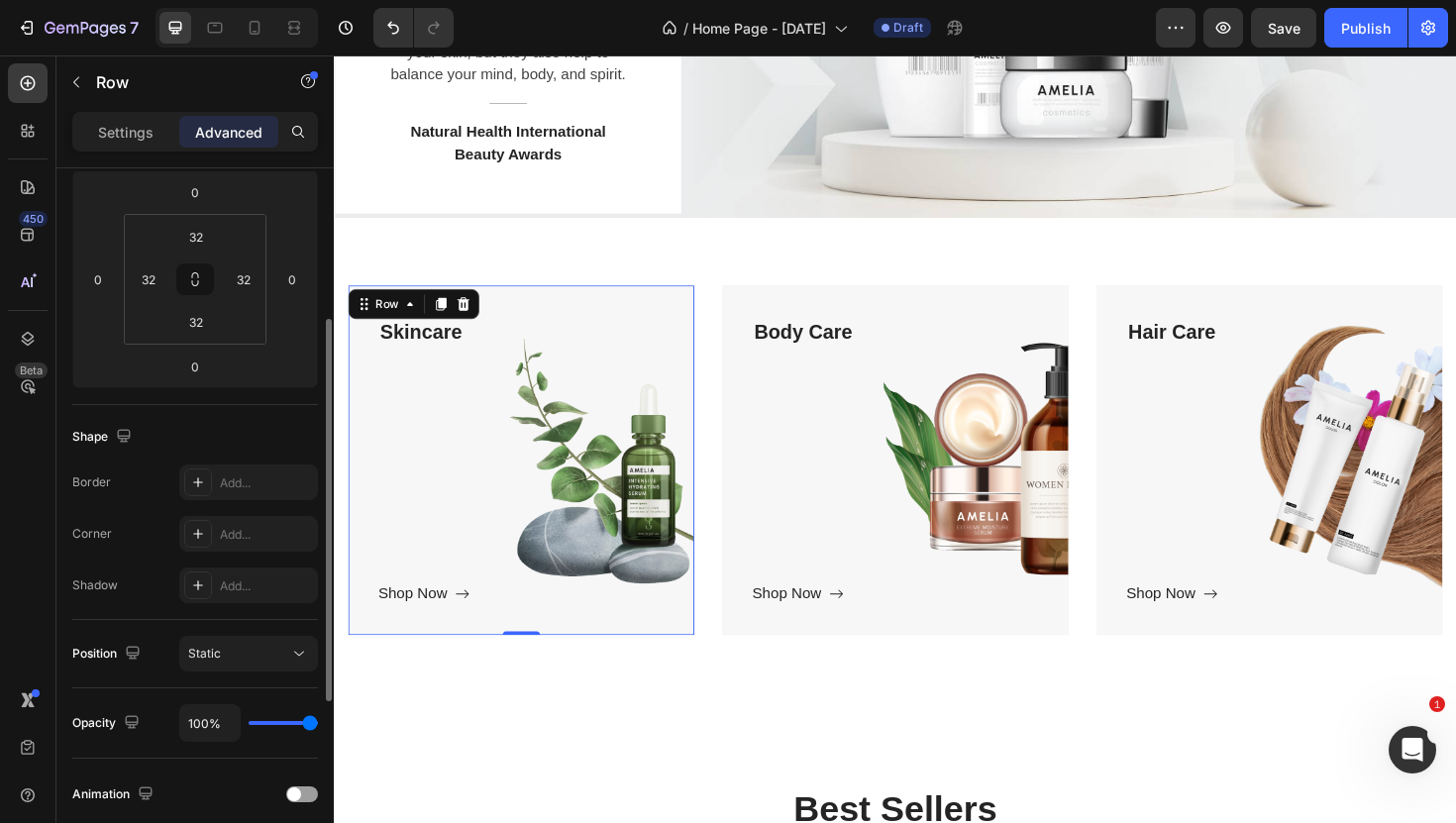 scroll, scrollTop: 275, scrollLeft: 0, axis: vertical 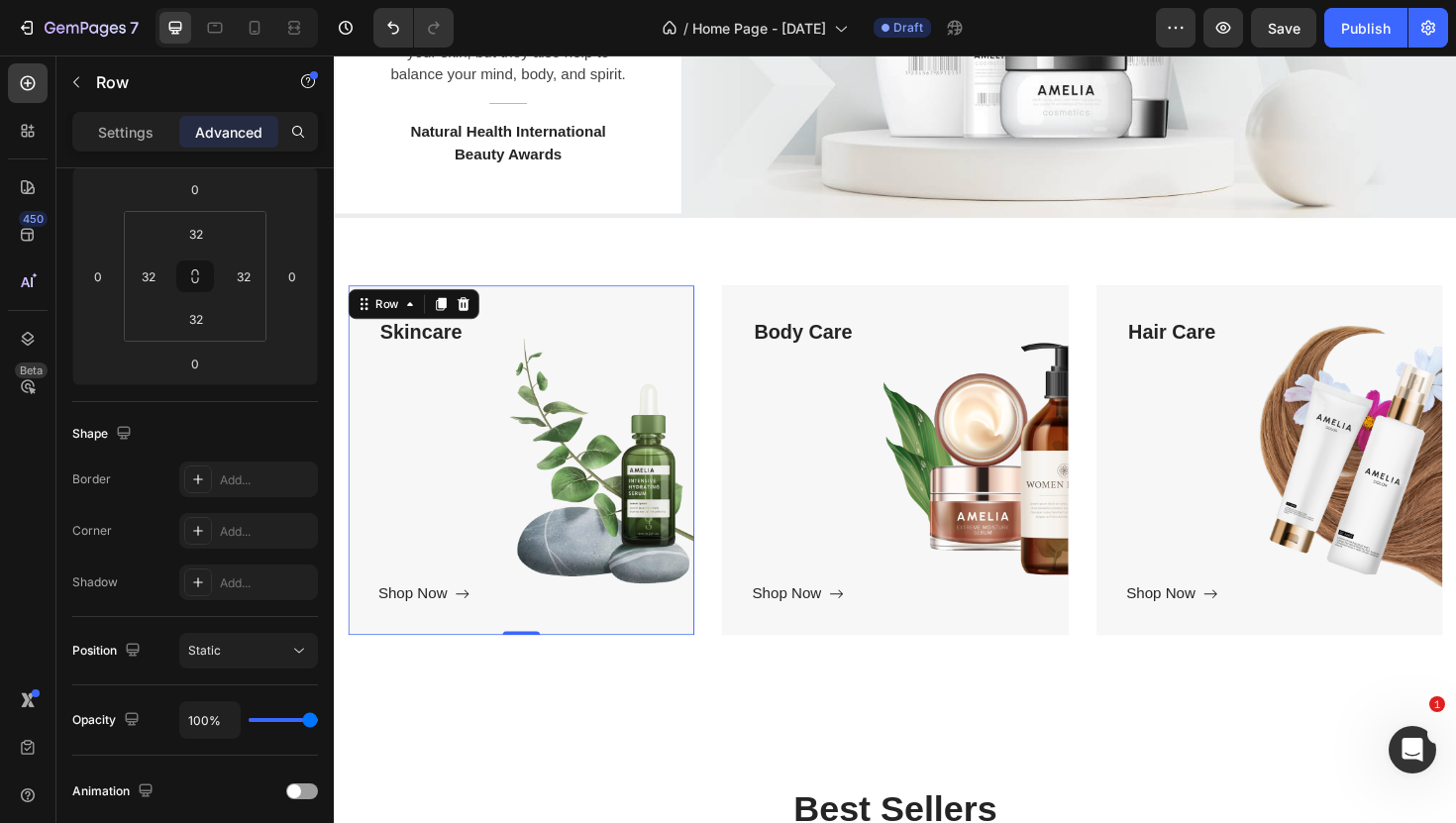 click on "Skincare Text block
Shop Now Button" at bounding box center (532, 484) 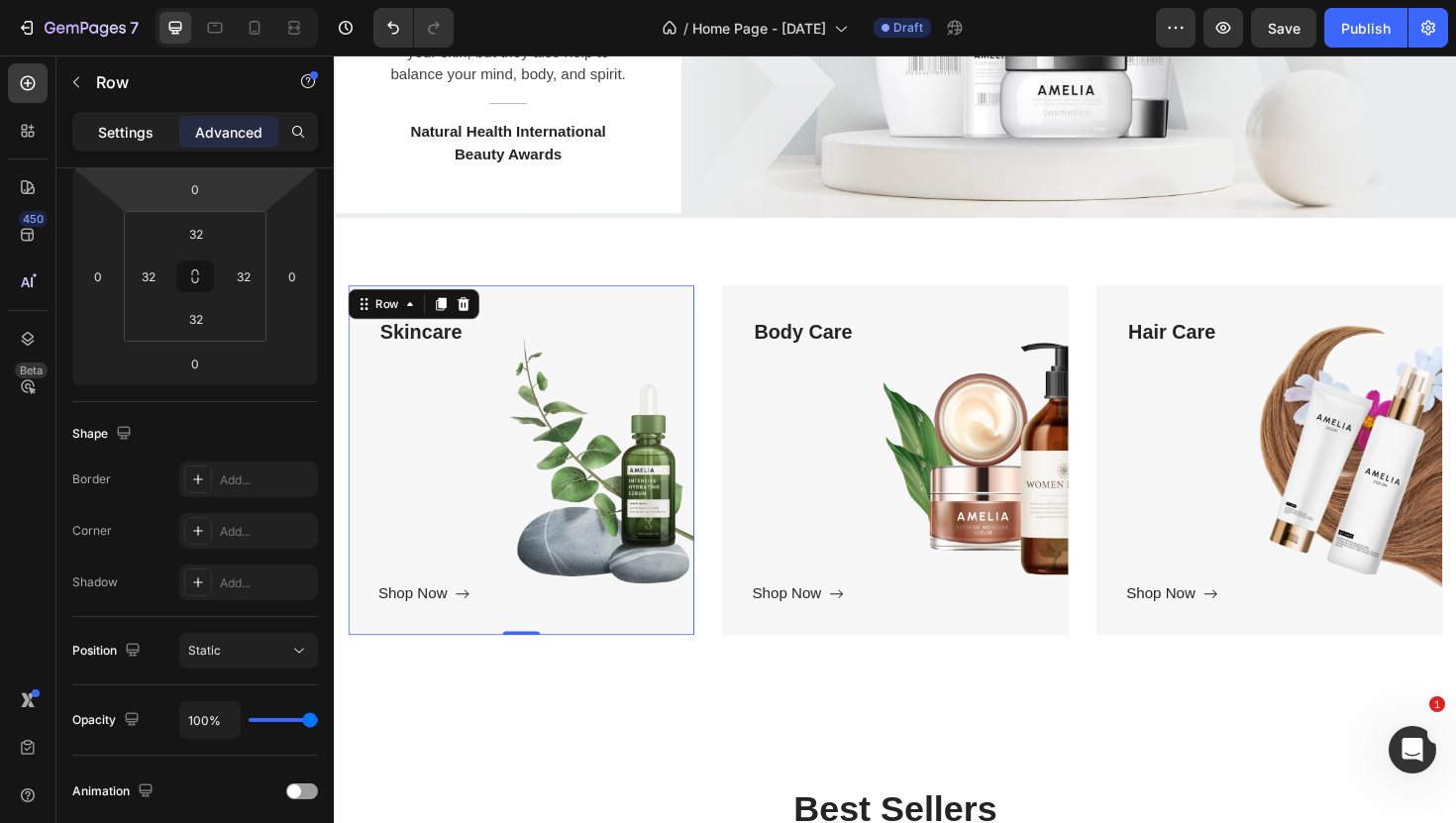 click on "Settings" at bounding box center (126, 132) 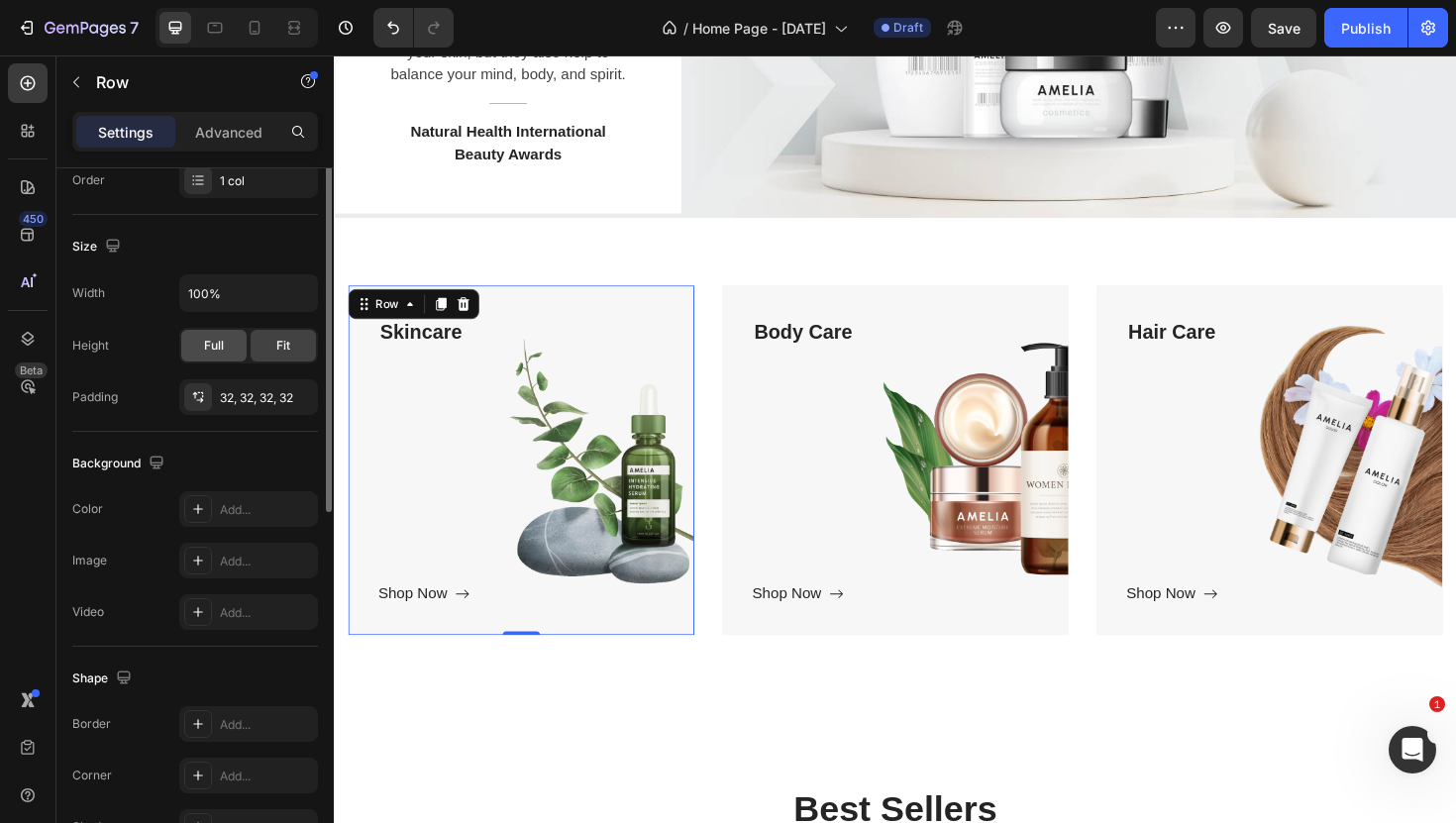 scroll, scrollTop: 0, scrollLeft: 0, axis: both 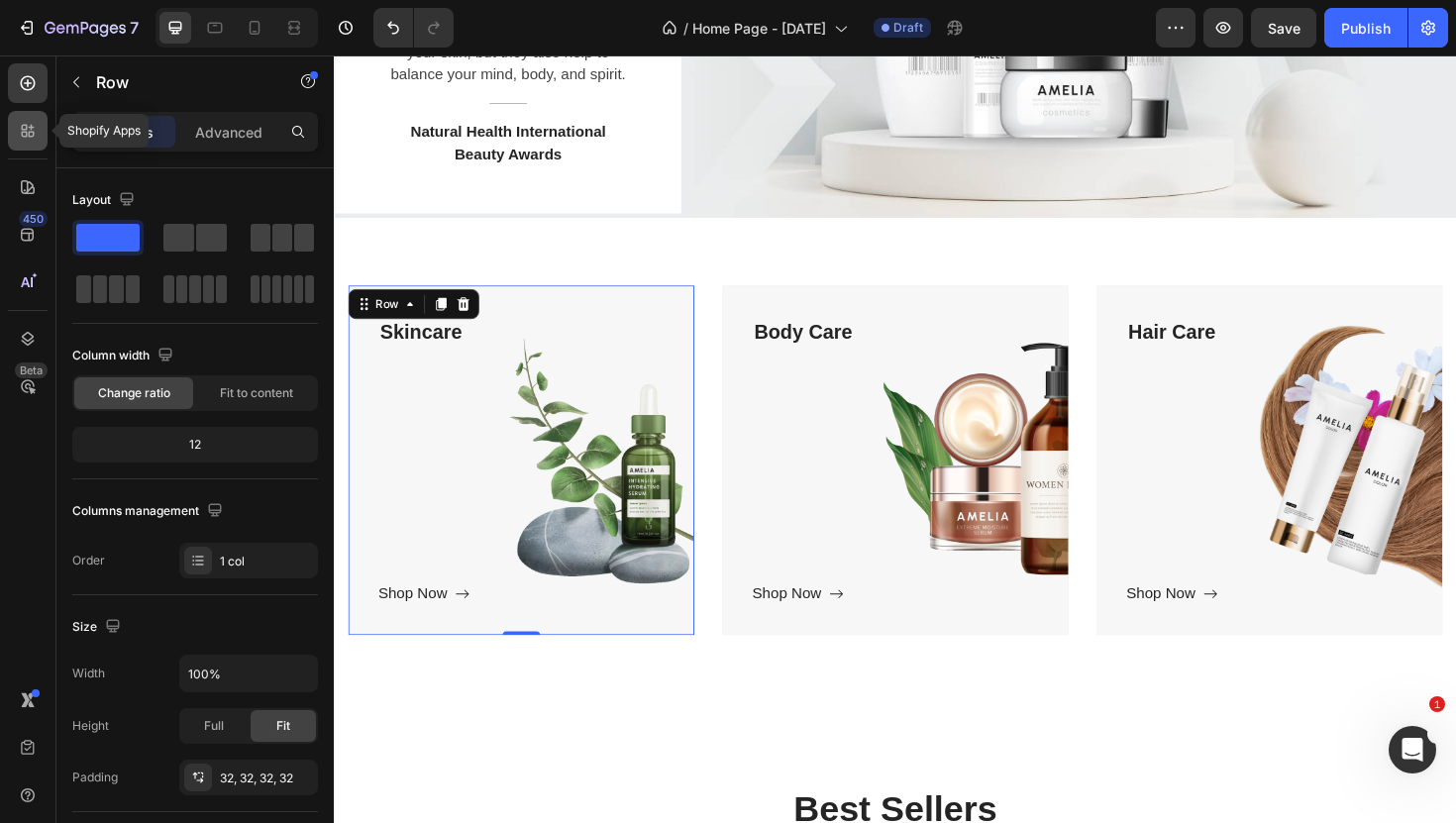 click 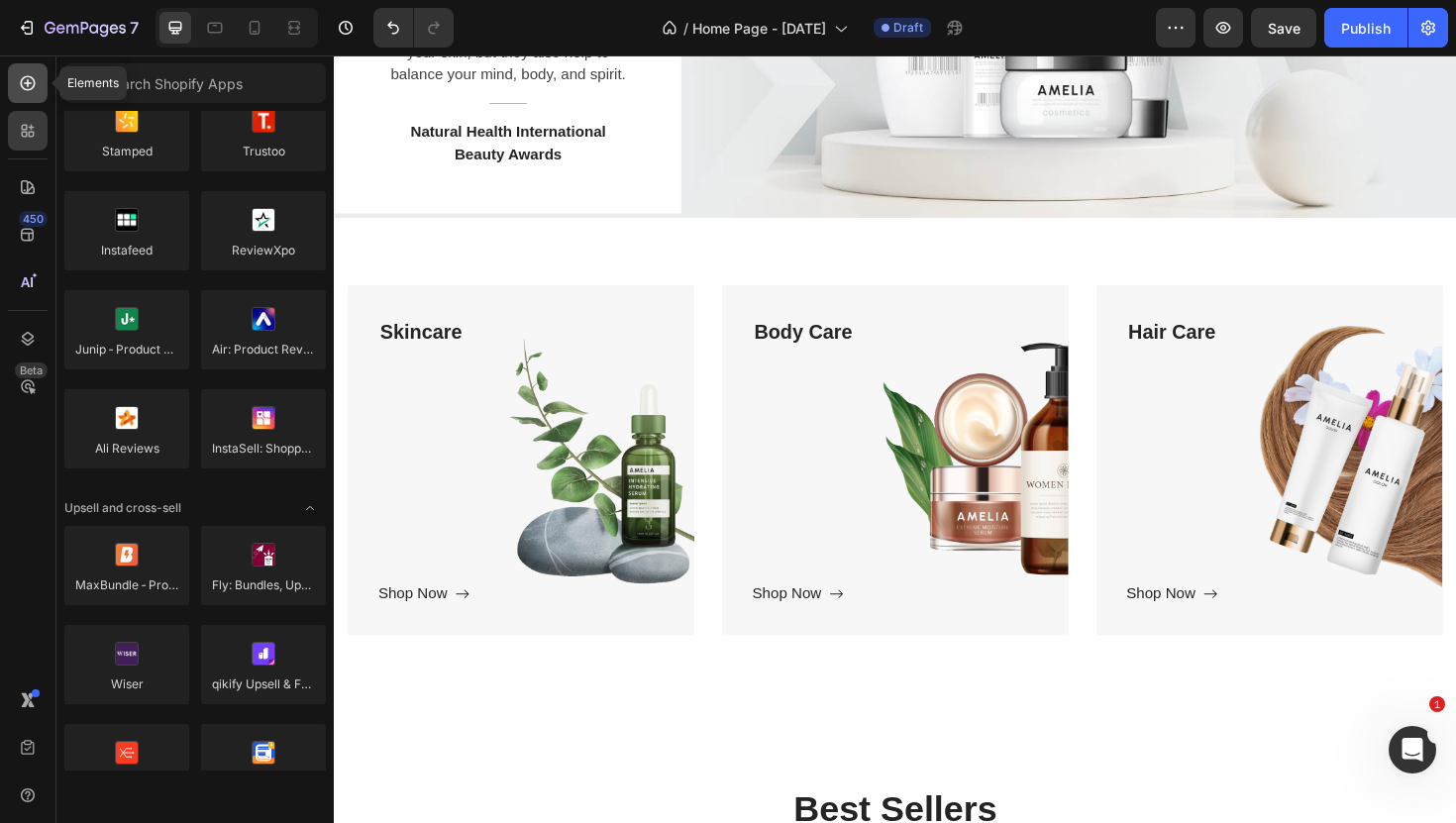 click 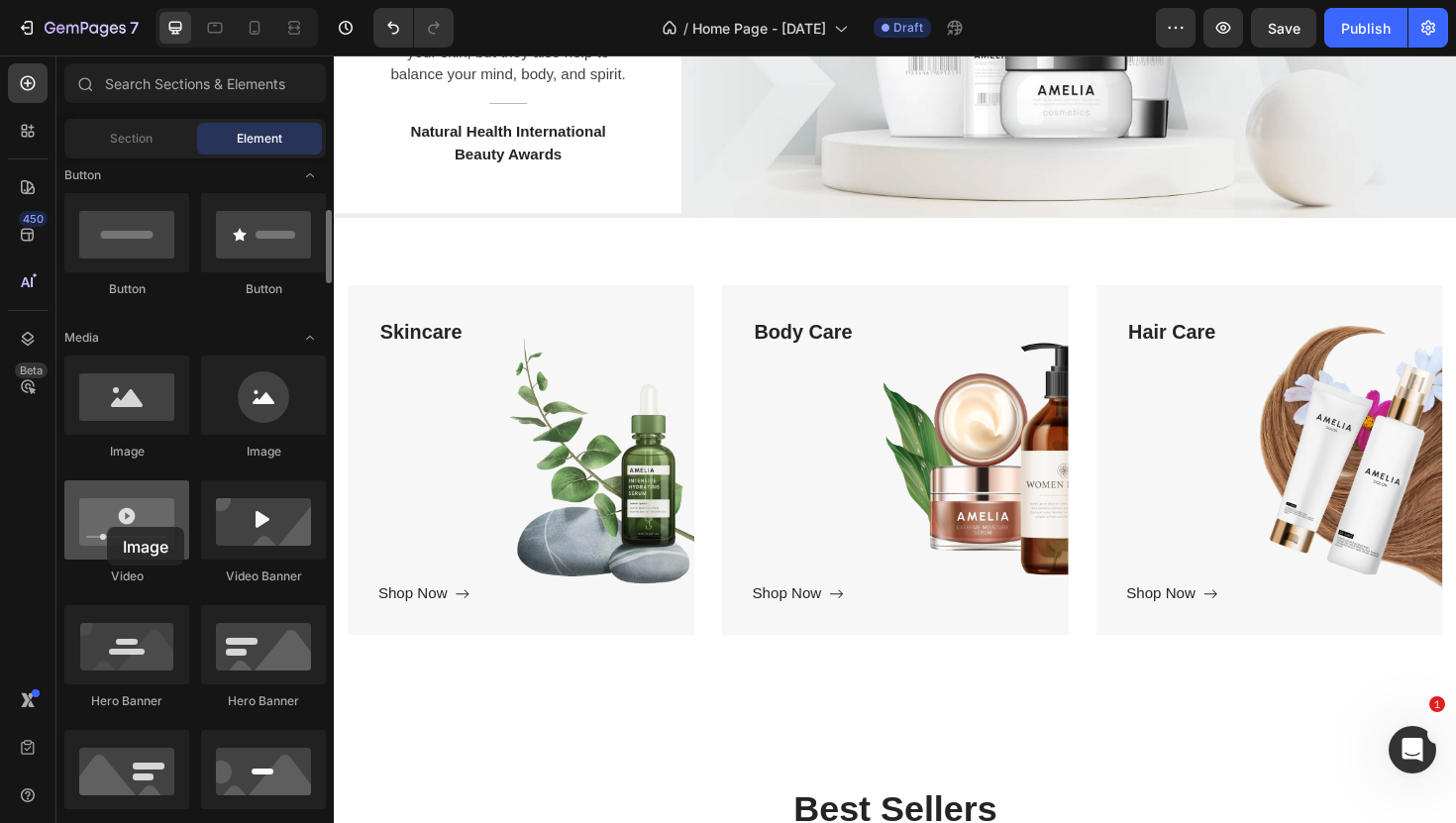 drag, startPoint x: 129, startPoint y: 411, endPoint x: 84, endPoint y: 515, distance: 113.318136 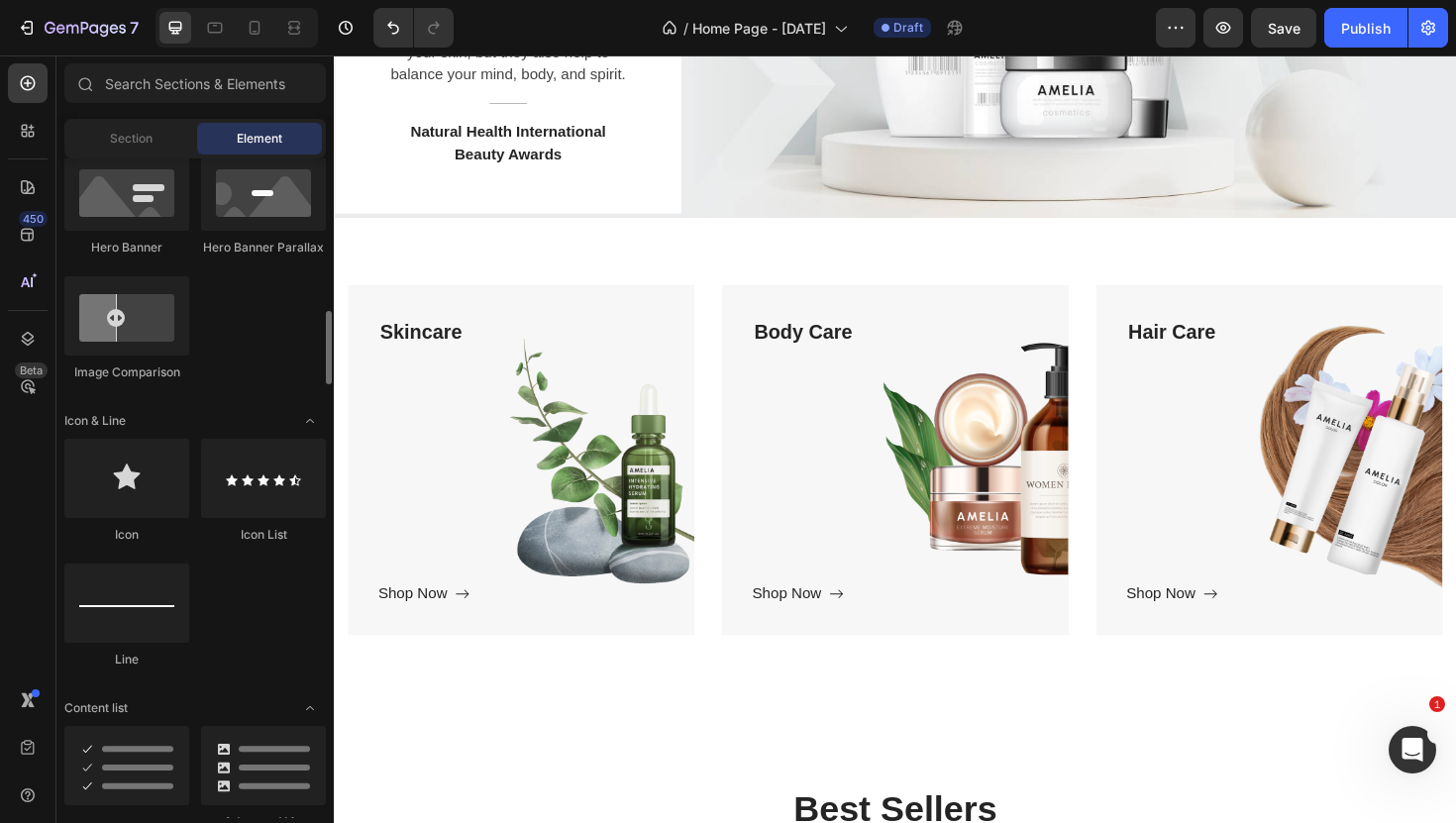 scroll, scrollTop: 1072, scrollLeft: 0, axis: vertical 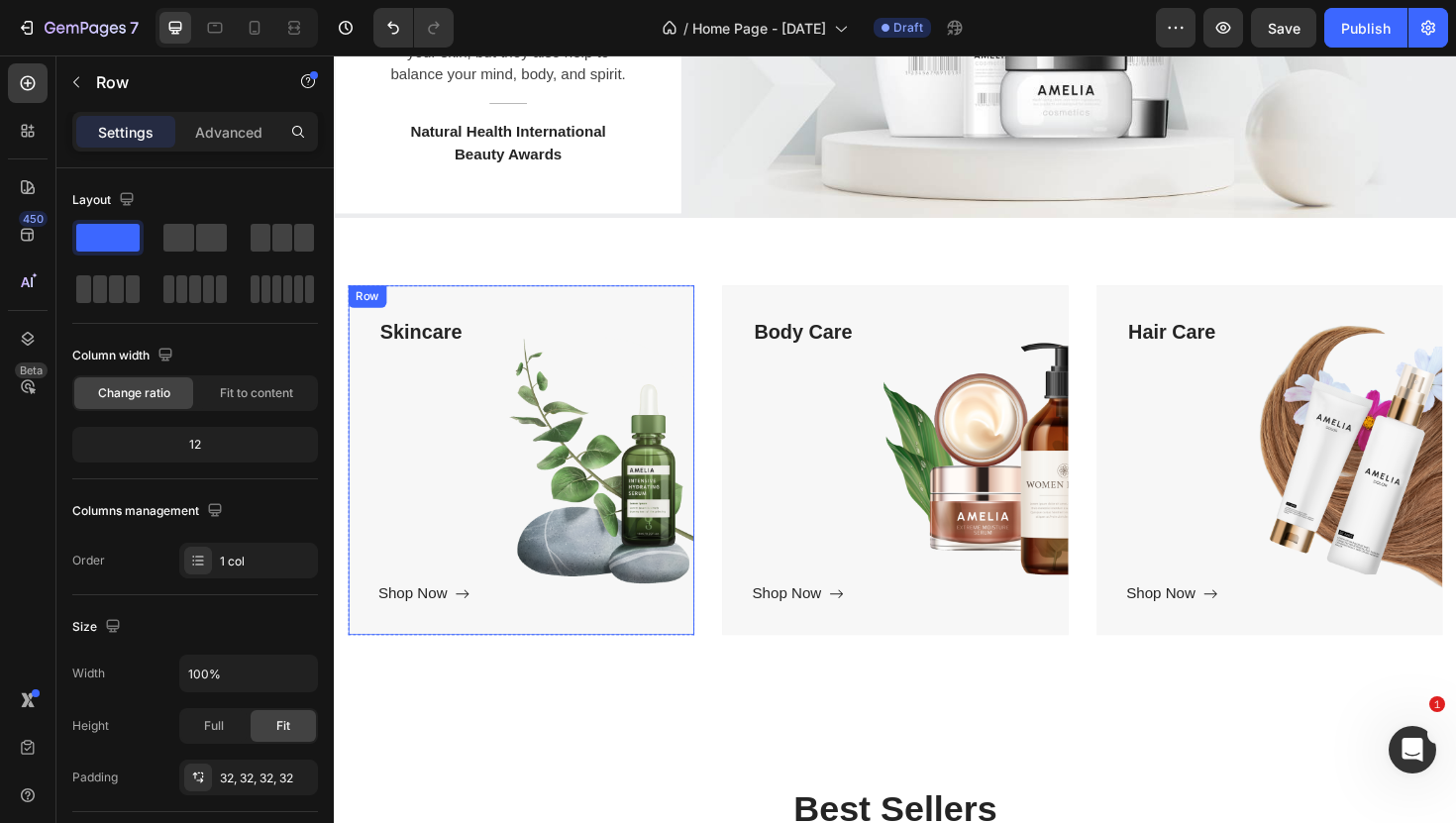click on "Skincare Text block
Shop Now Button" at bounding box center (532, 484) 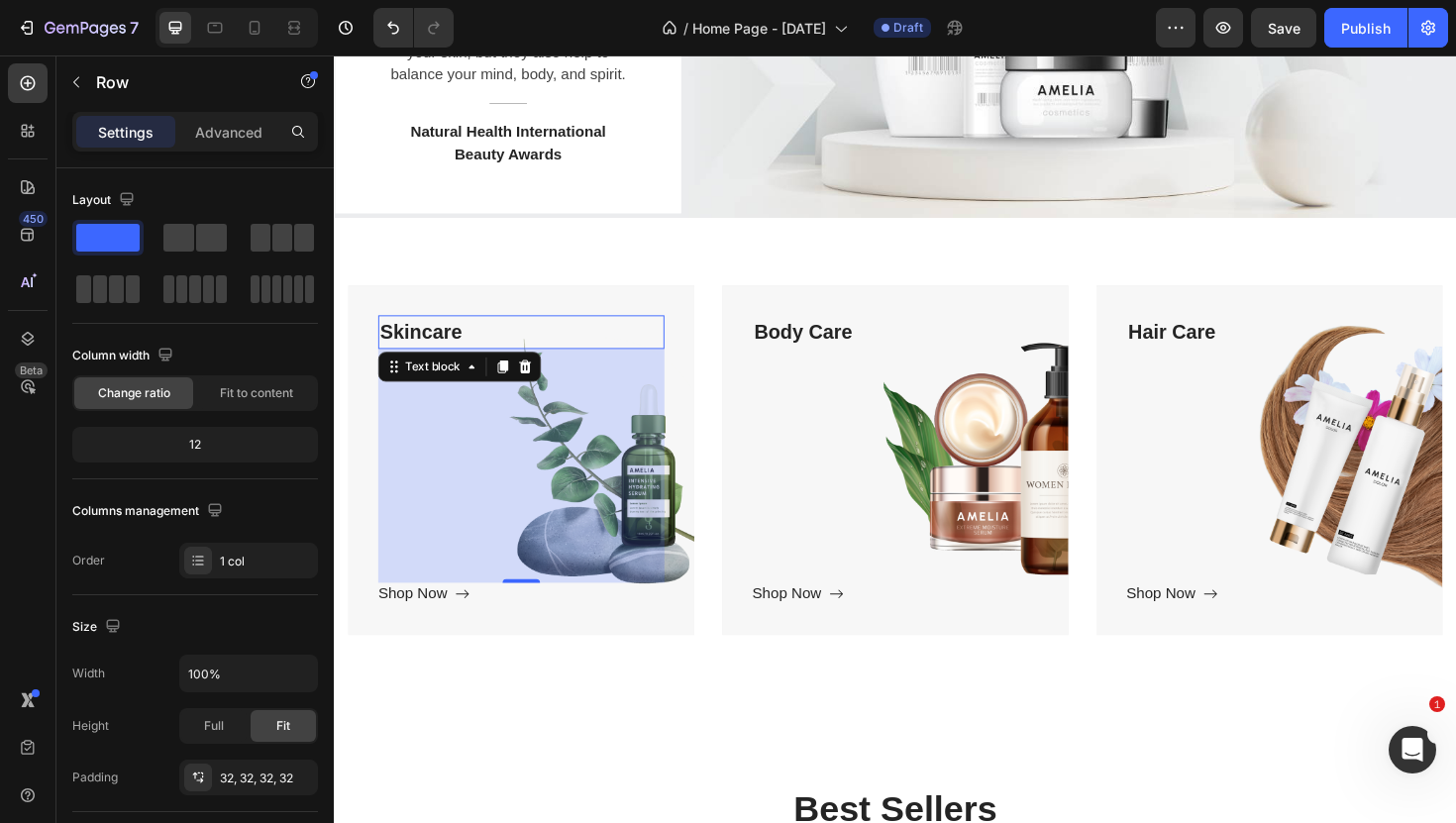 click on "Skincare" at bounding box center (532, 349) 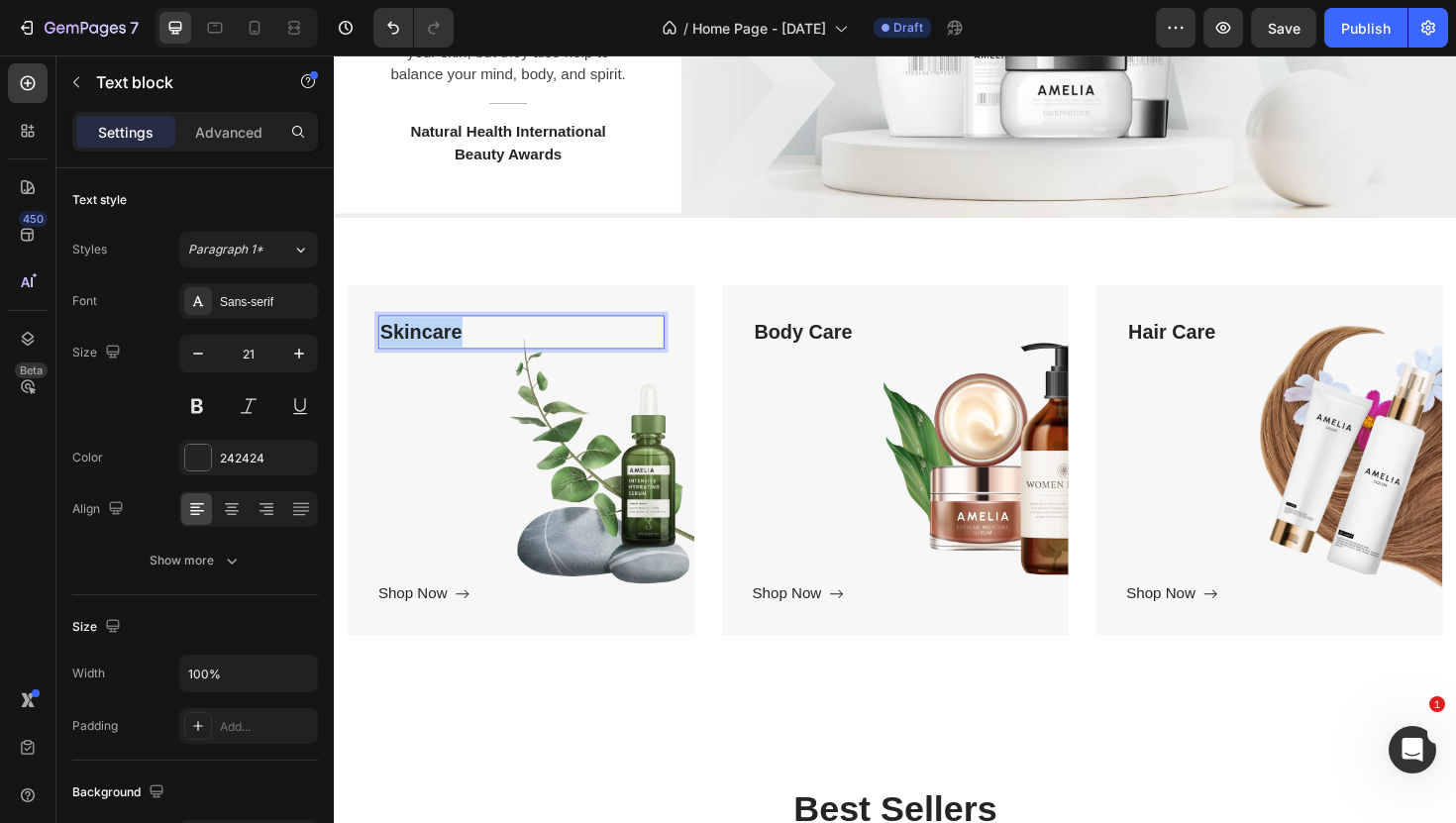 click on "Skincare" at bounding box center (532, 349) 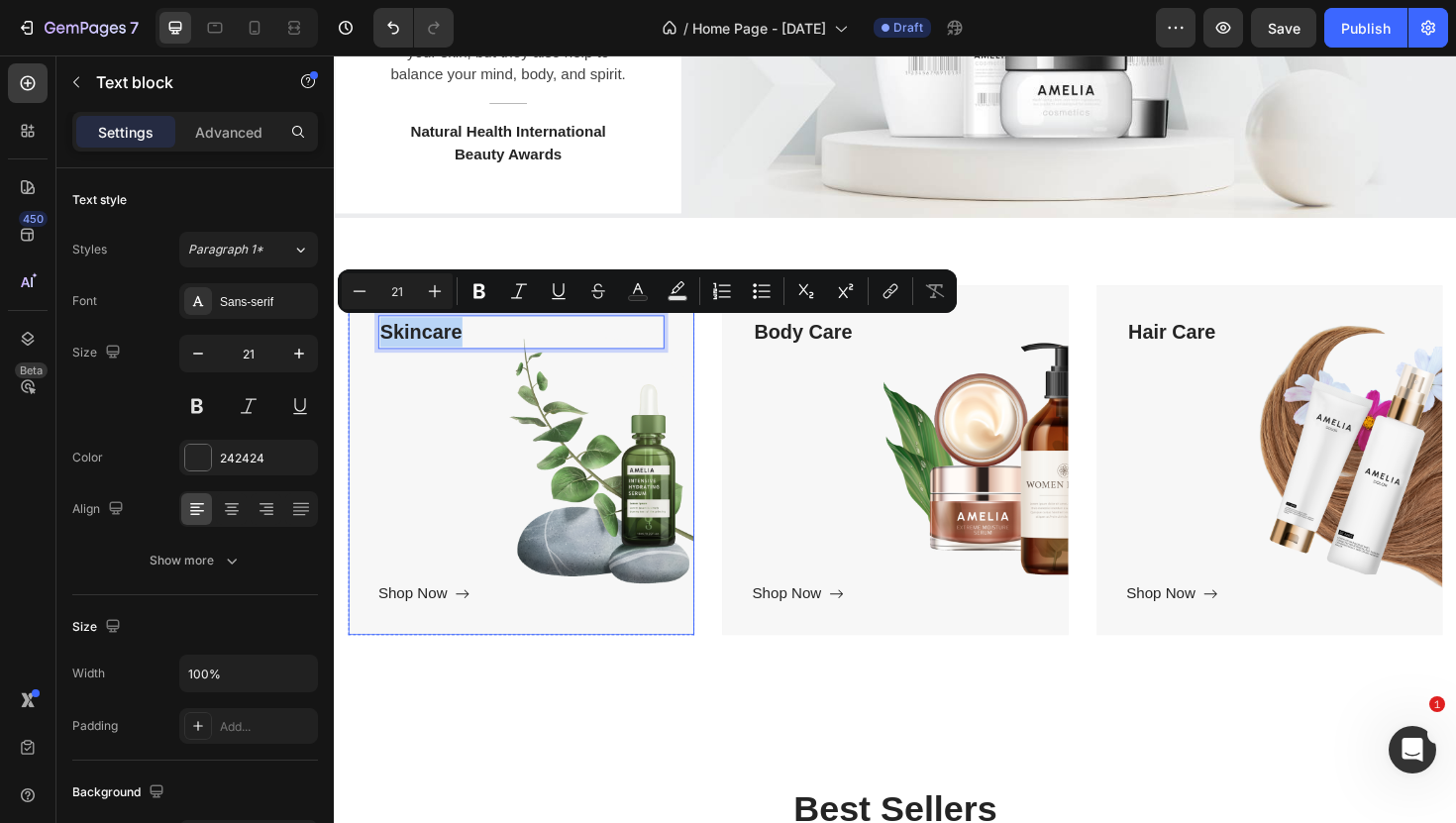 click on "Skincare Text block   250
Shop Now Button" at bounding box center [532, 484] 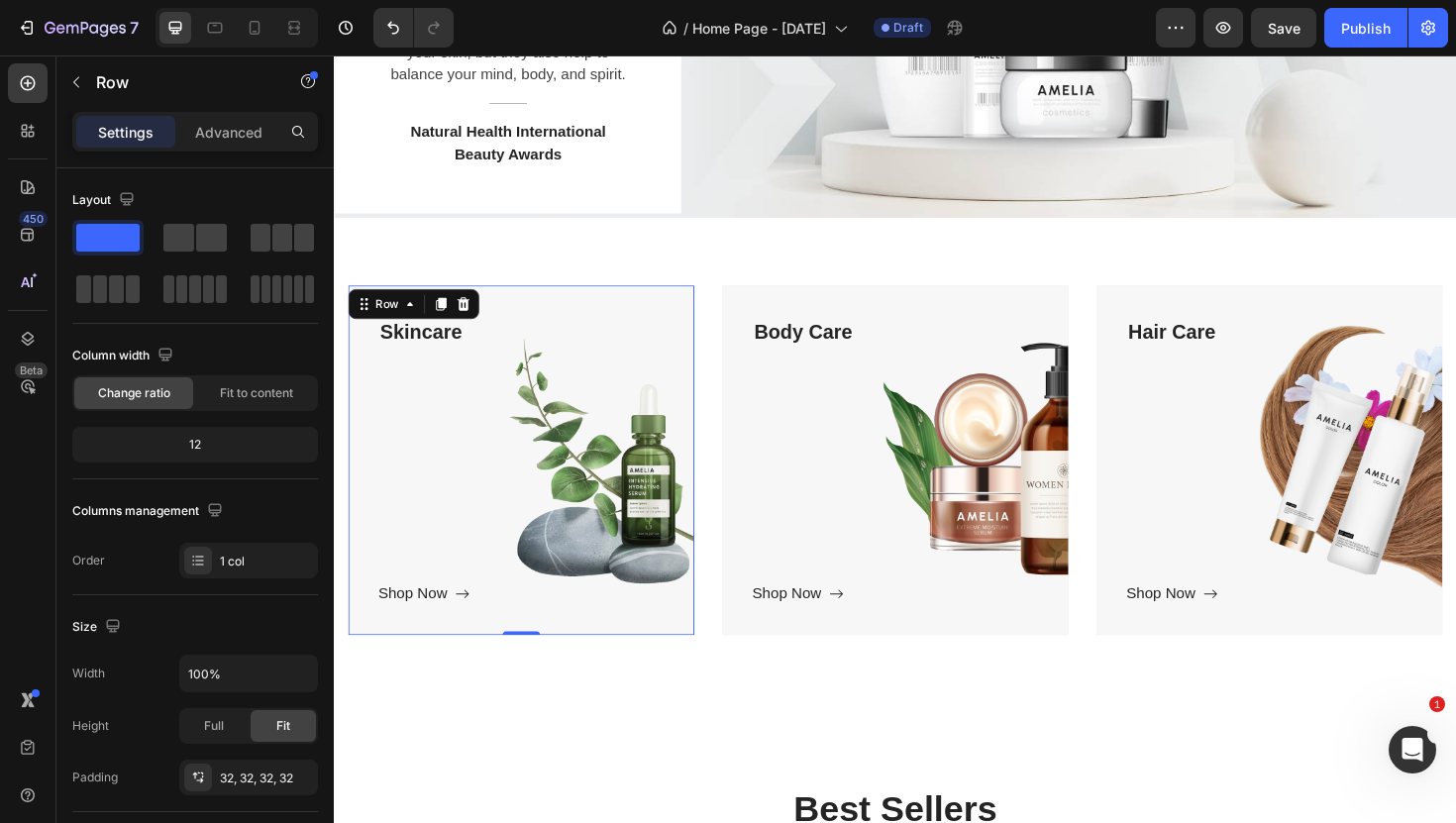 click on "Skincare Text block
Shop Now Button" at bounding box center [532, 484] 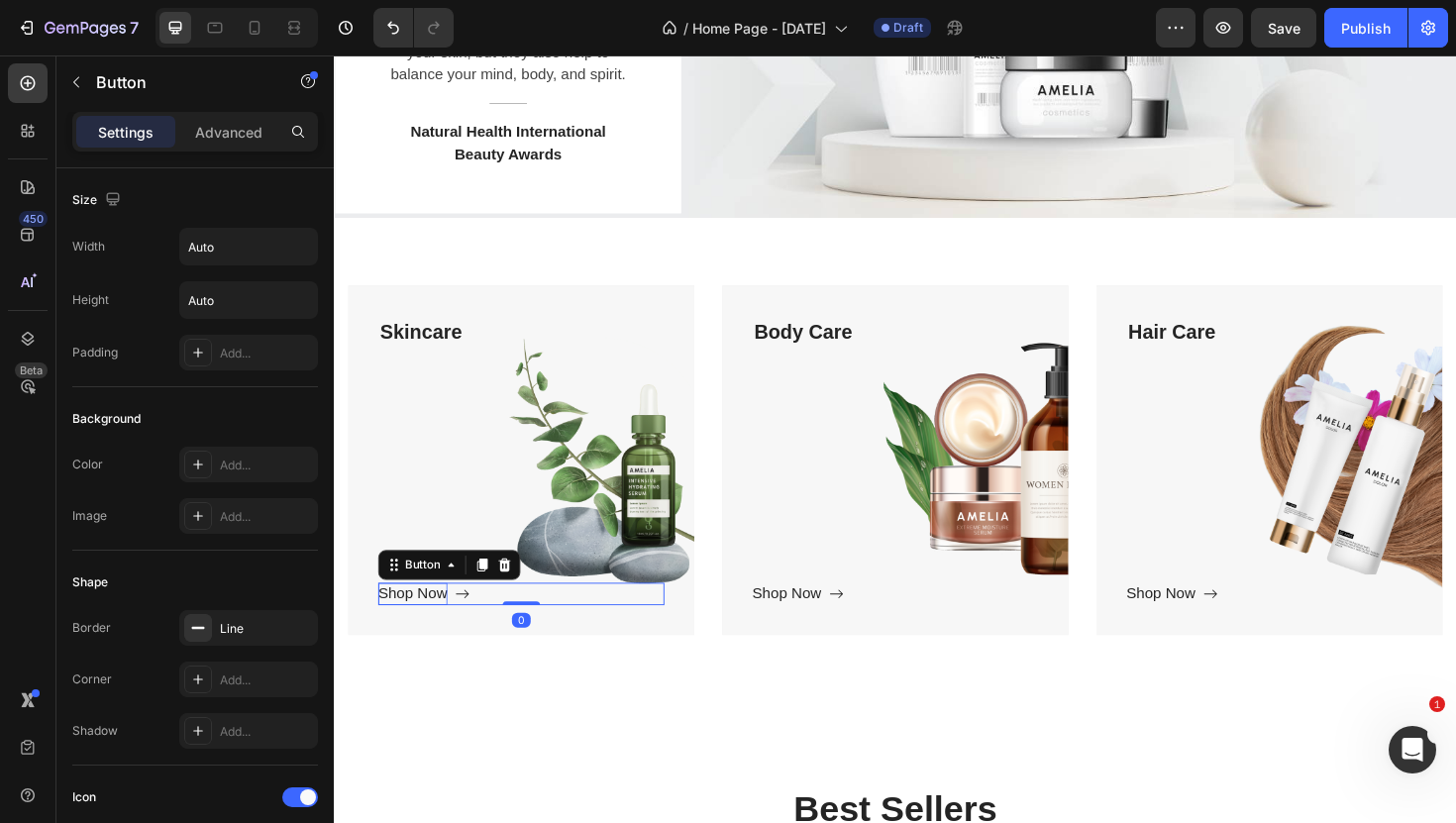 click on "Shop Now" at bounding box center (417, 626) 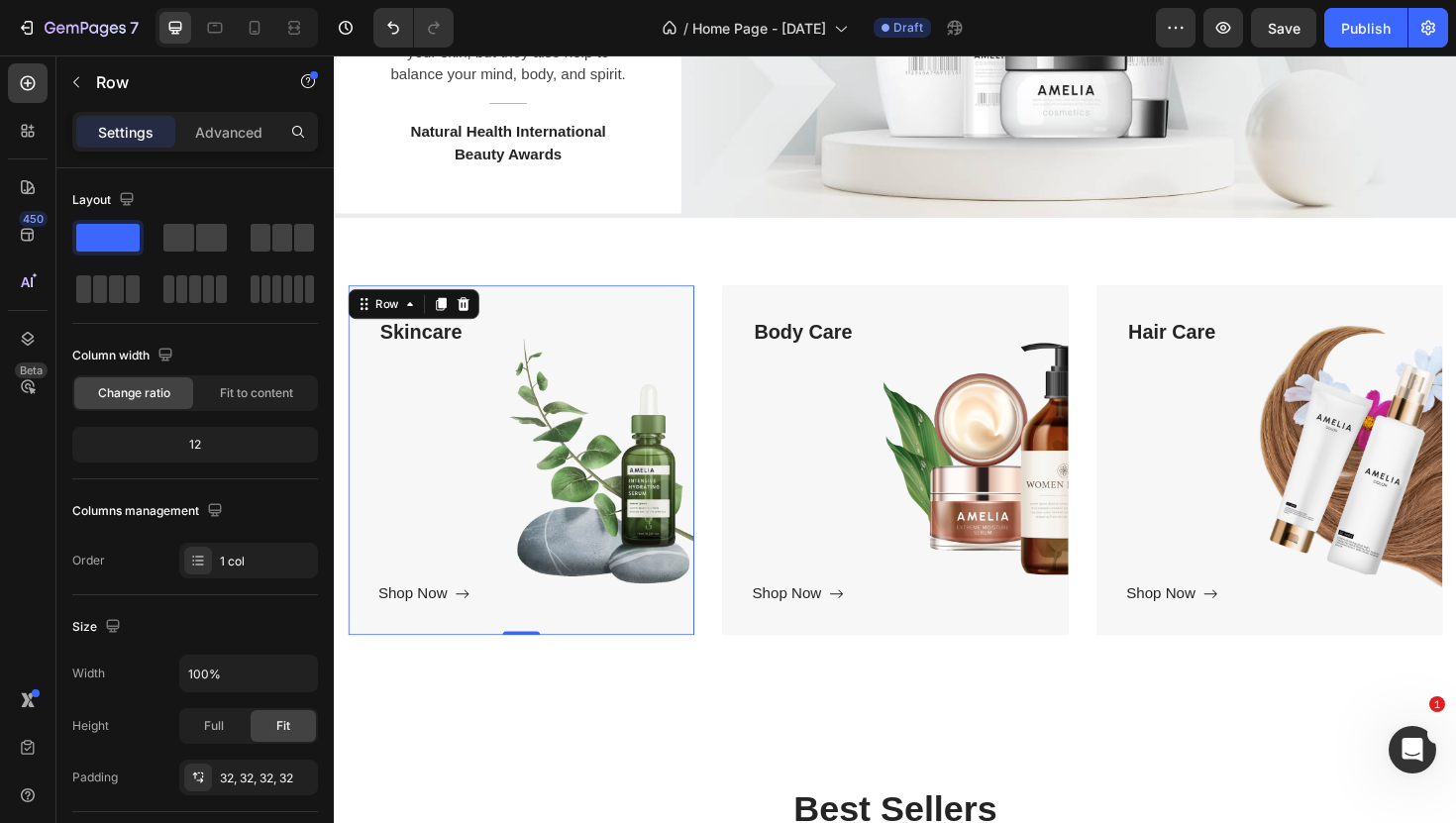 click on "Skincare Text block
Shop Now Button" at bounding box center (532, 484) 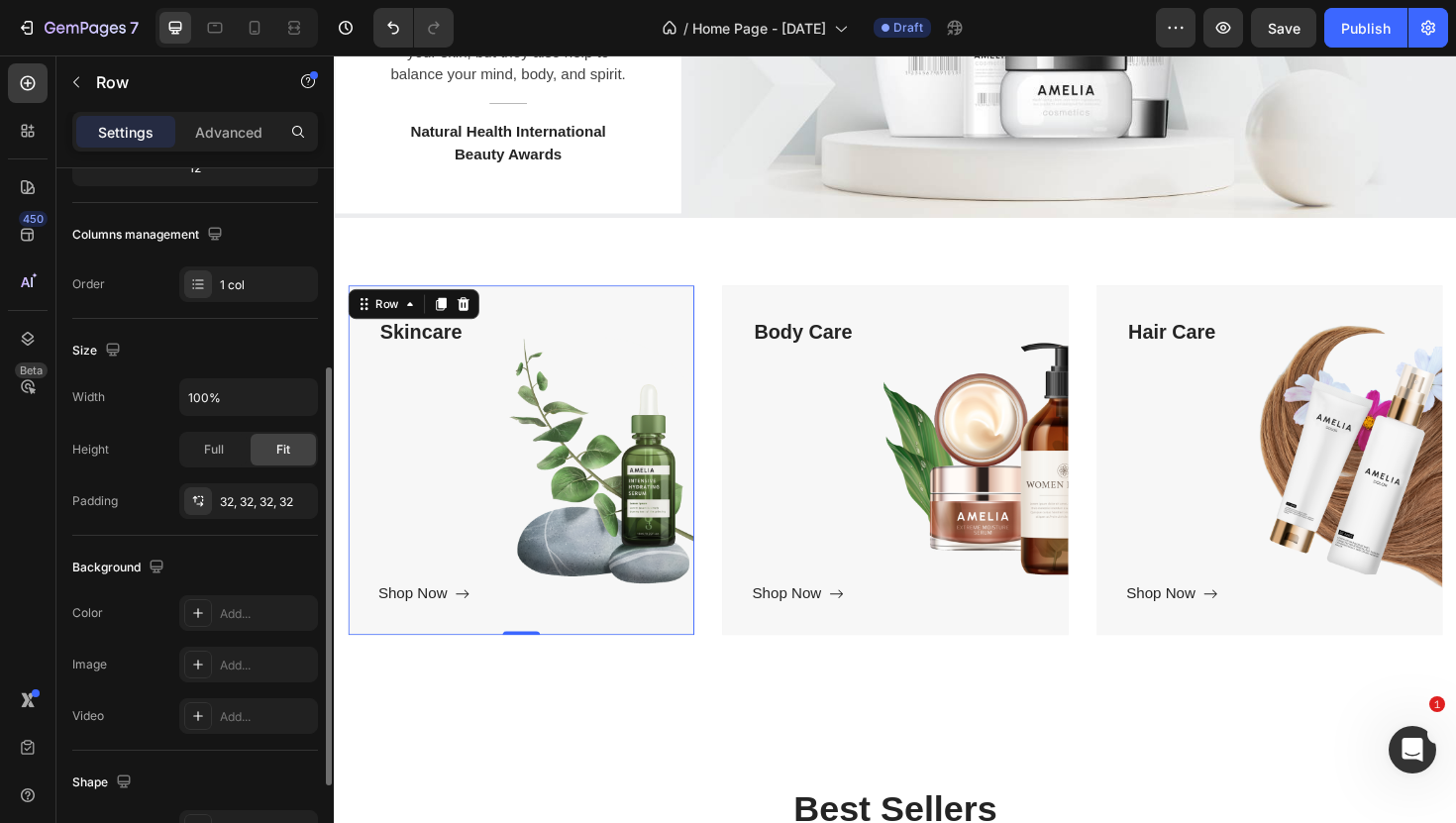 scroll, scrollTop: 306, scrollLeft: 0, axis: vertical 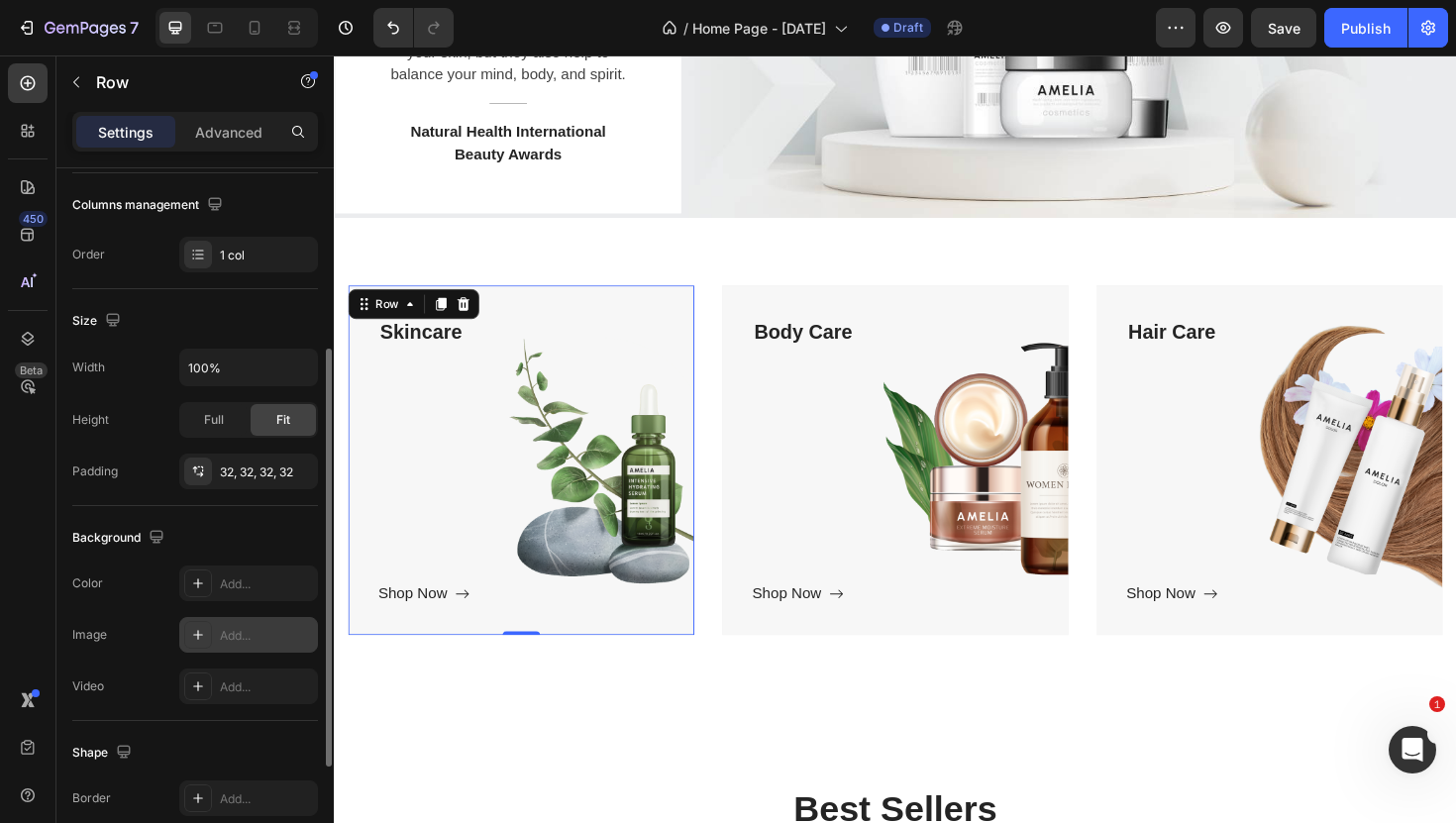 click 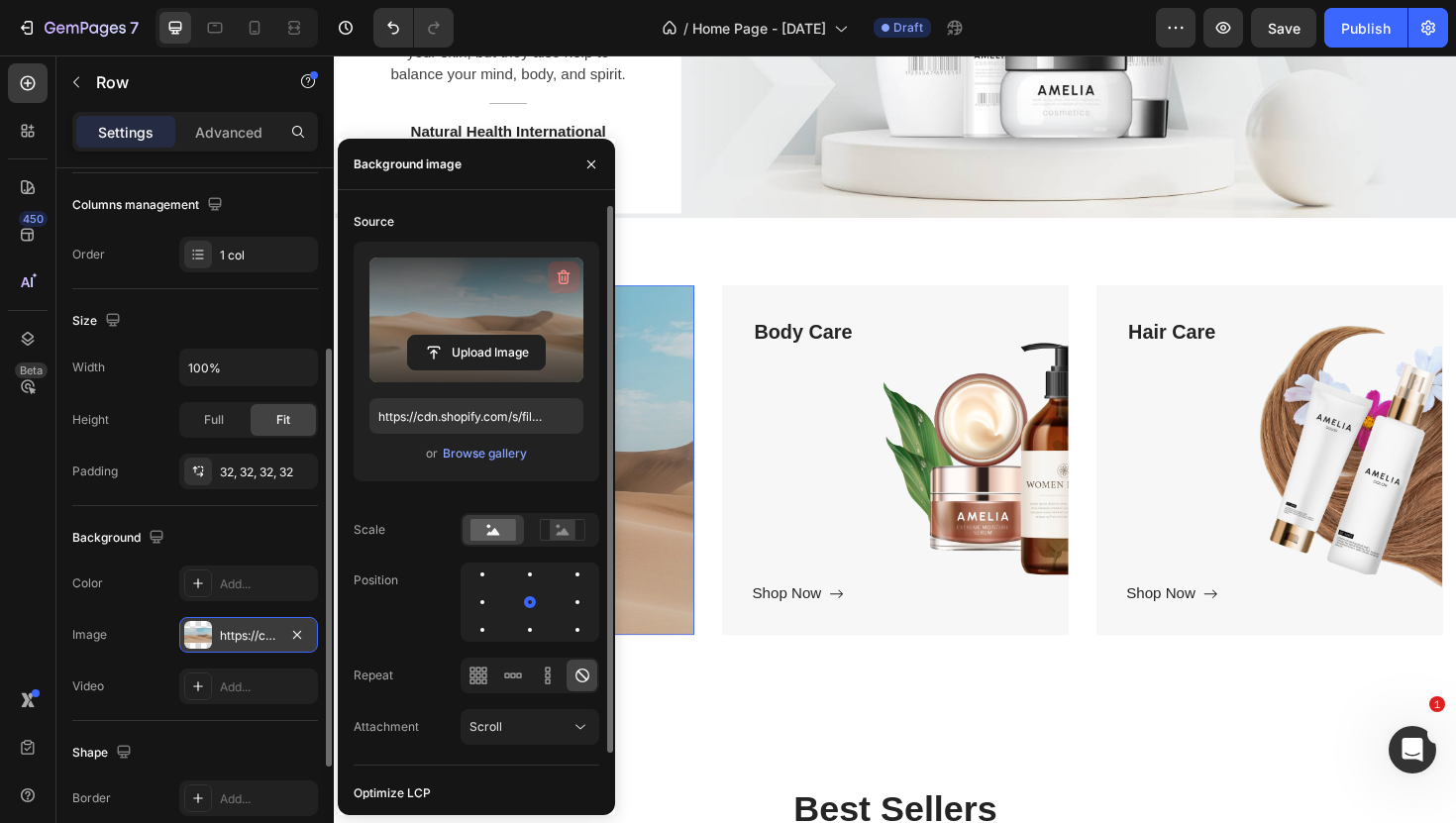 click 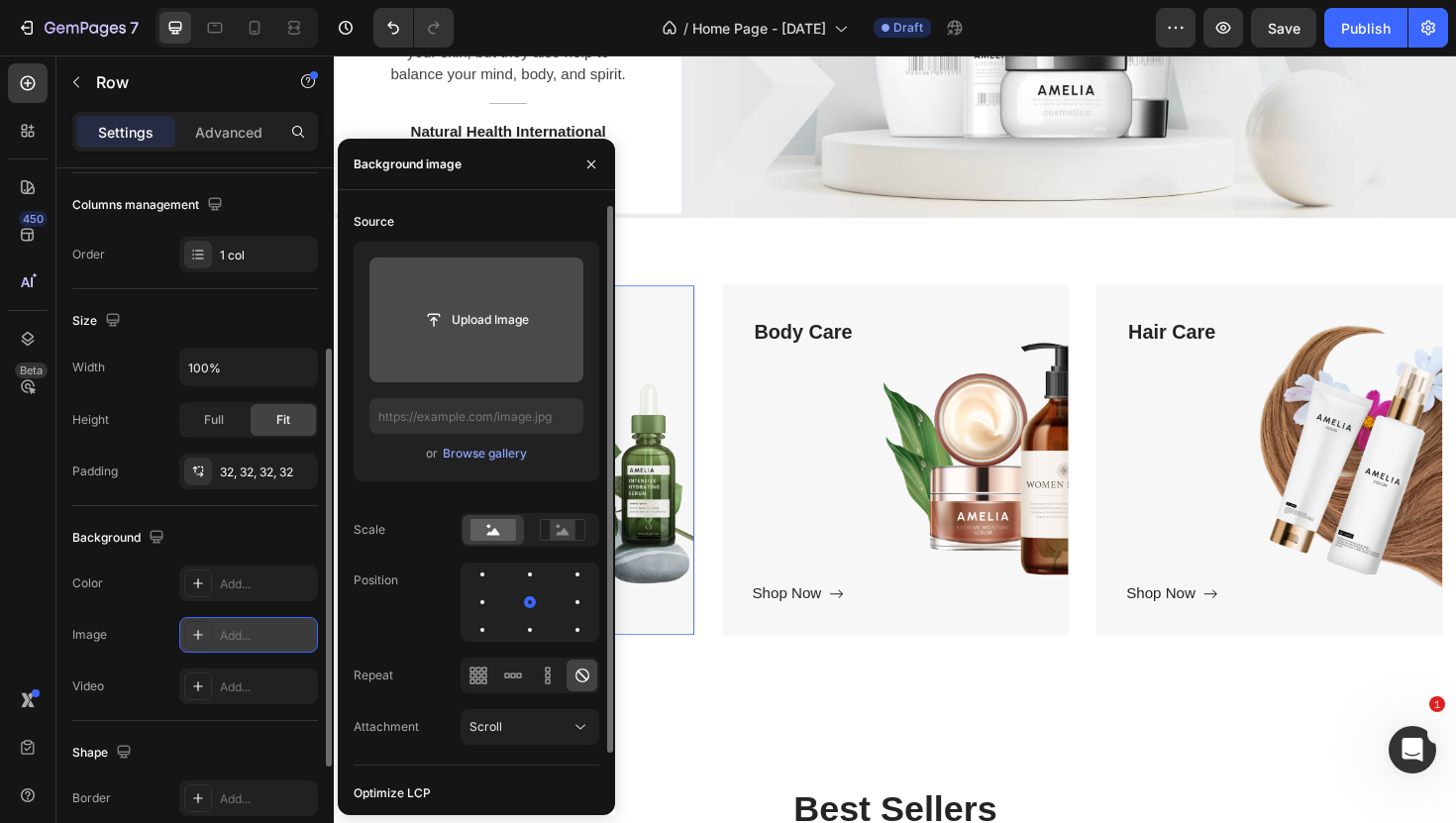 click 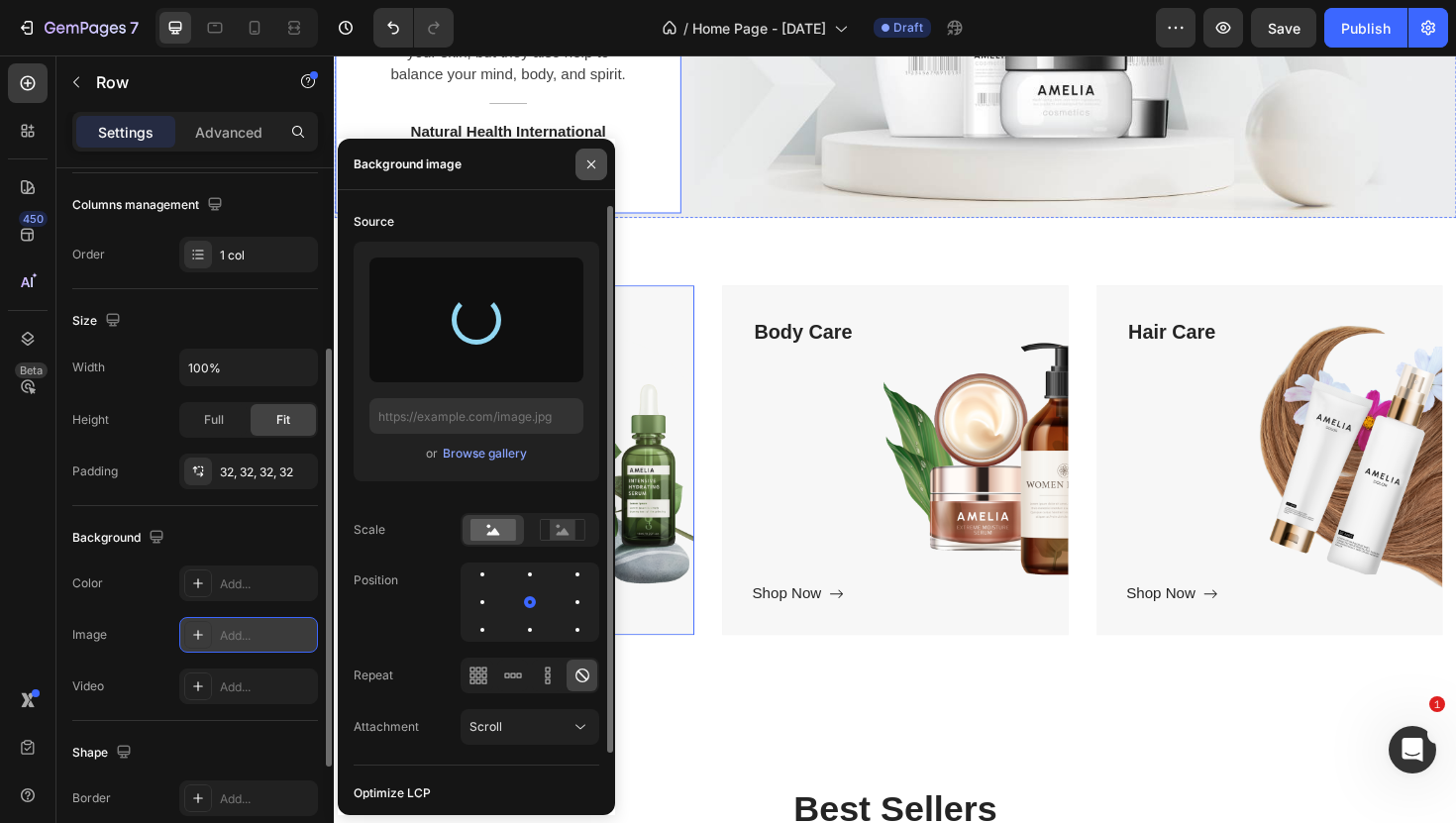 type on "https://cdn.shopify.com/s/files/1/0609/7708/6542/files/gempages_568294126617887681-fb9077d4-fb95-4ff3-8220-7fe37d5e51b0.png" 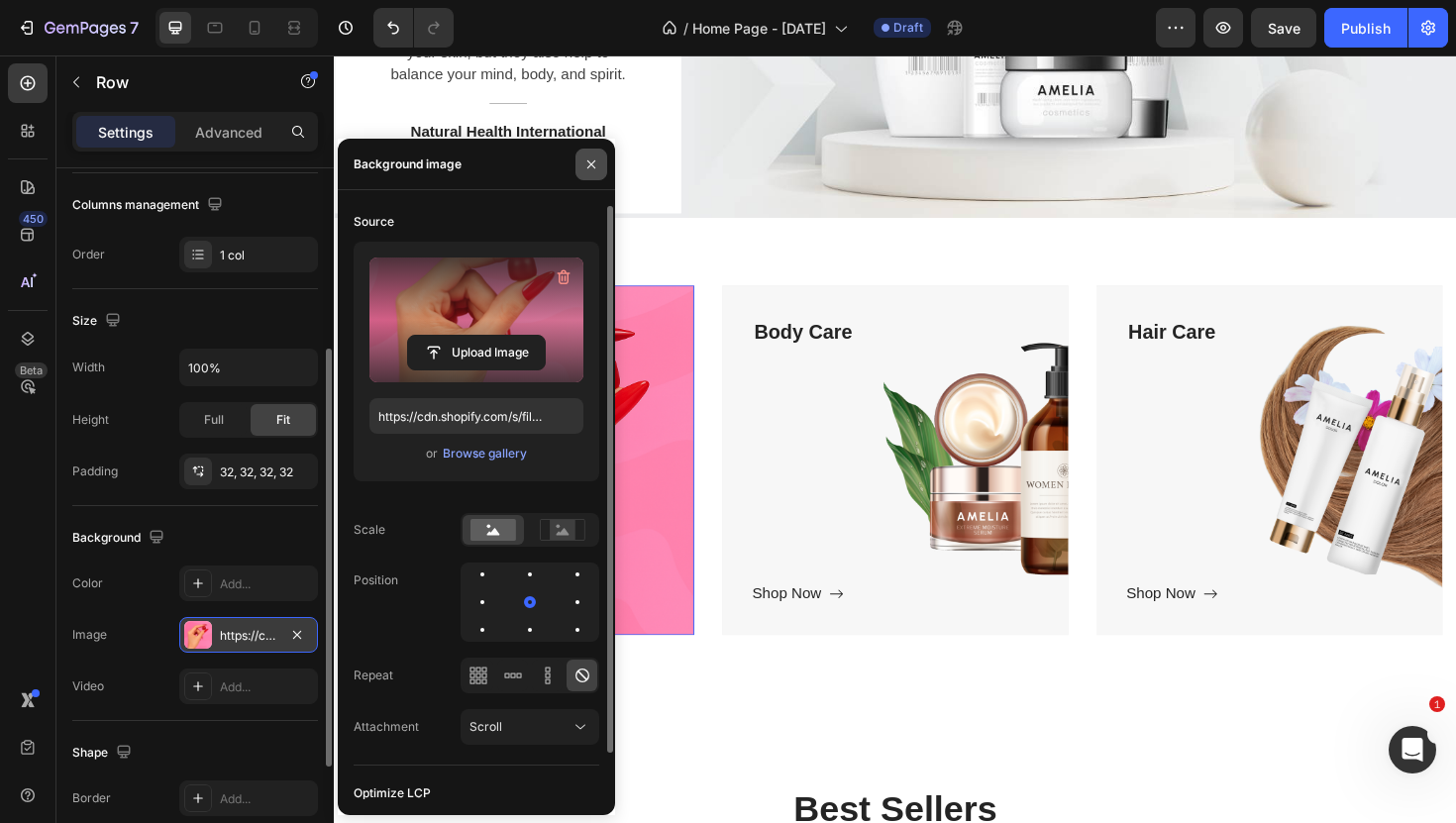 click at bounding box center (591, 164) 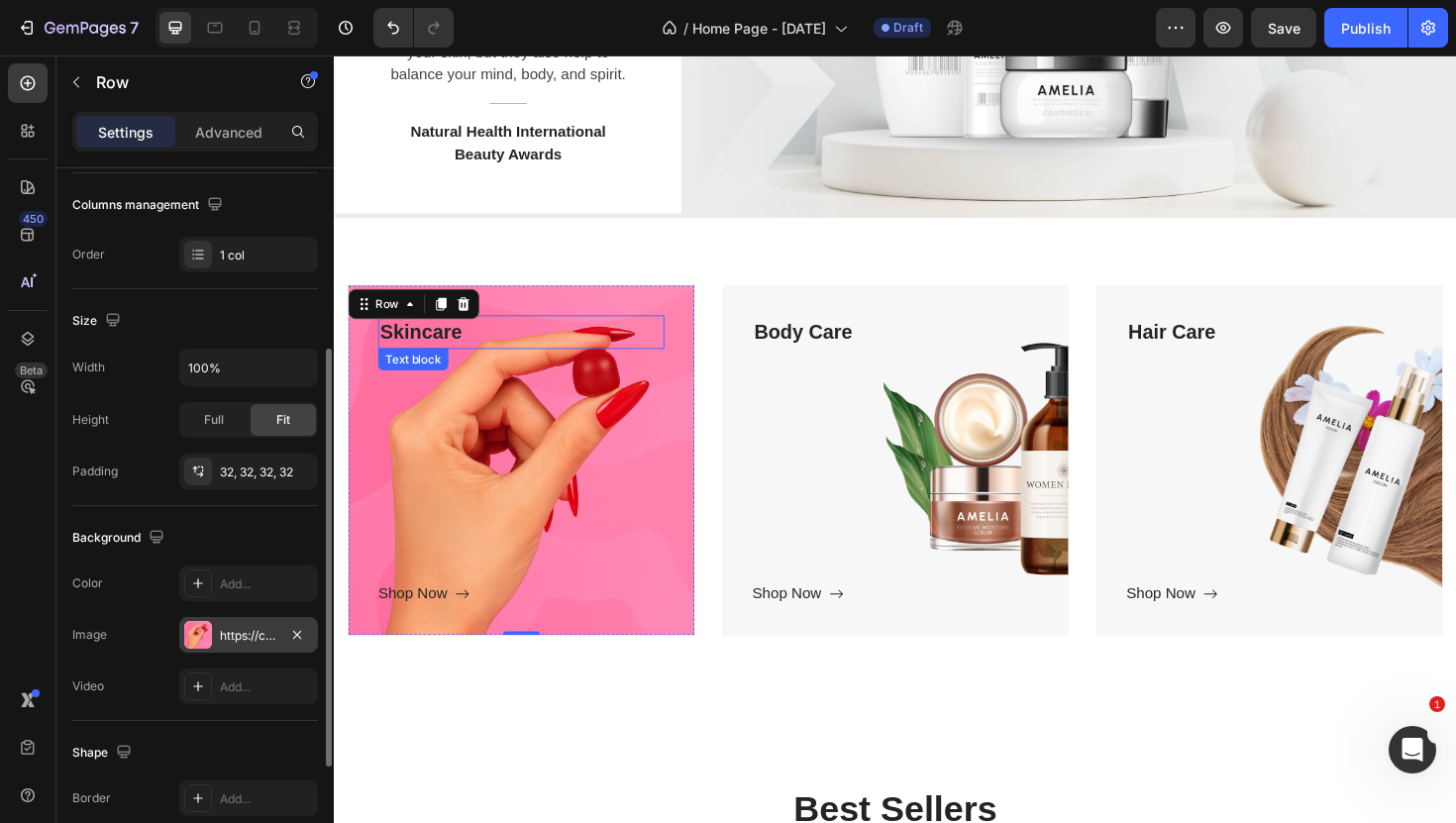 click on "Skincare" at bounding box center (532, 349) 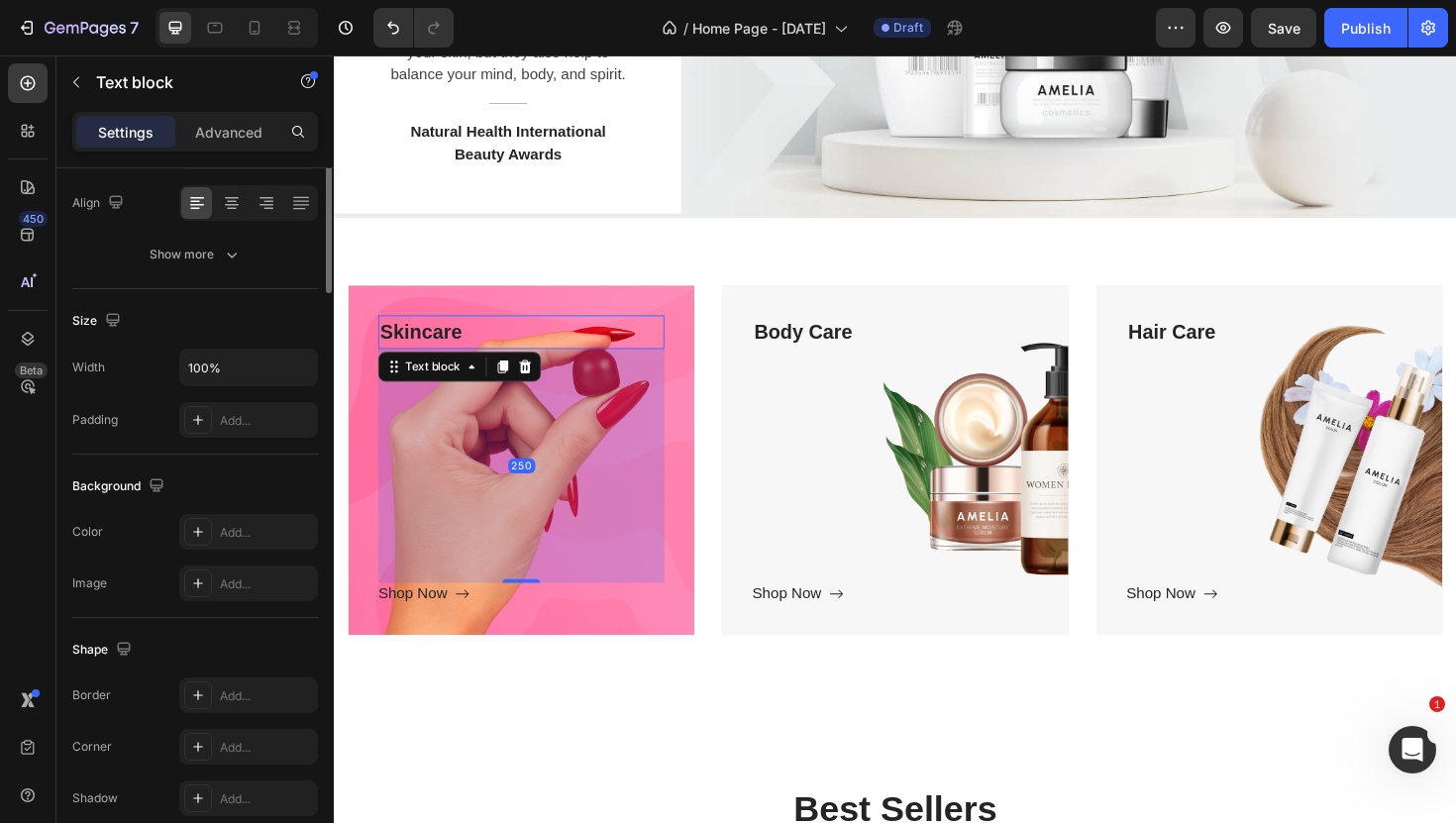 scroll, scrollTop: 0, scrollLeft: 0, axis: both 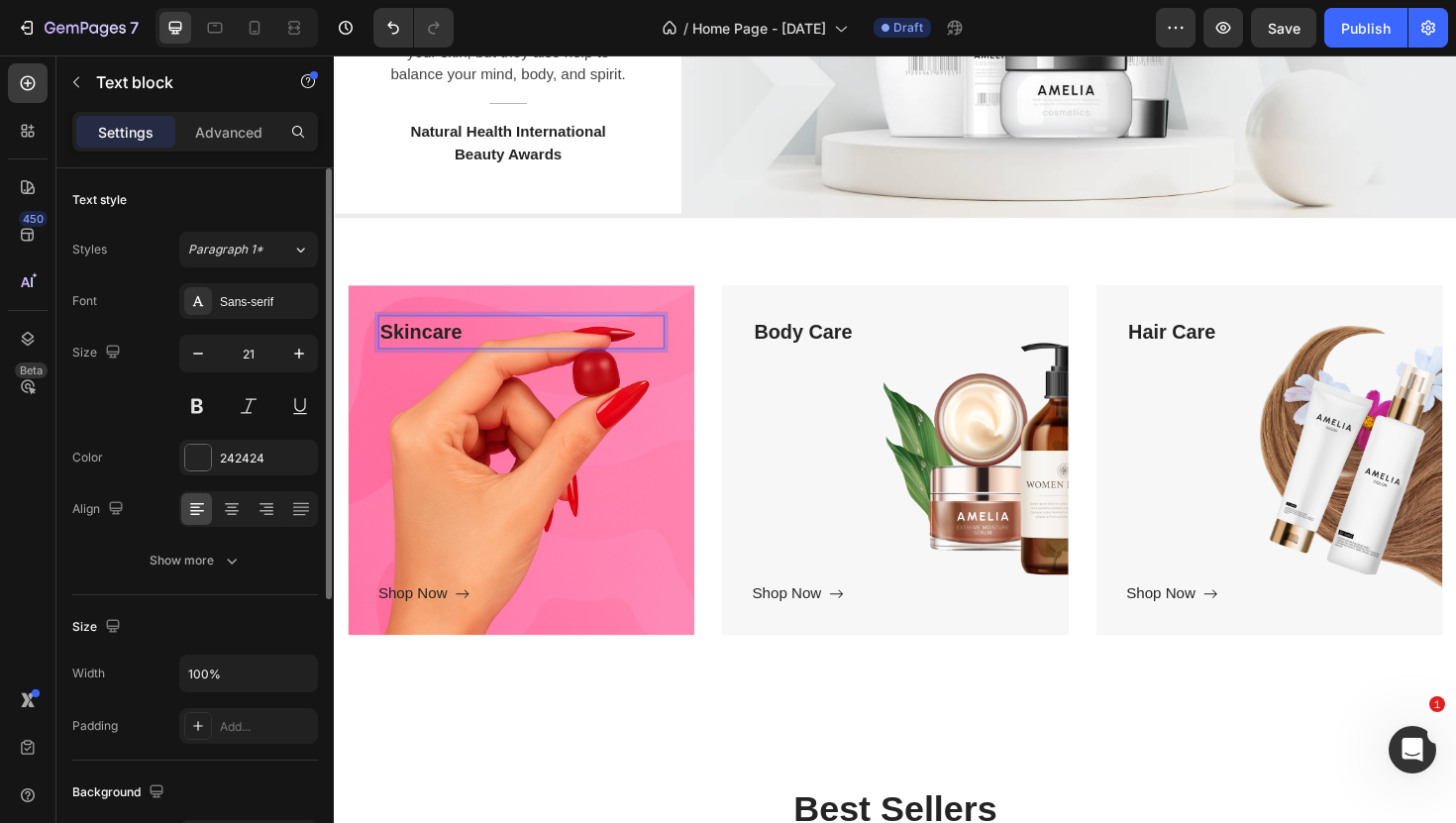 click on "Skincare" at bounding box center (532, 349) 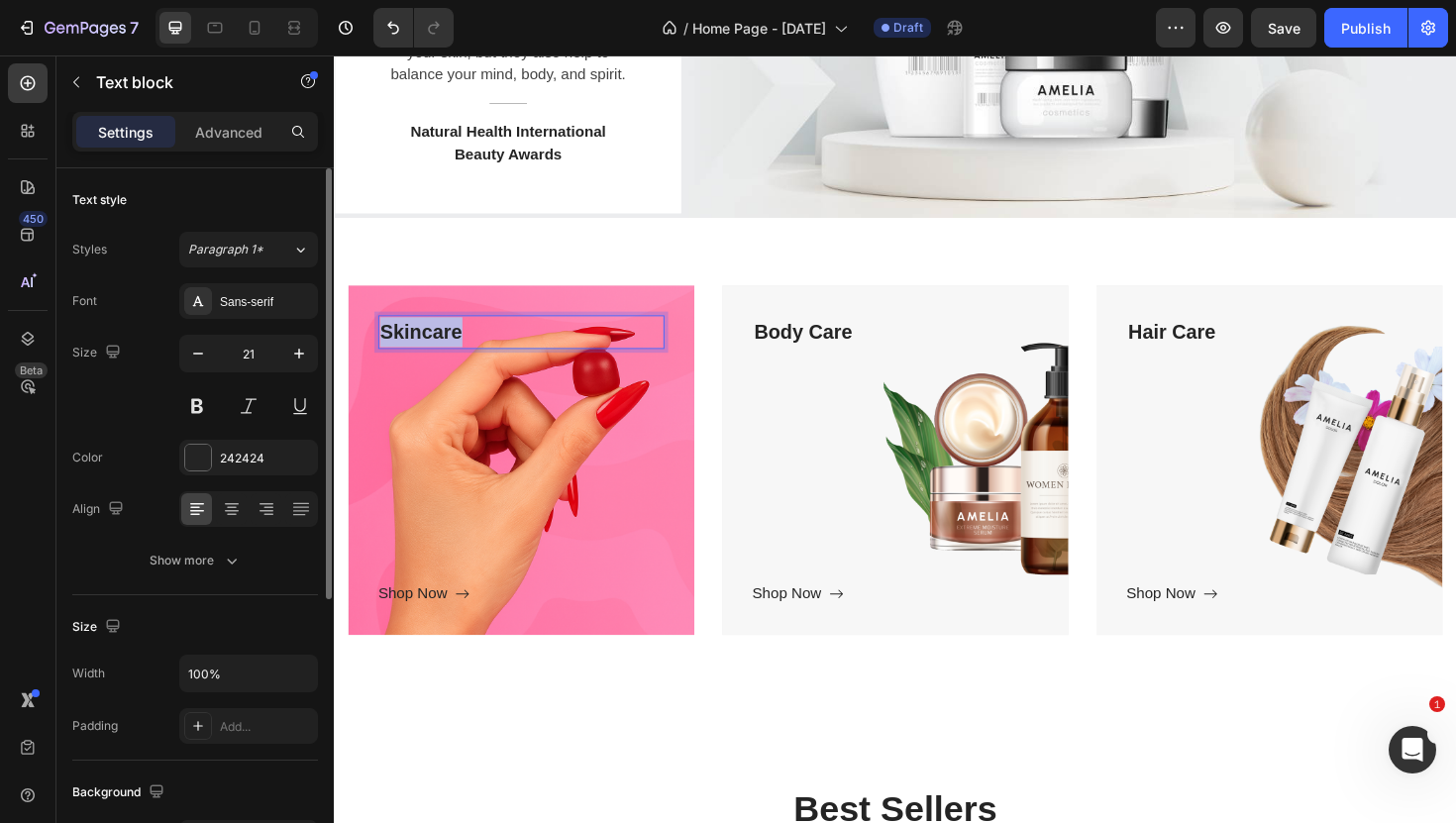 click on "Skincare" at bounding box center [532, 349] 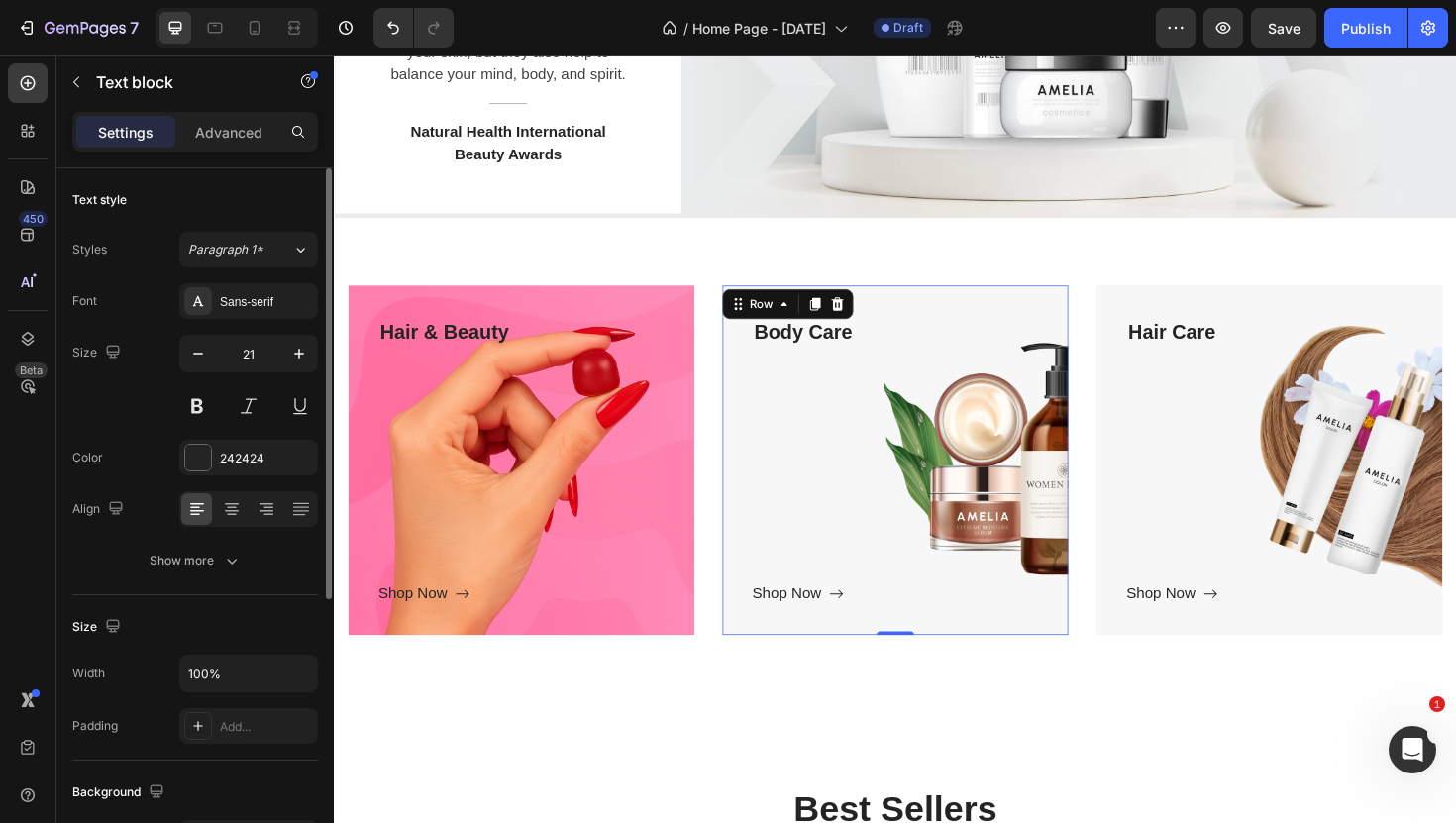 click on "Body Care Text block
Shop Now Button" at bounding box center [928, 484] 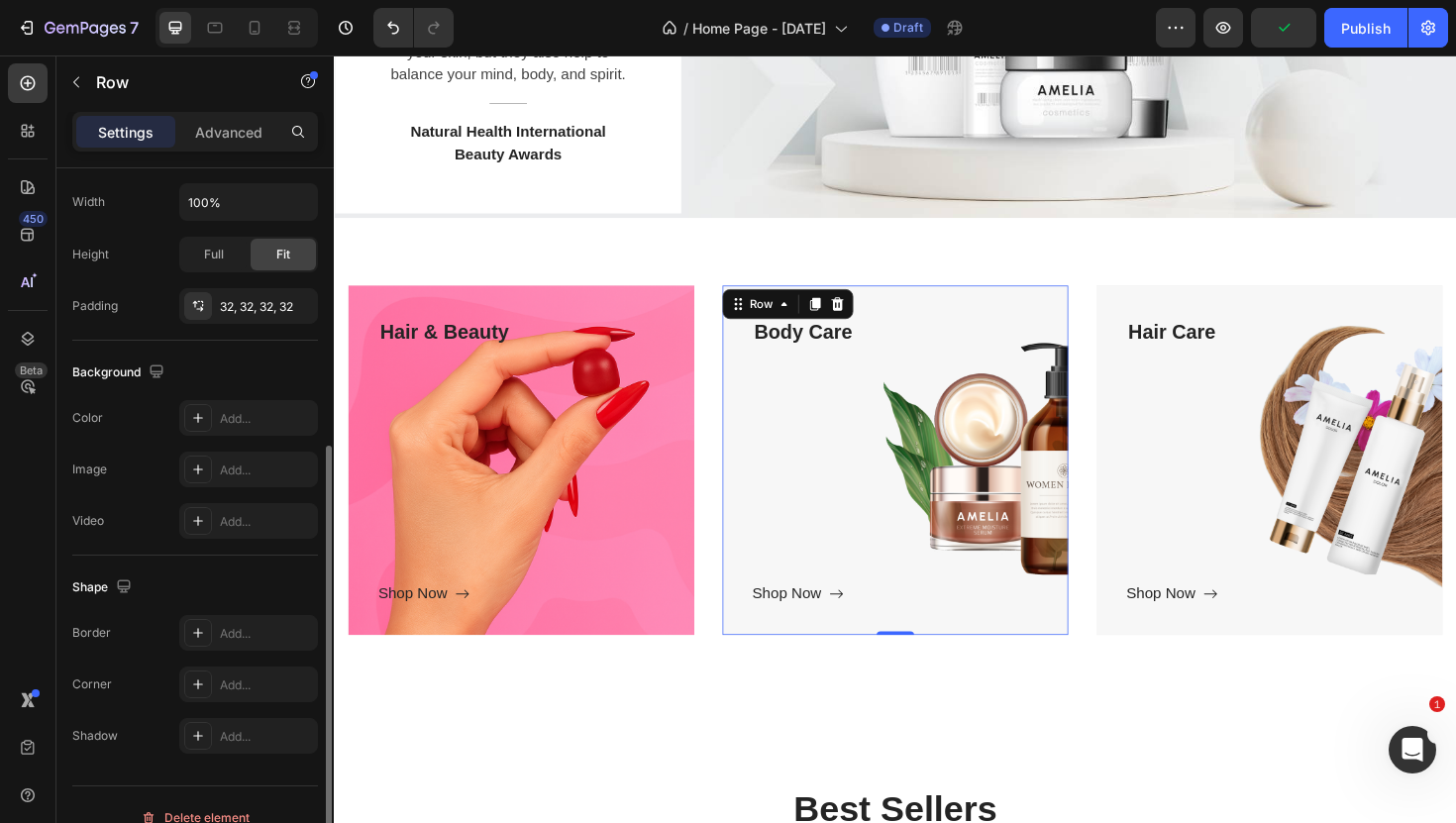 scroll, scrollTop: 472, scrollLeft: 0, axis: vertical 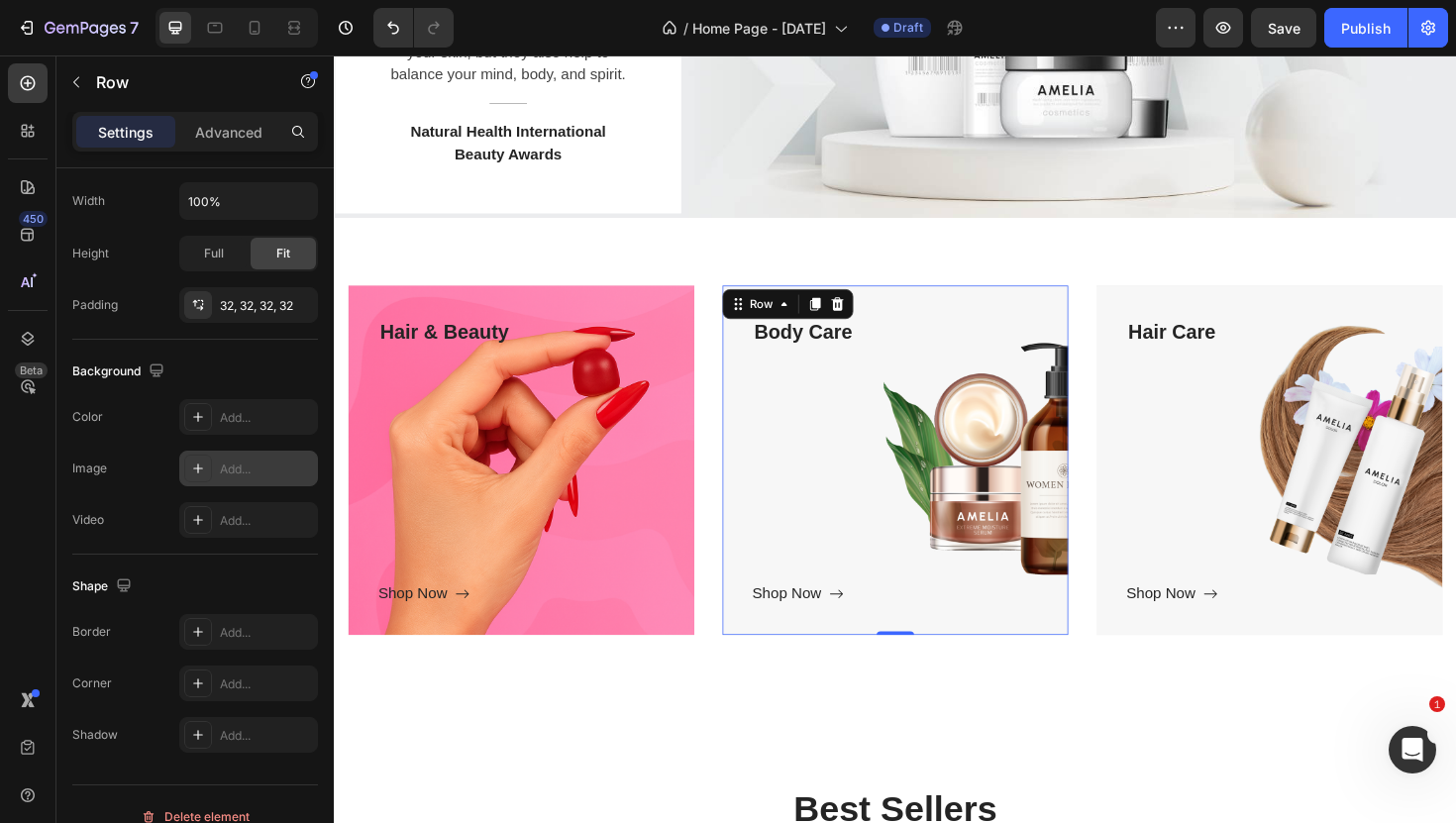 click at bounding box center (198, 468) 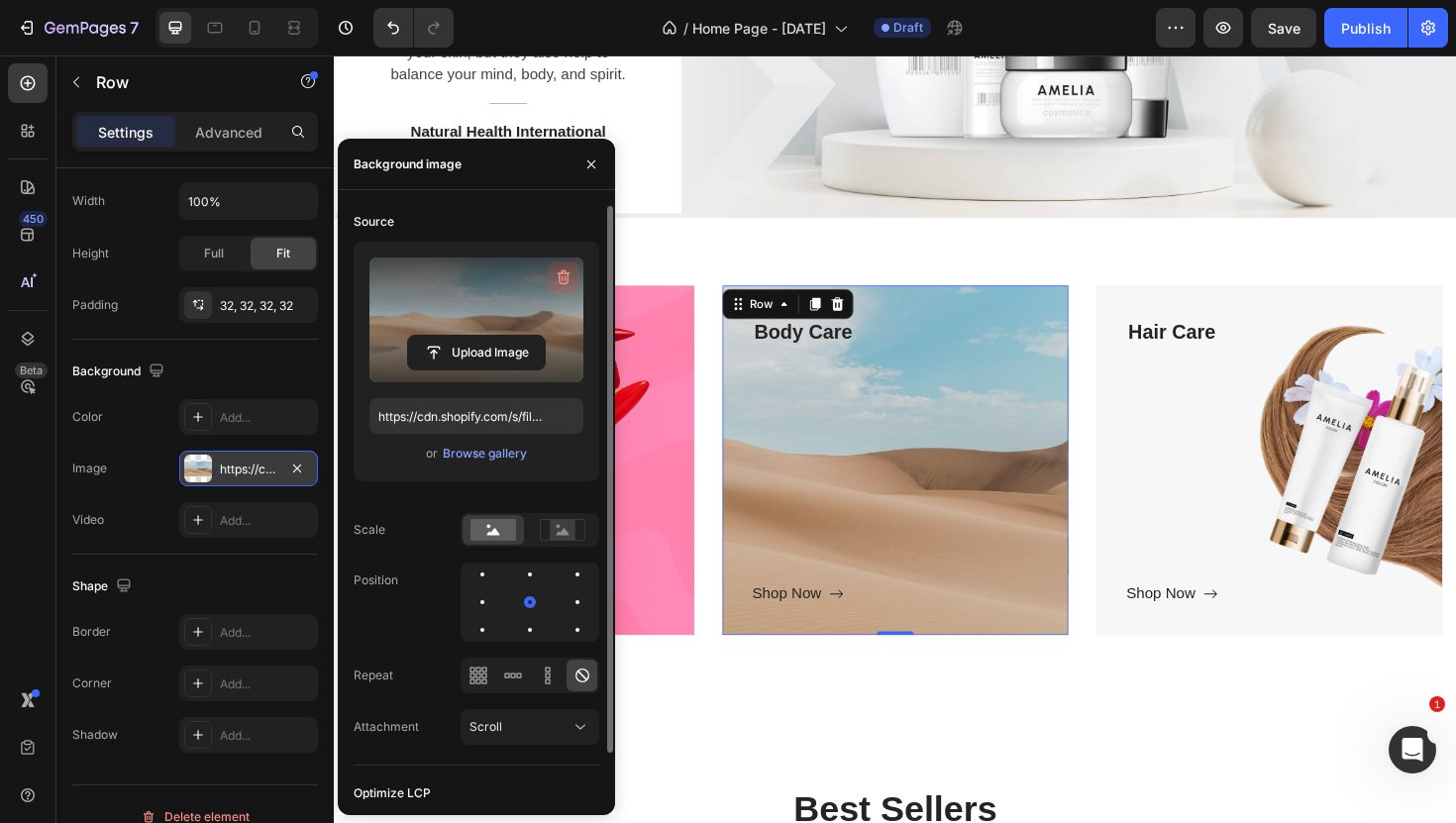 click 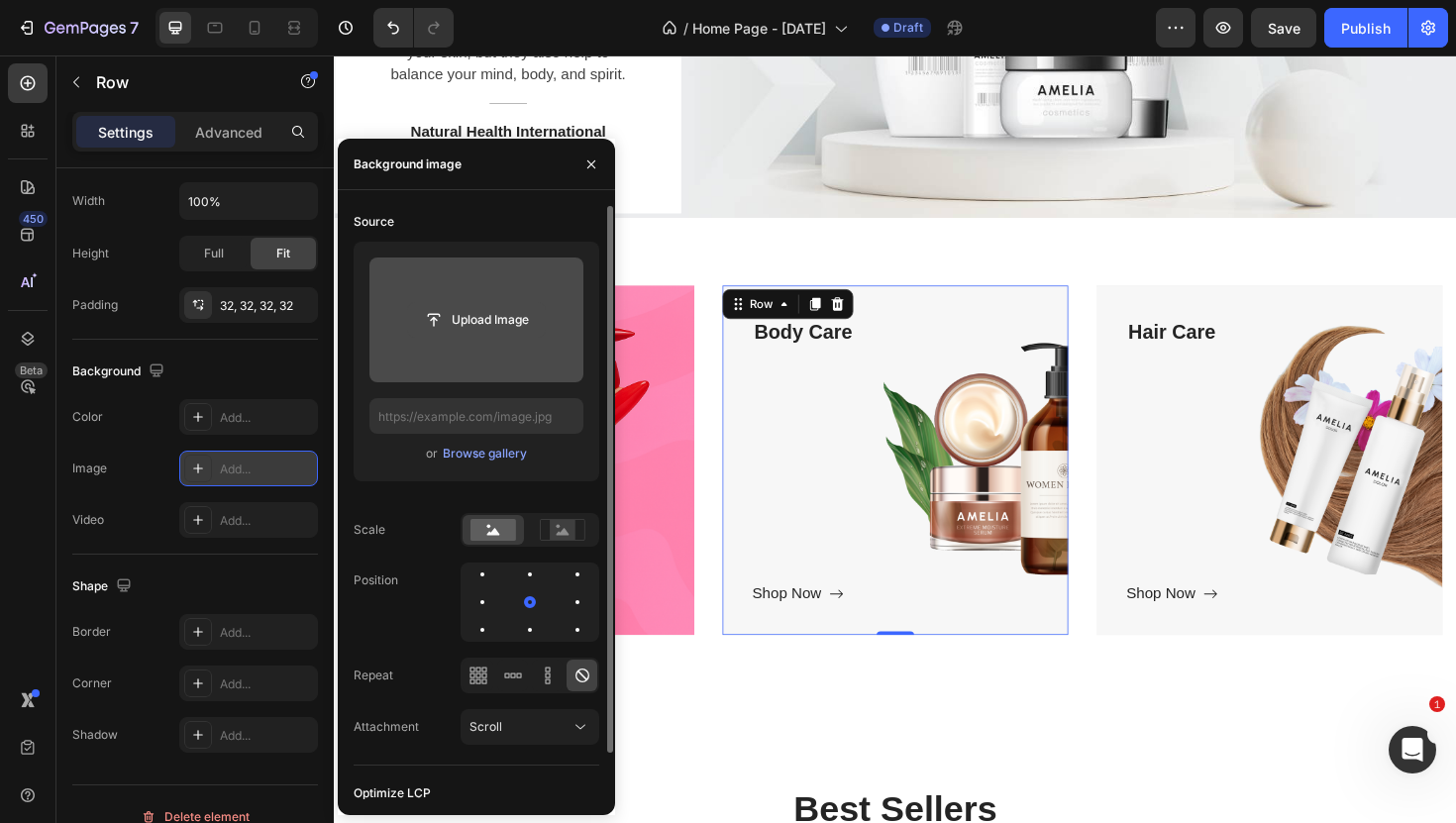 click 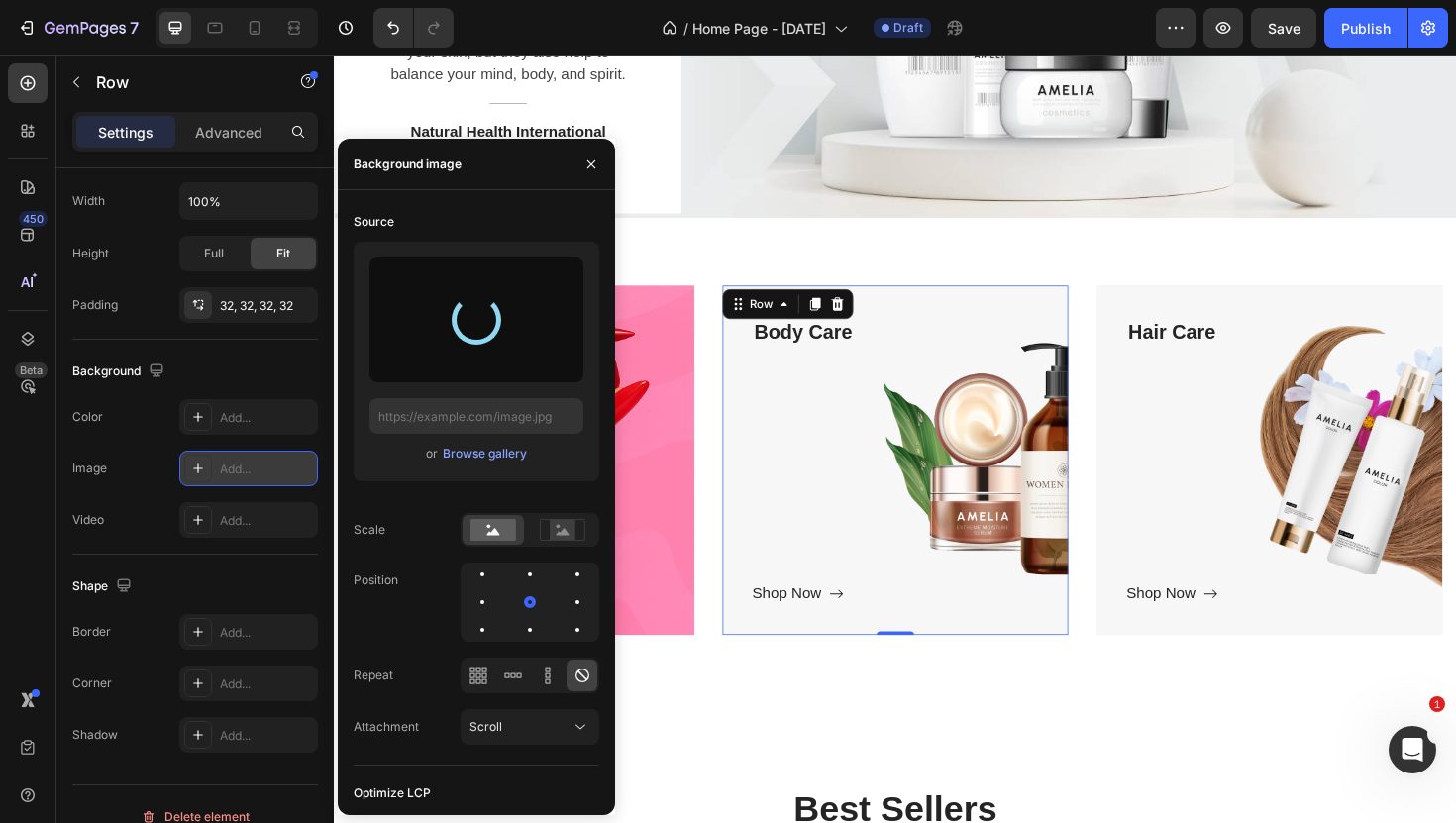 type on "https://cdn.shopify.com/s/files/1/0609/7708/6542/files/gempages_568294126617887681-d454e150-42c1-4f0c-b18e-49d6bcf91a35.png" 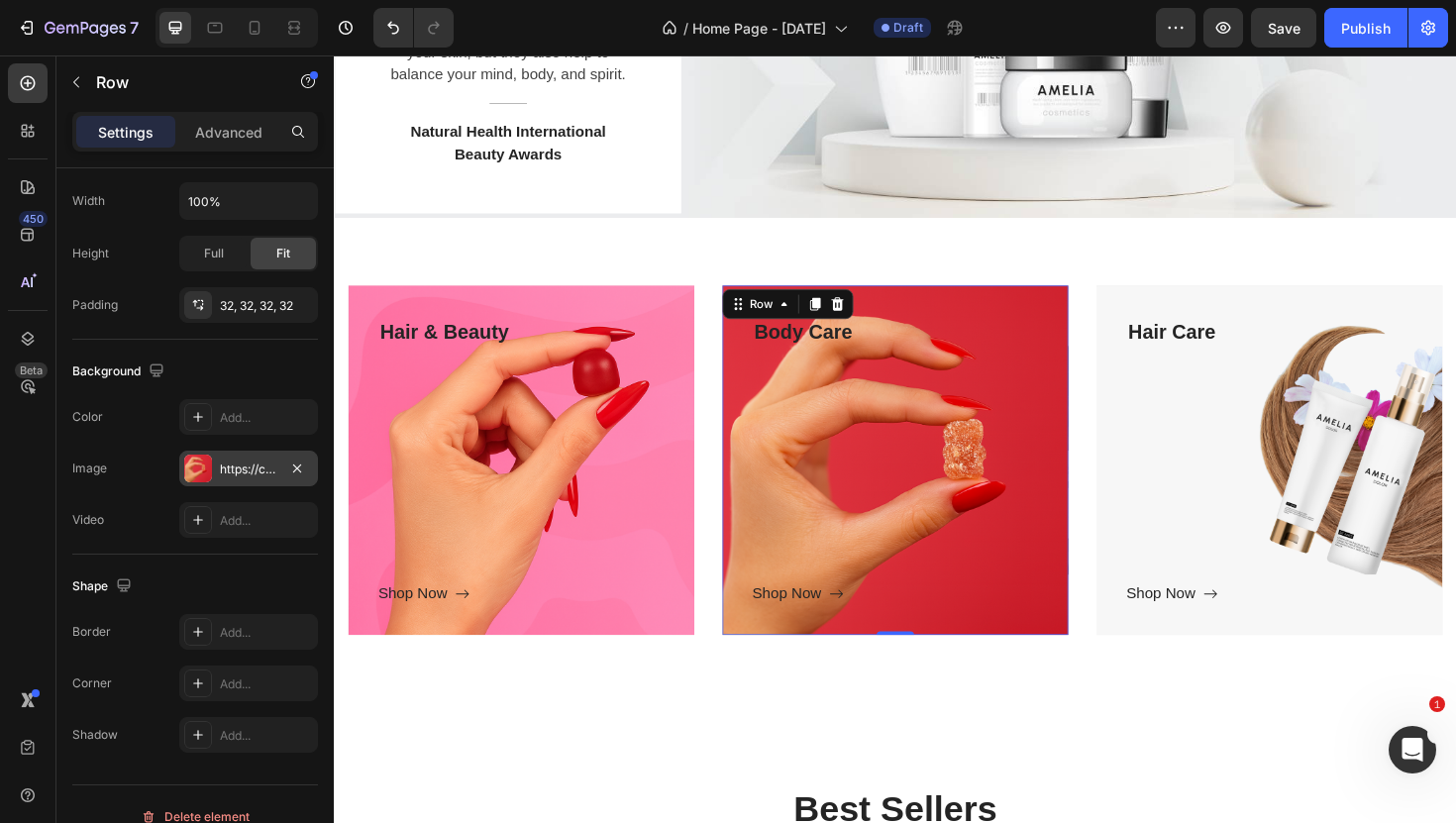 click on "Body Care Text block
Shop Now Button" at bounding box center [928, 484] 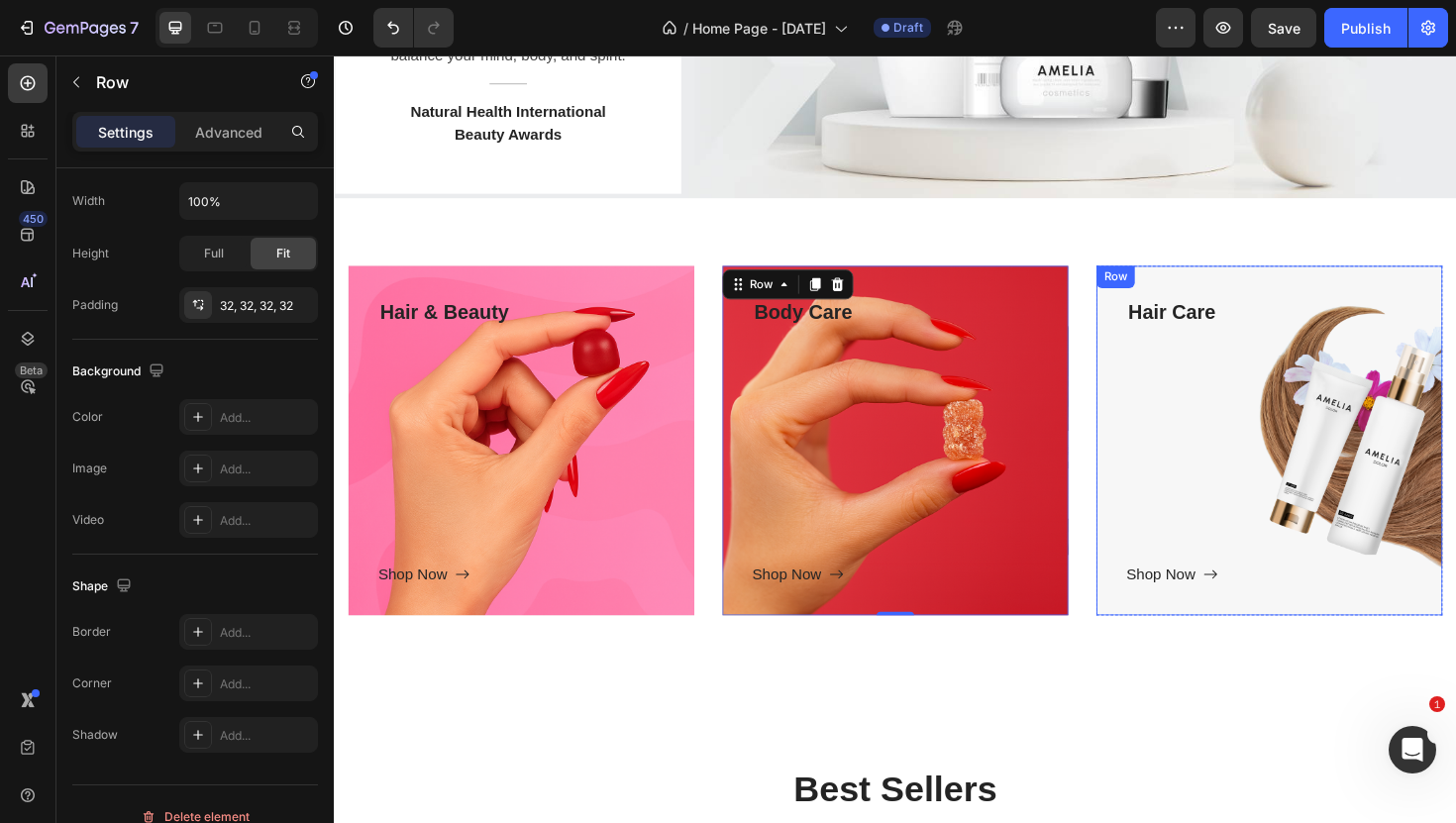 click on "Hair Care Text block
Shop Now Button" at bounding box center [1324, 463] 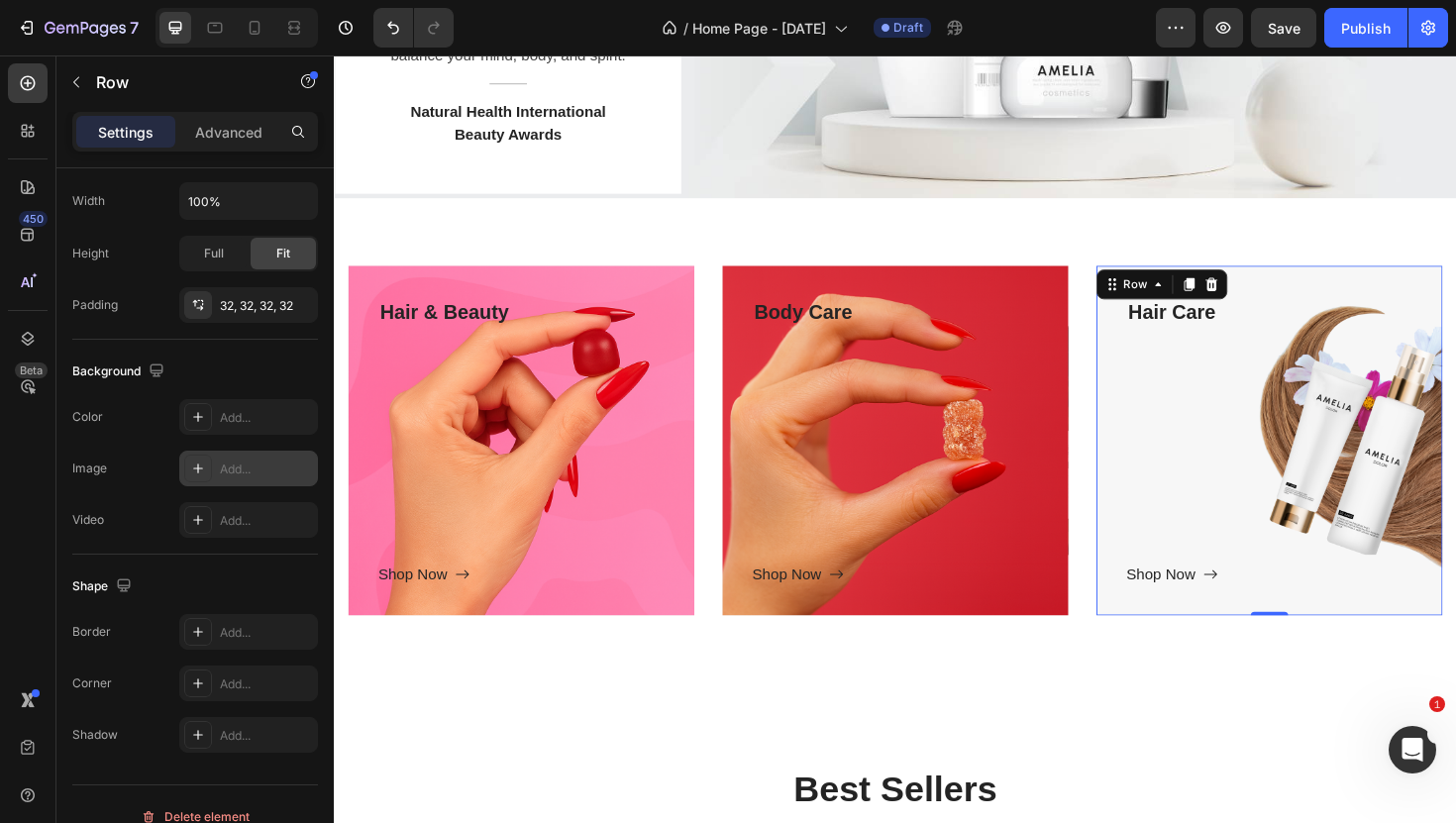 click 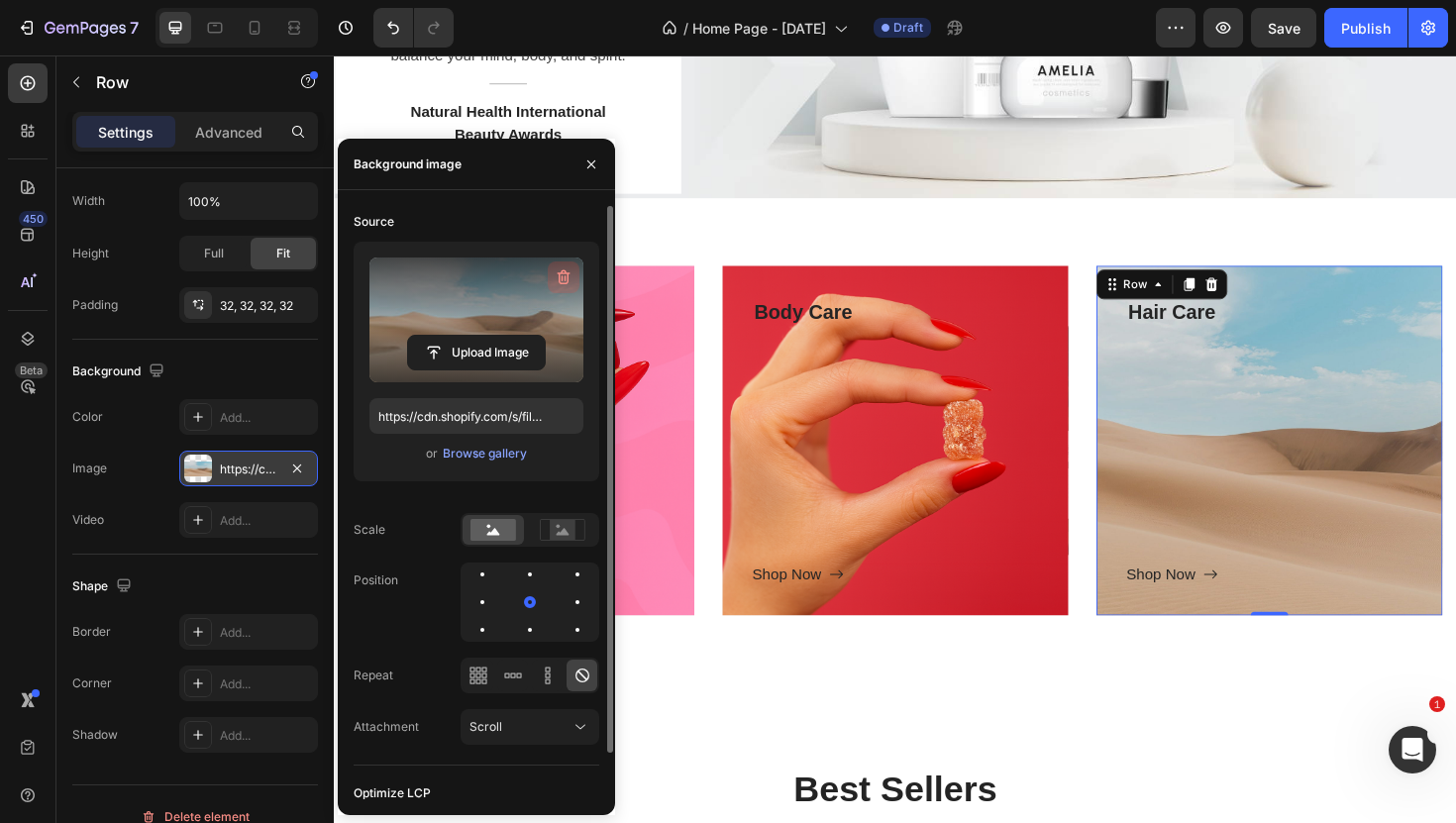 click 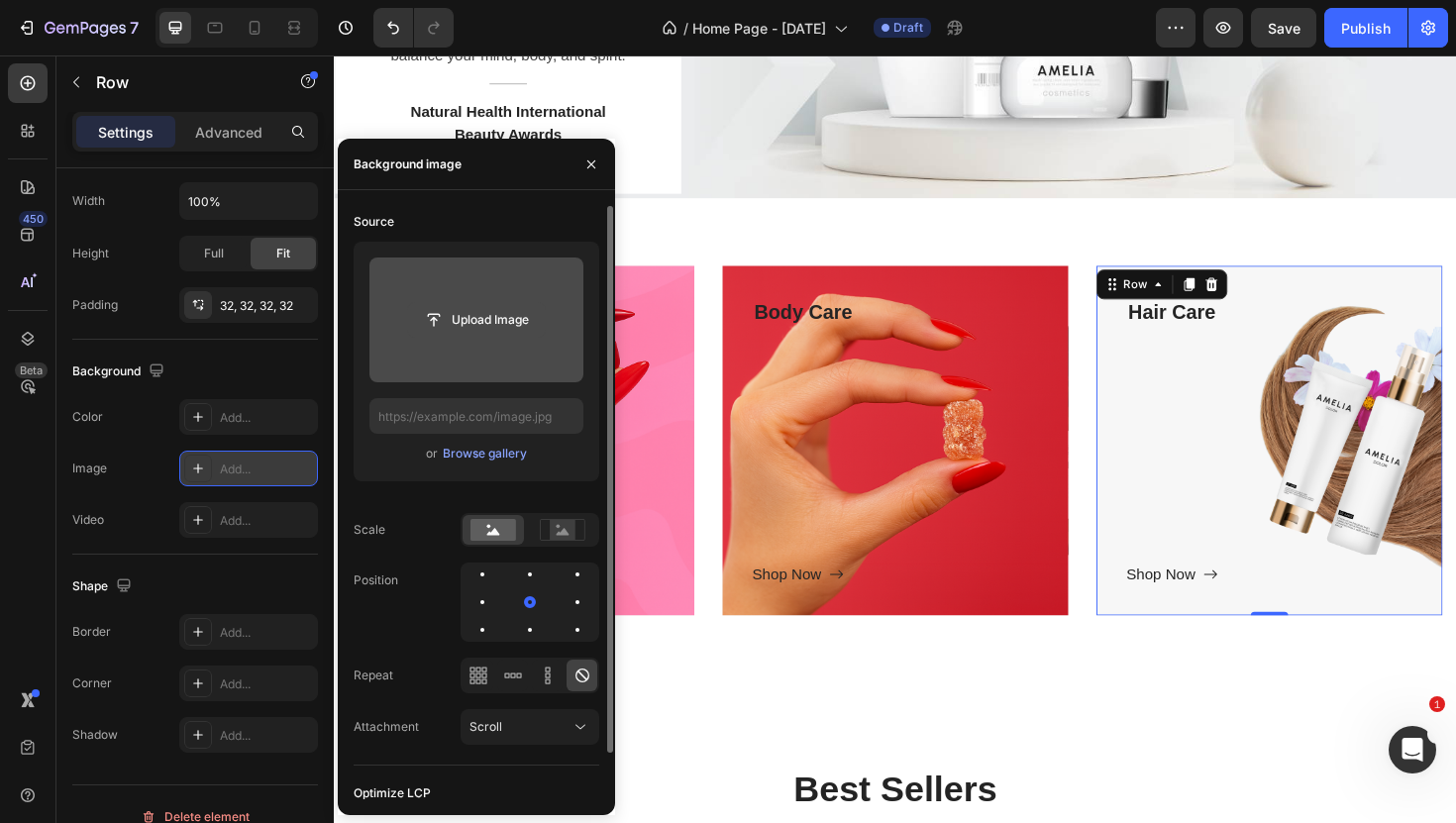 click 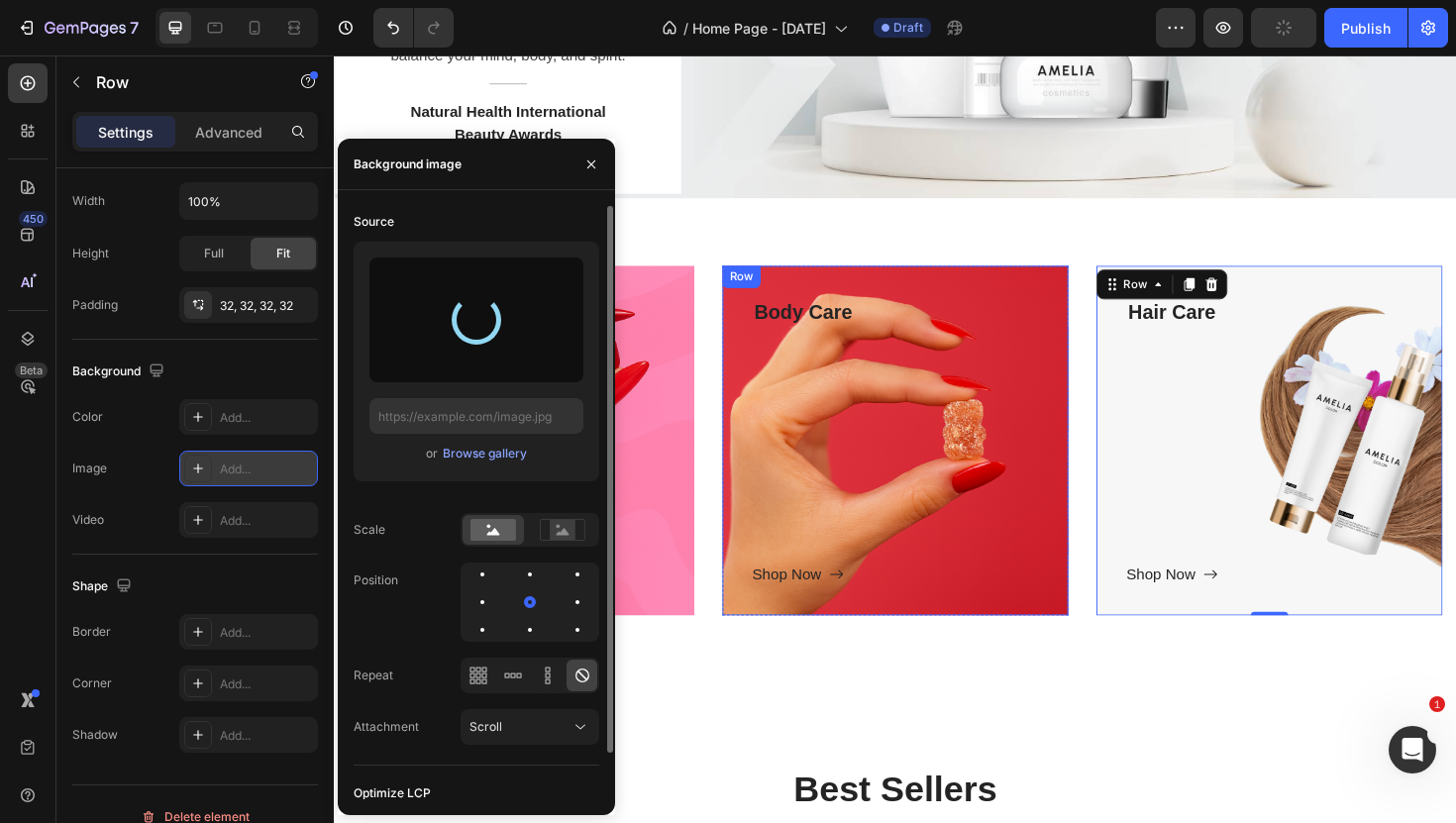 type on "https://cdn.shopify.com/s/files/1/0609/7708/6542/files/gempages_568294126617887681-b909fc41-f8e5-4bd0-b8bb-034b0c18e1b5.png" 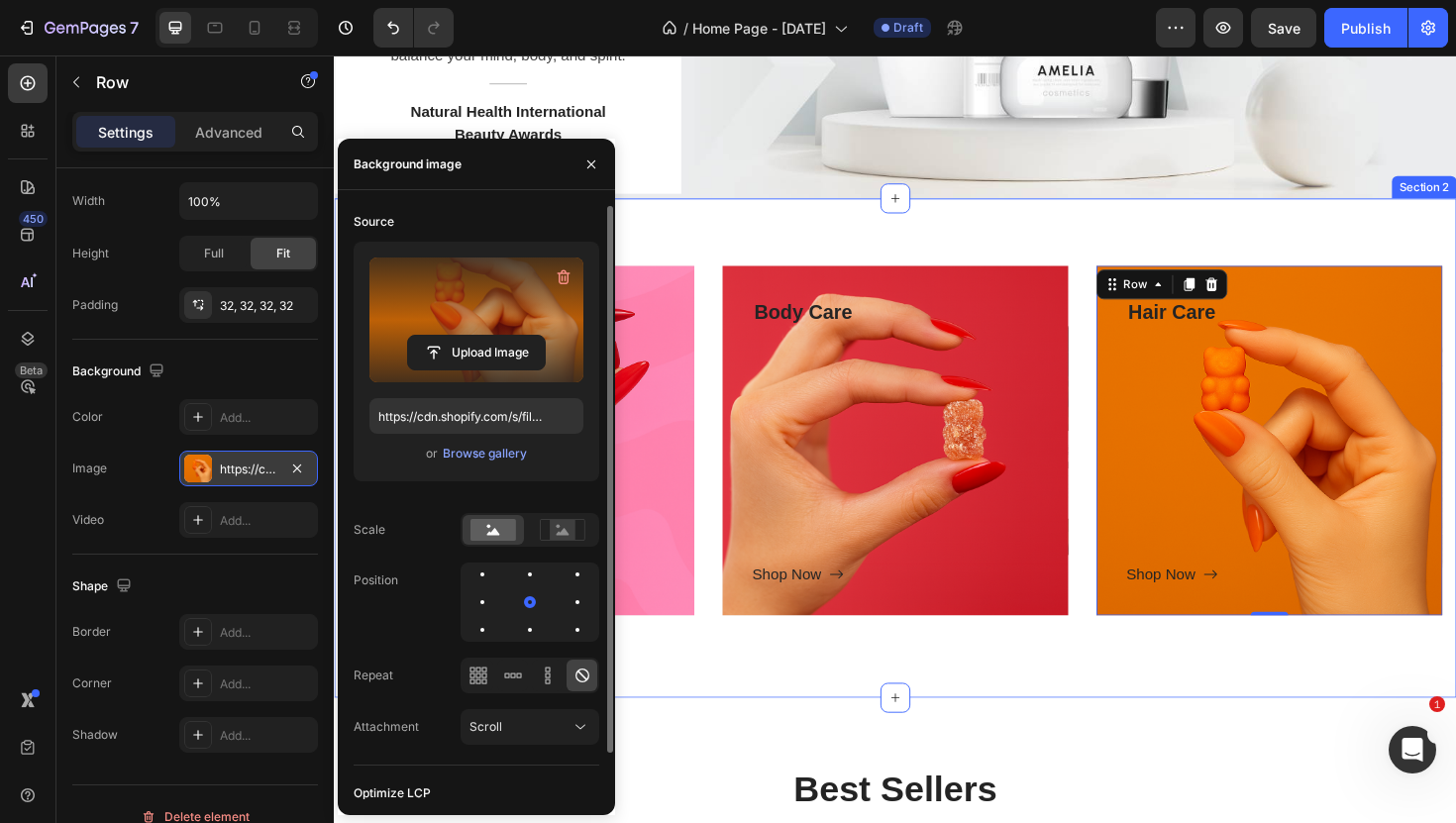 click on "Title Line Hair & Beauty Text block
Shop Now Button Row Hero Banner Body Care Text block
Shop Now Button Row Hero Banner Hair Care Text block
Shop Now Button Row   0 Hero Banner Row Section 2" at bounding box center (928, 471) 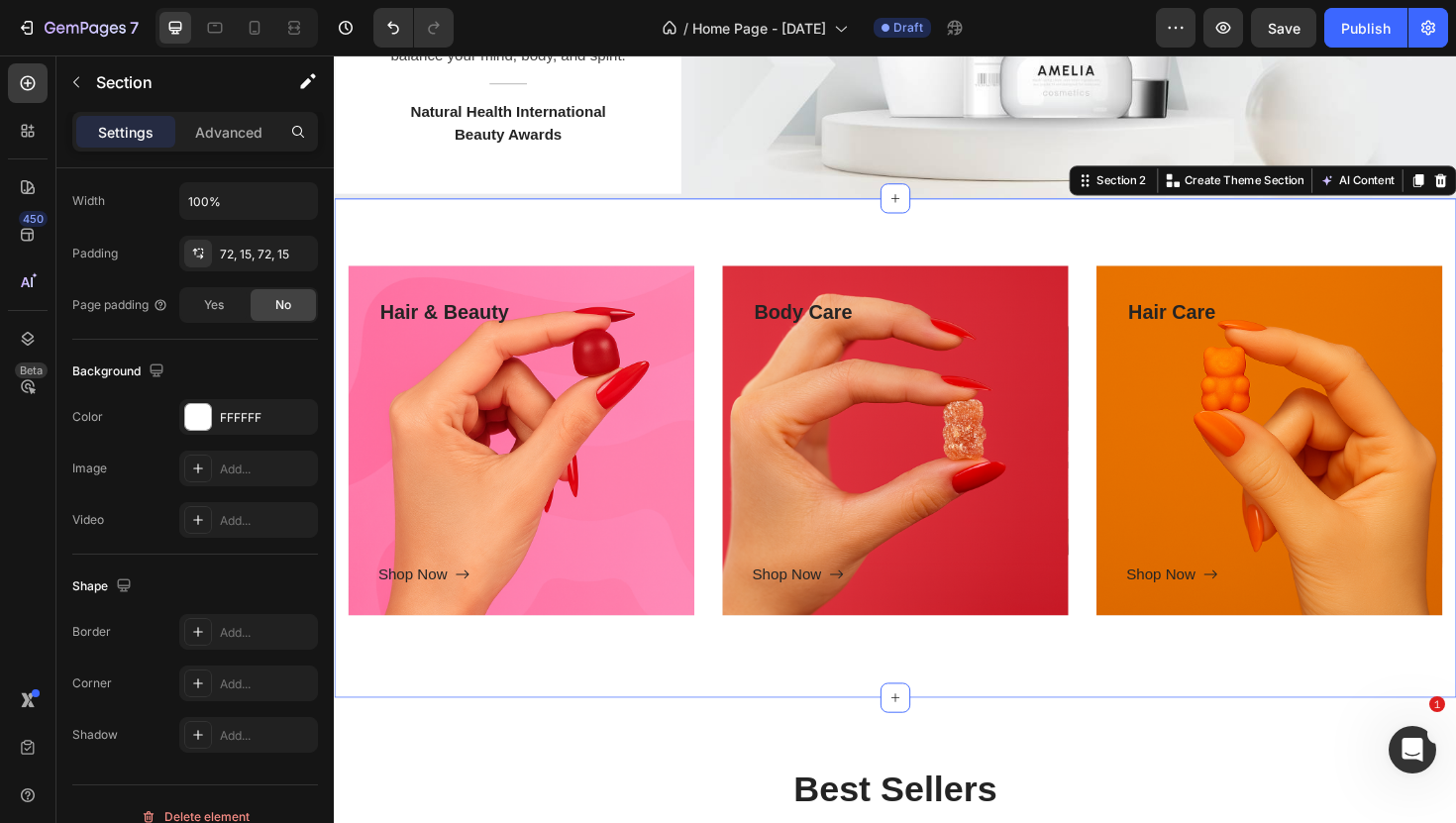 scroll, scrollTop: 0, scrollLeft: 0, axis: both 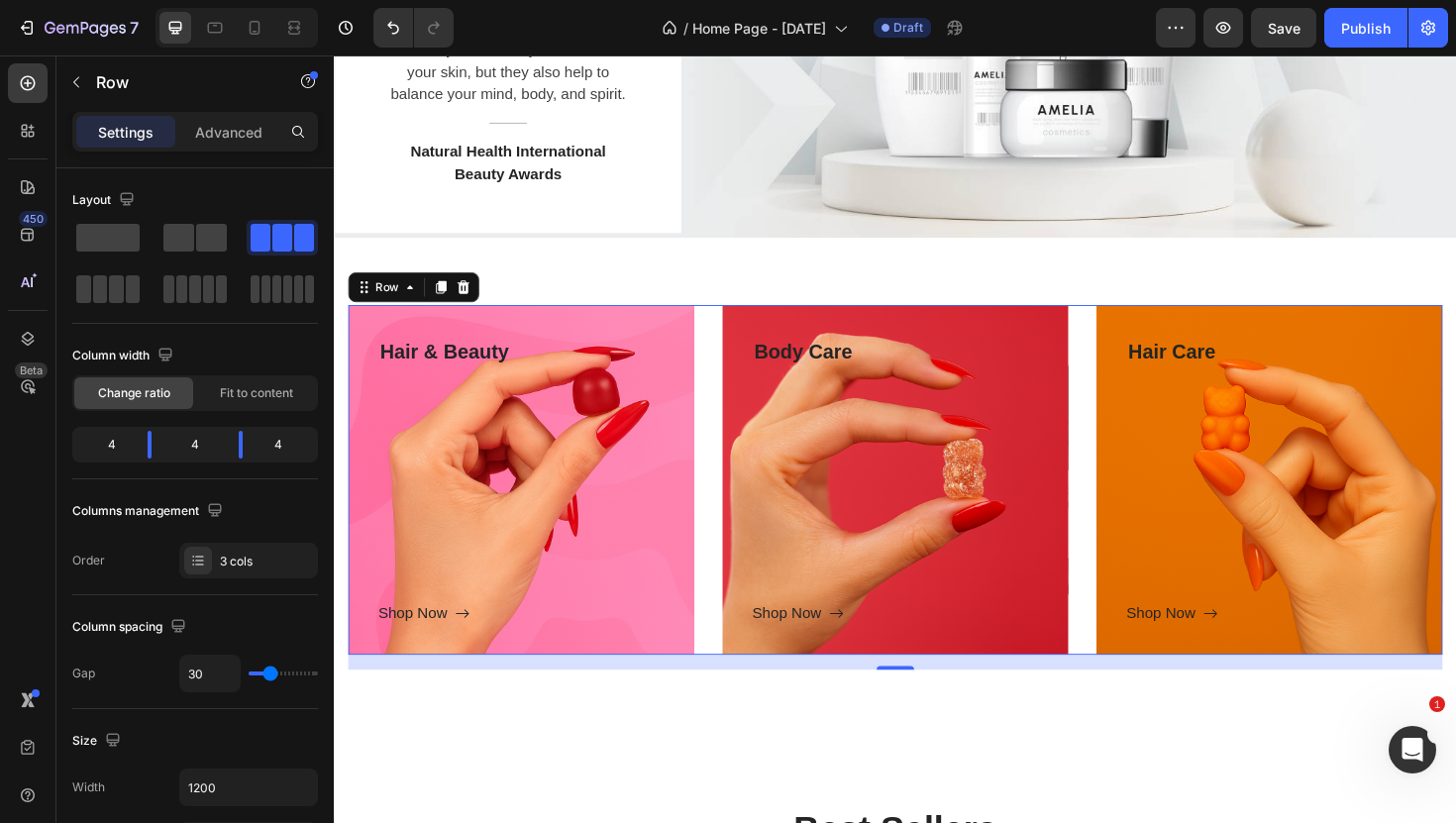 click on "Hair & Beauty Text block
Shop Now Button Row Hero Banner Body Care Text block
Shop Now Button Row Hero Banner Hair Care Text block
Shop Now Button Row Hero Banner Row   0" at bounding box center [928, 505] 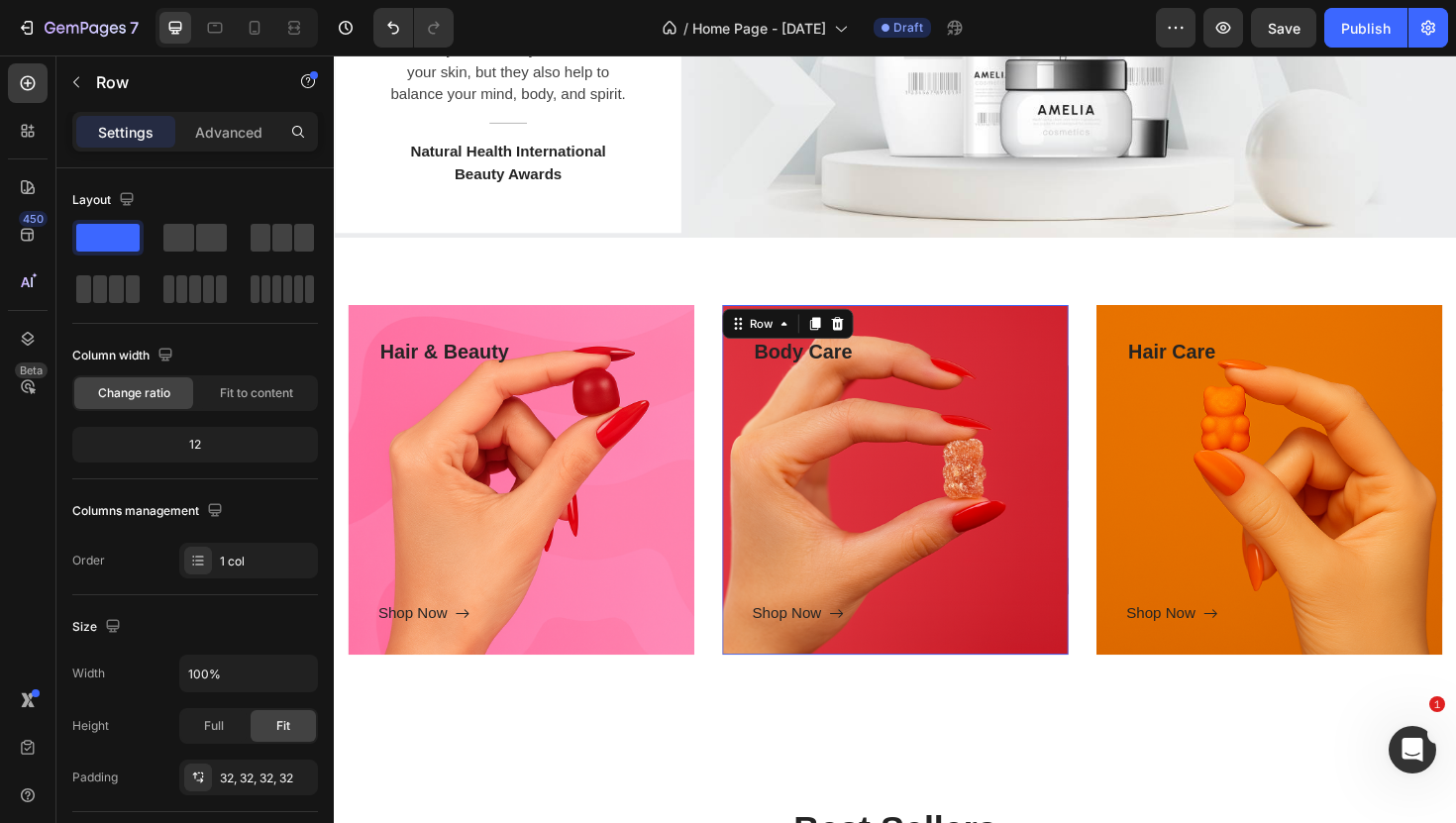 click on "Body Care Text block
Shop Now Button" at bounding box center (928, 505) 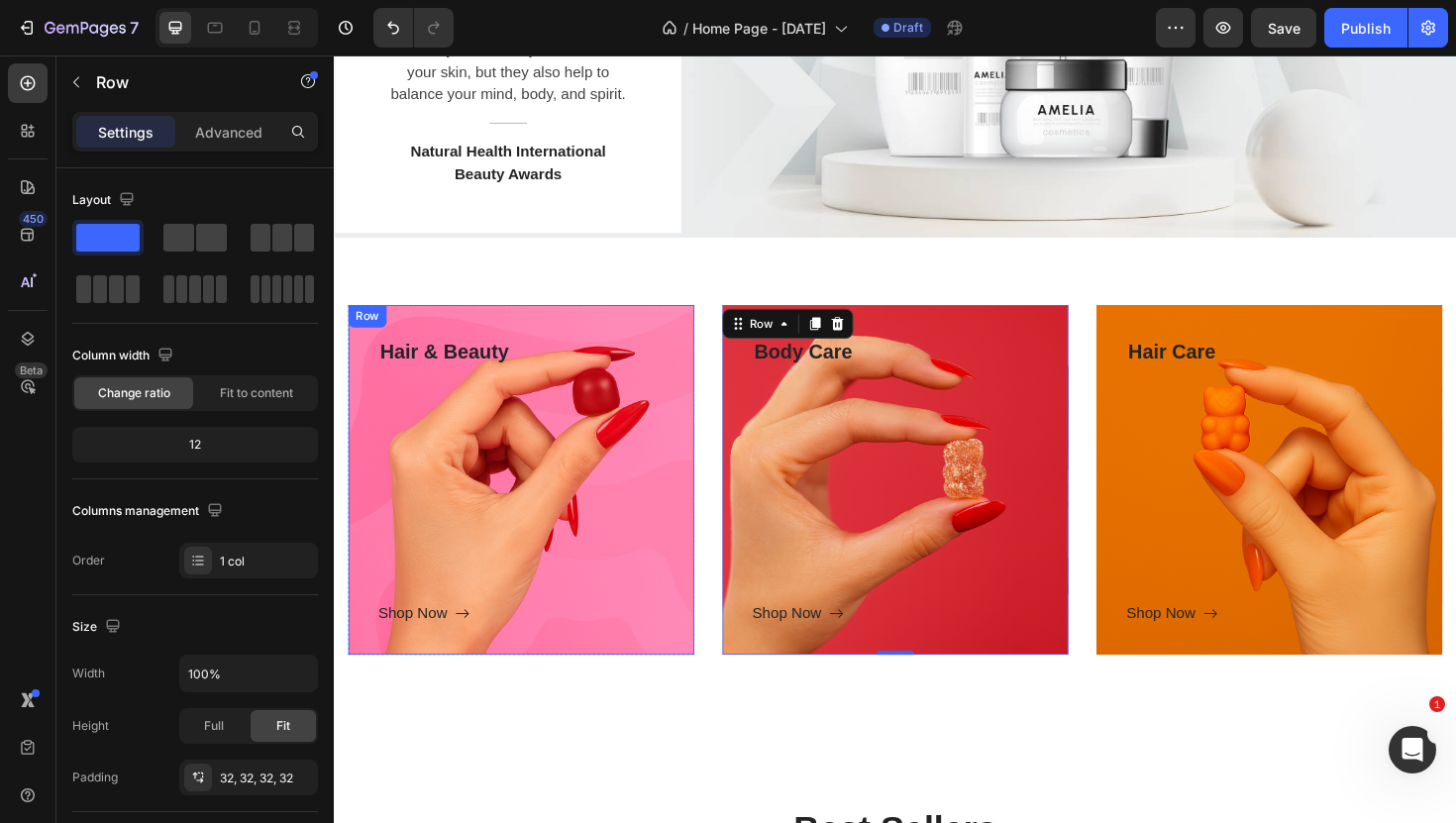 click on "Hair & Beauty Text block
Shop Now Button" at bounding box center [532, 505] 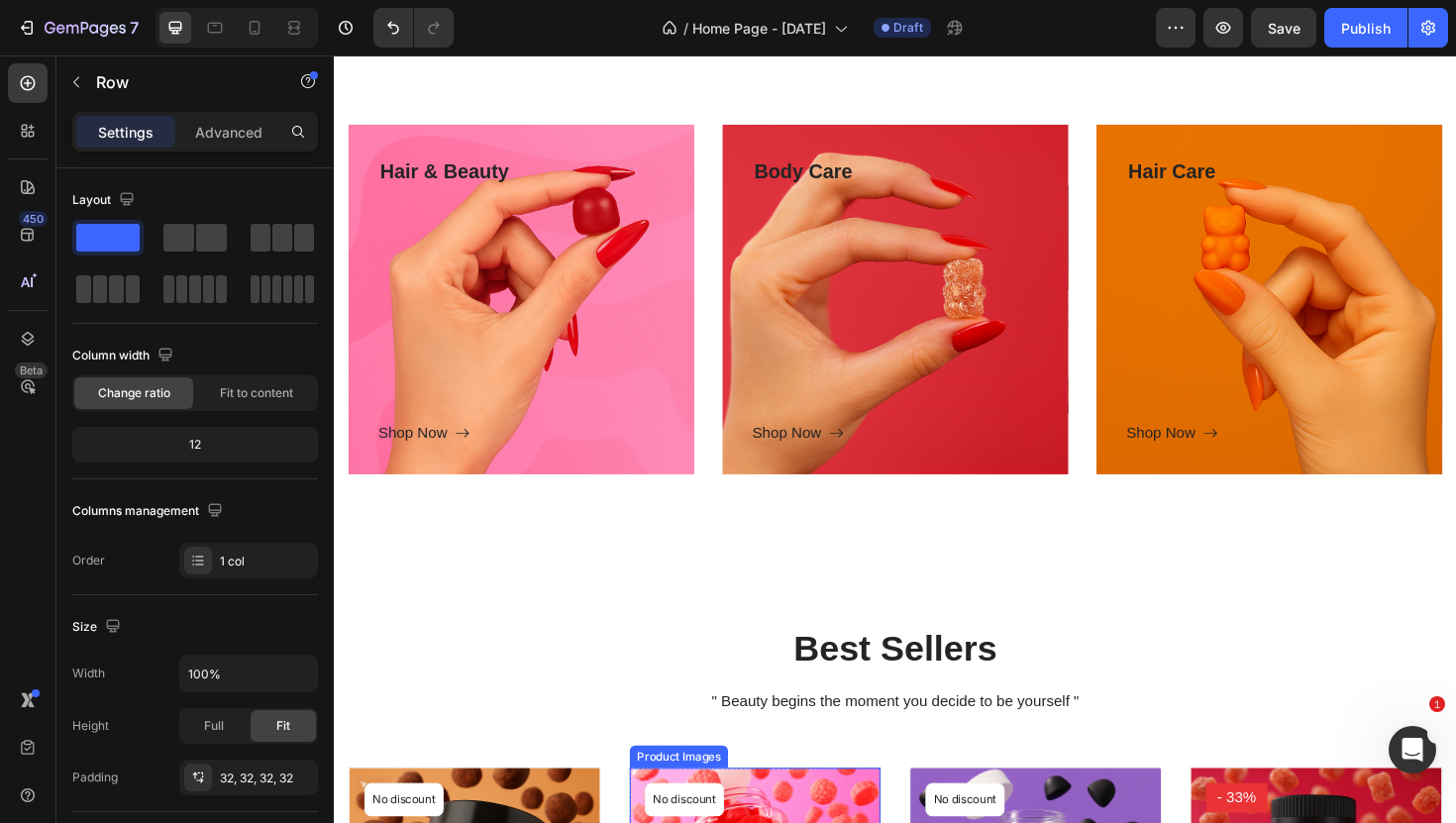 scroll, scrollTop: 456, scrollLeft: 0, axis: vertical 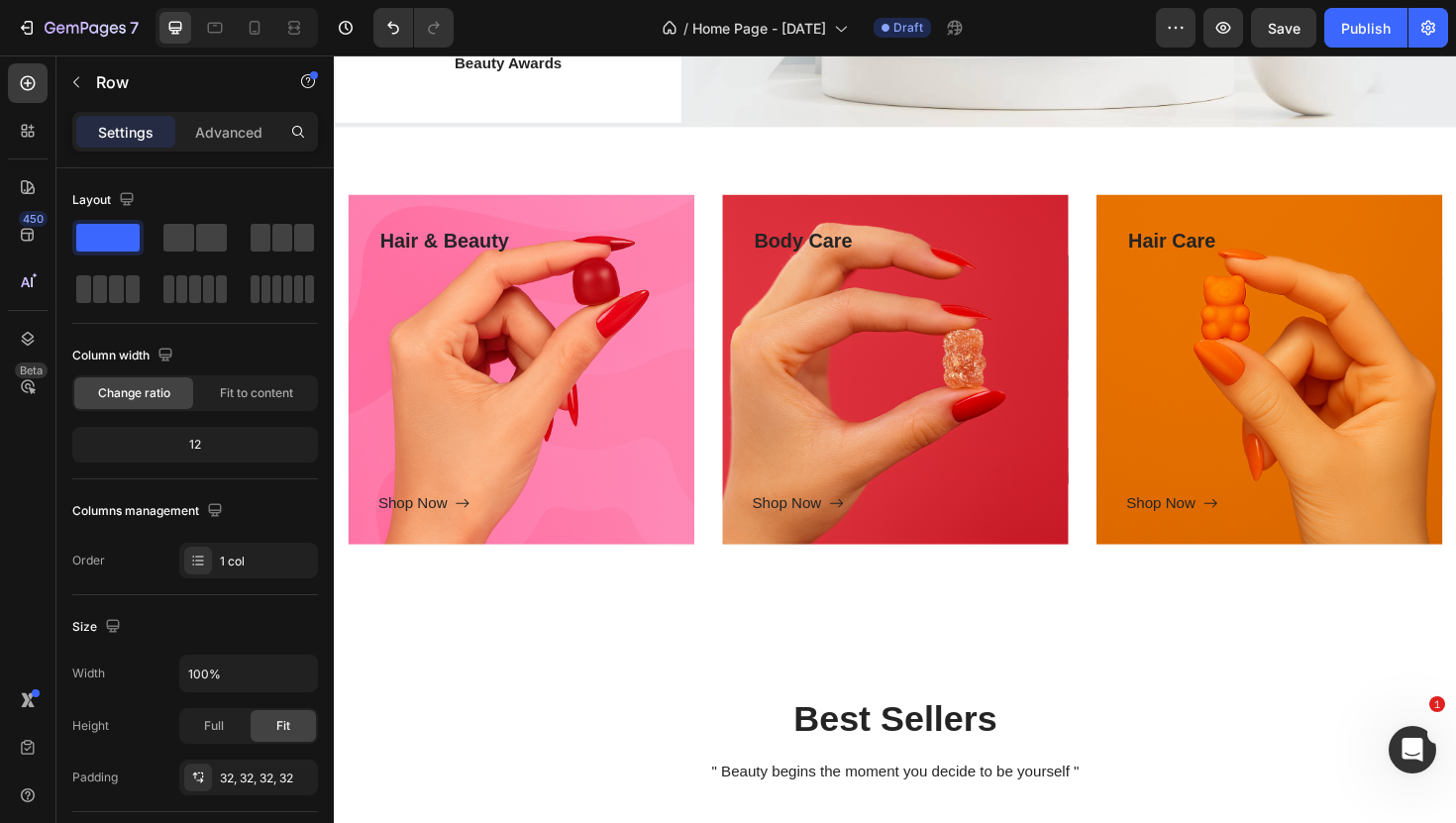 click on "Hair & Beauty Text block
Shop Now Button" at bounding box center [532, 388] 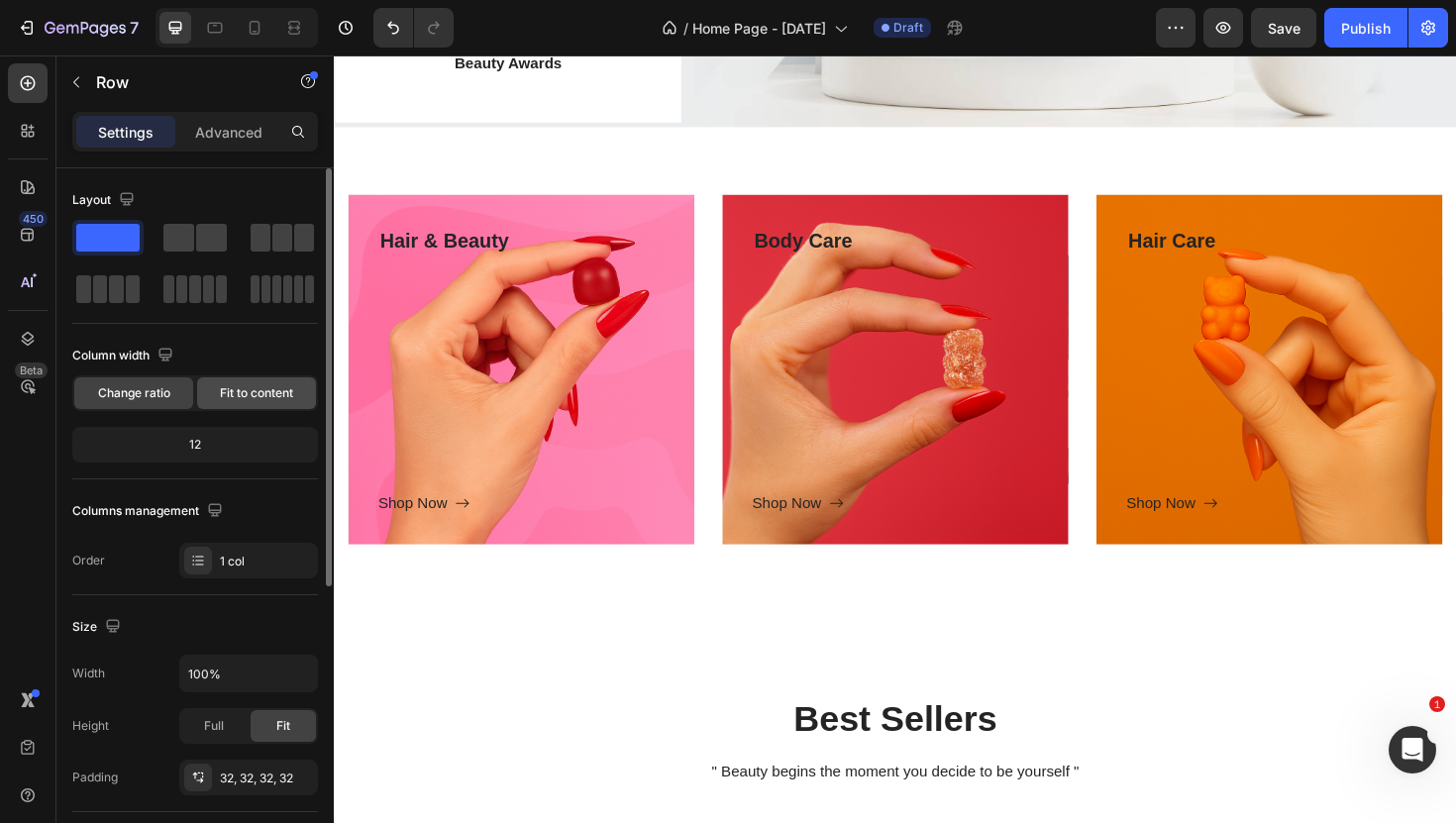 scroll, scrollTop: 487, scrollLeft: 0, axis: vertical 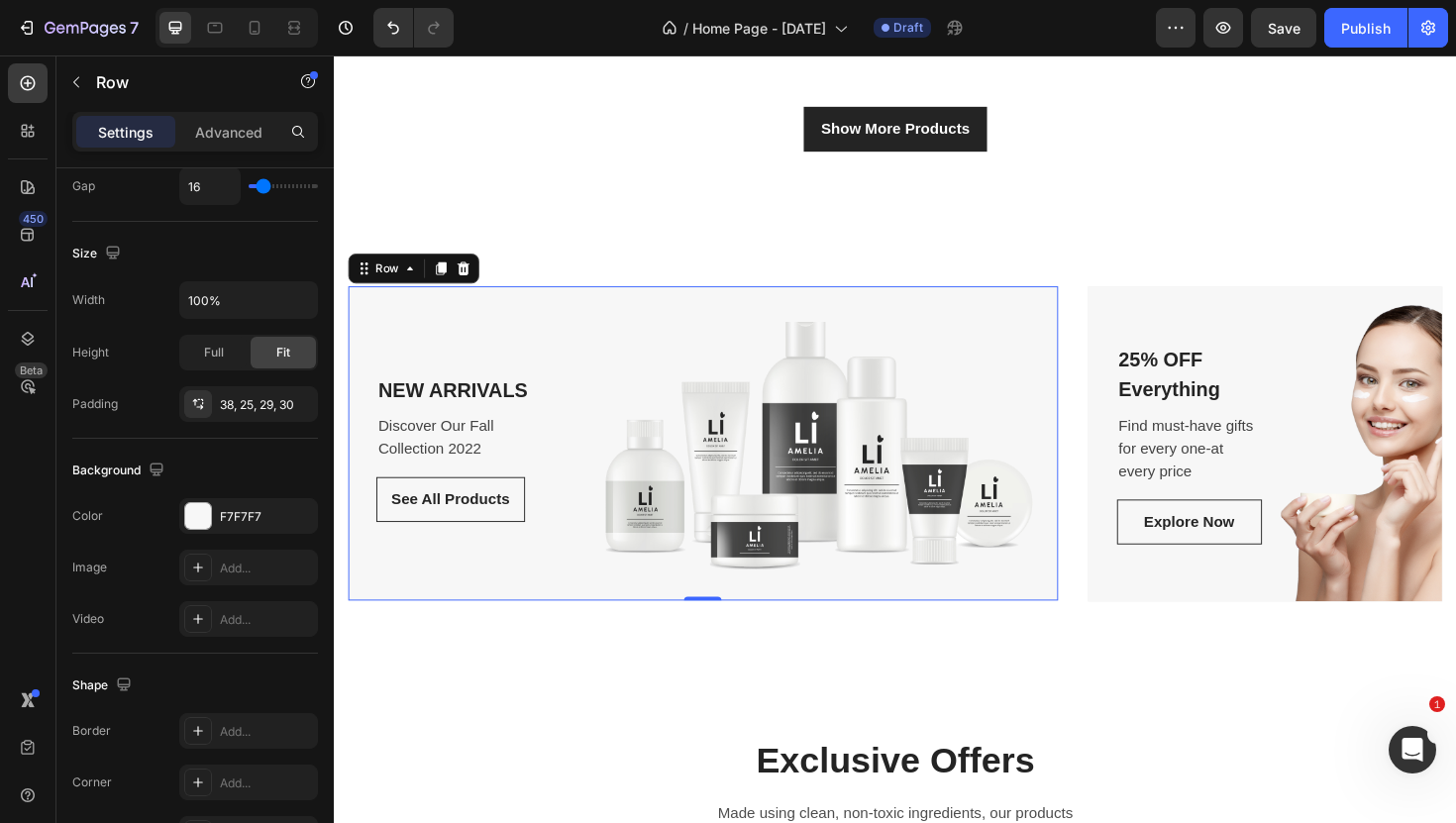 click on "NEW ARRIVALS Text block Discover Our Fall Collection 2022 Text block See All Products Button" at bounding box center (491, 470) 